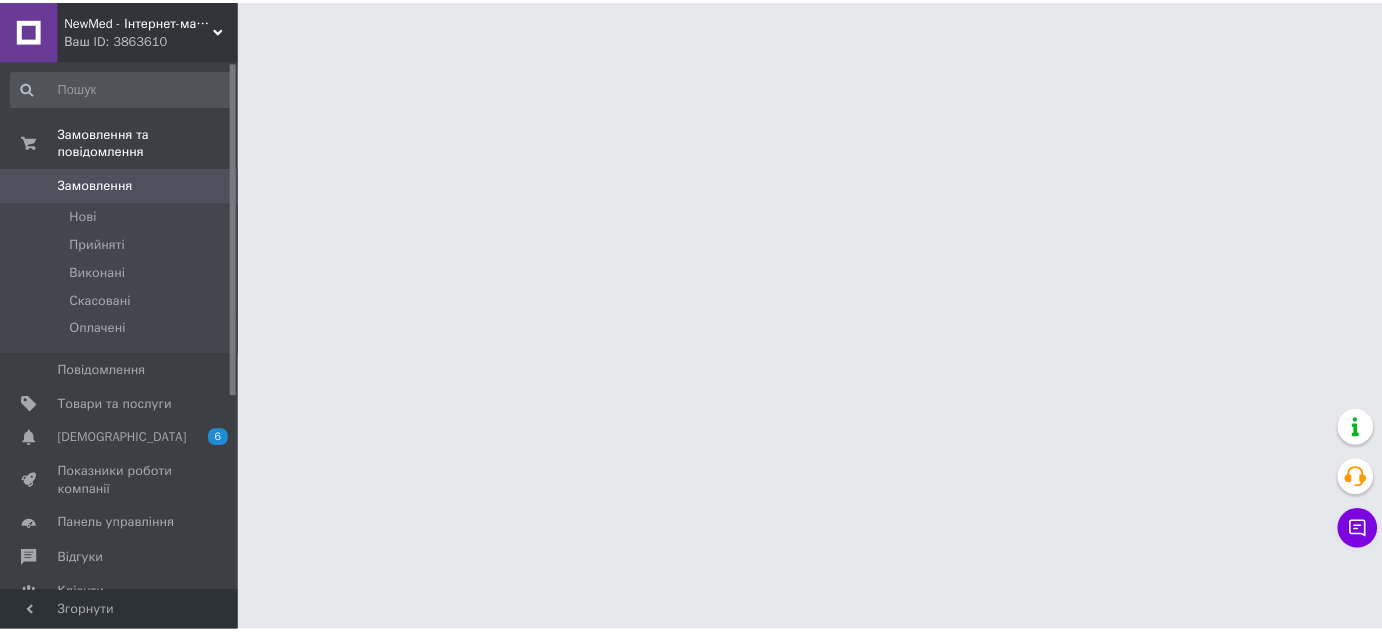 scroll, scrollTop: 0, scrollLeft: 0, axis: both 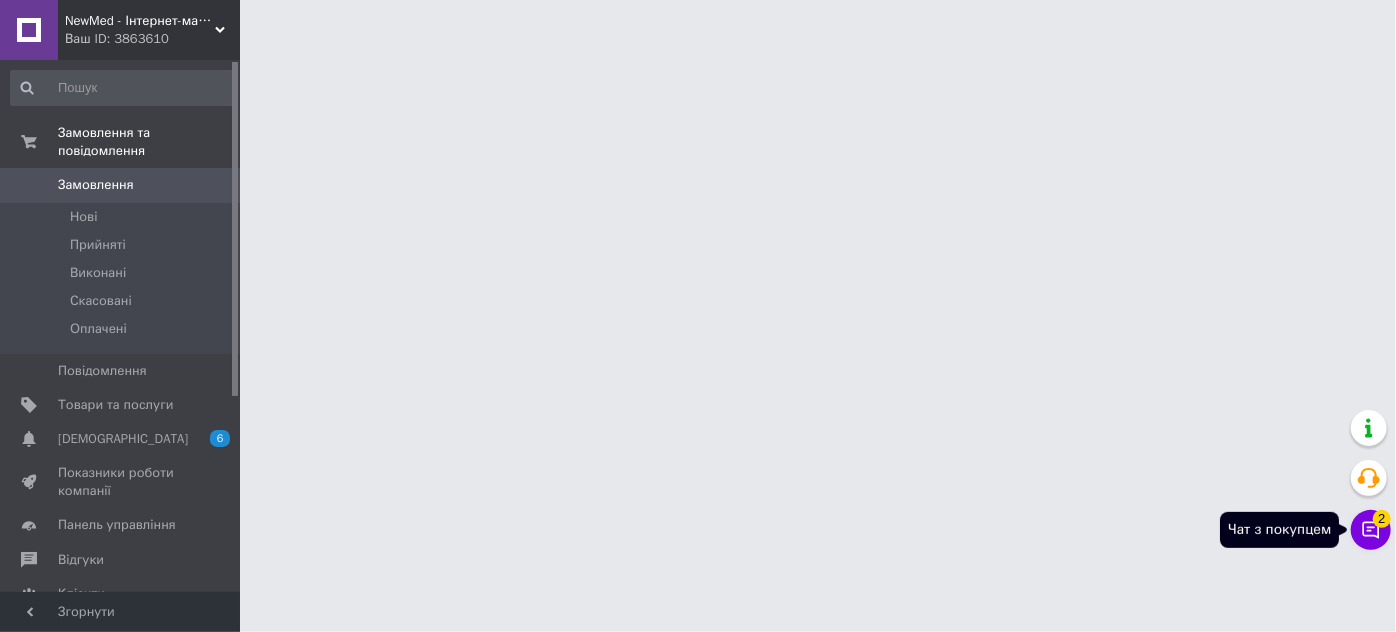 click 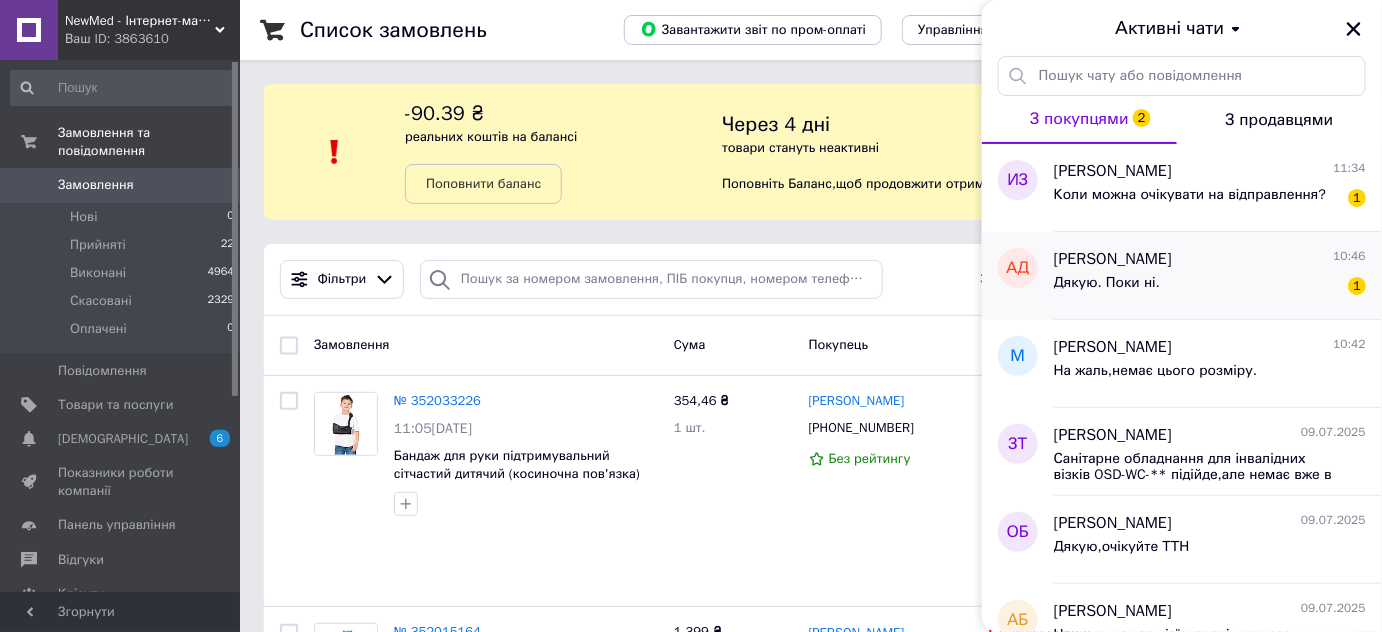 click on "Дякую. Поки ні. 1" at bounding box center (1210, 287) 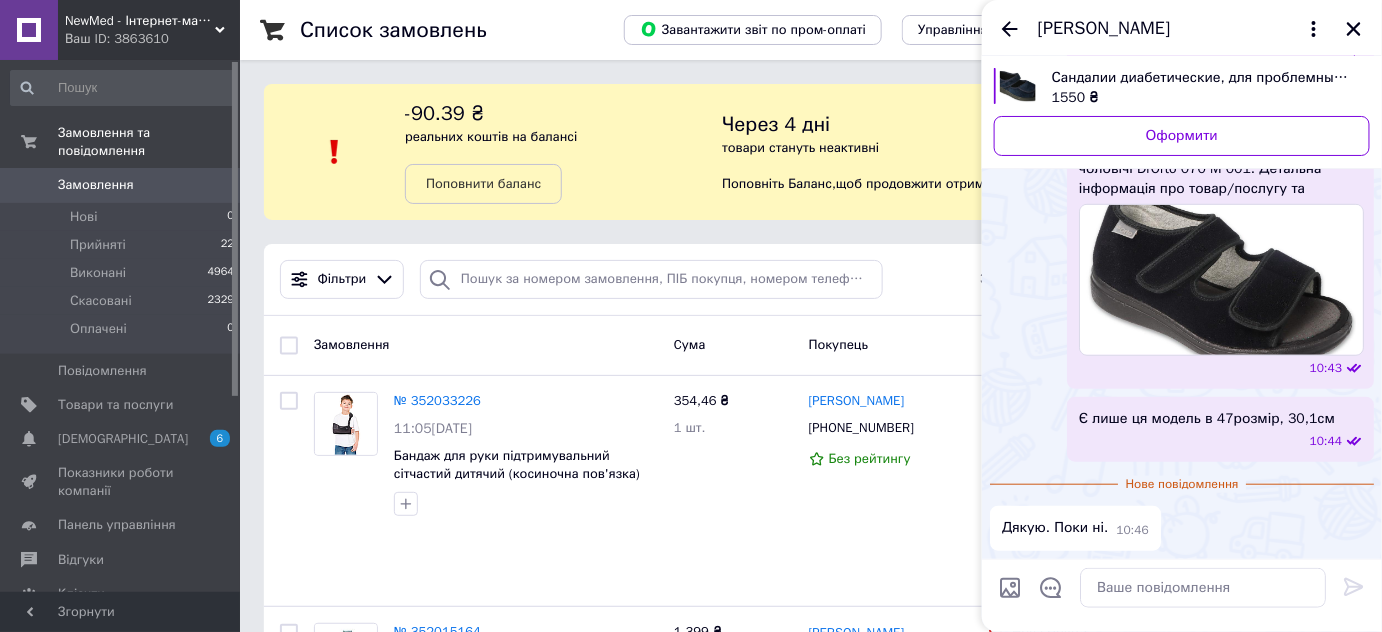 scroll, scrollTop: 346, scrollLeft: 0, axis: vertical 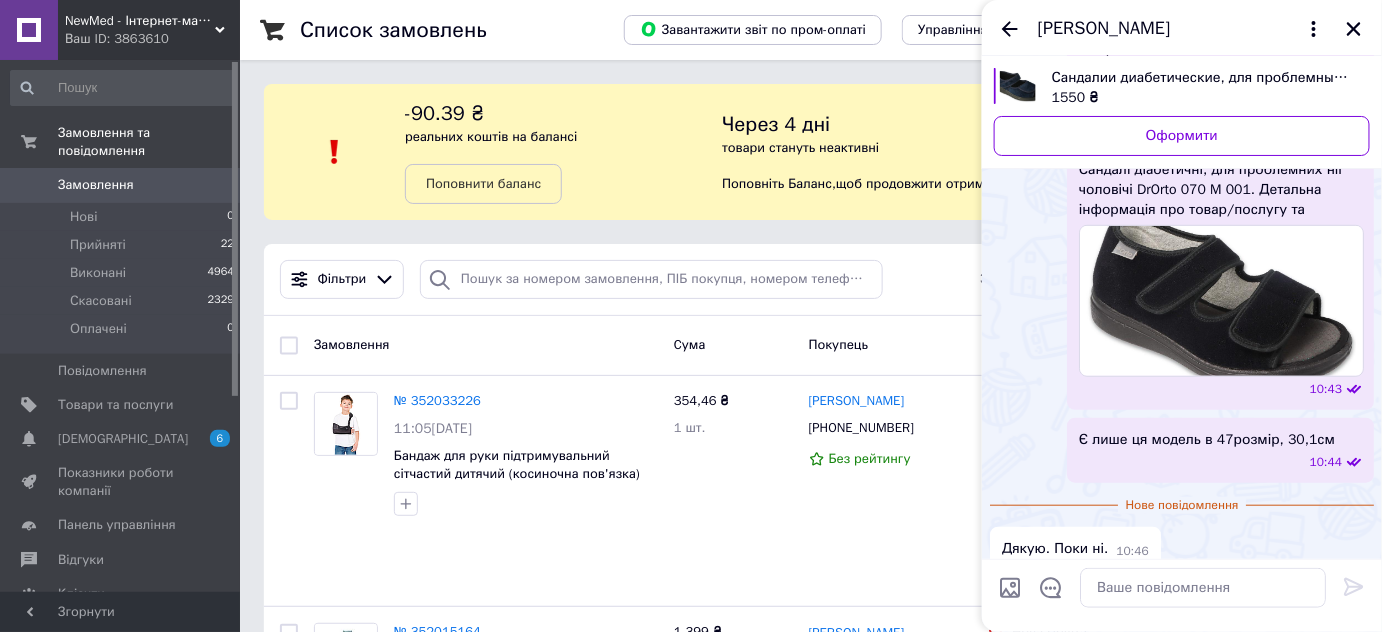 click 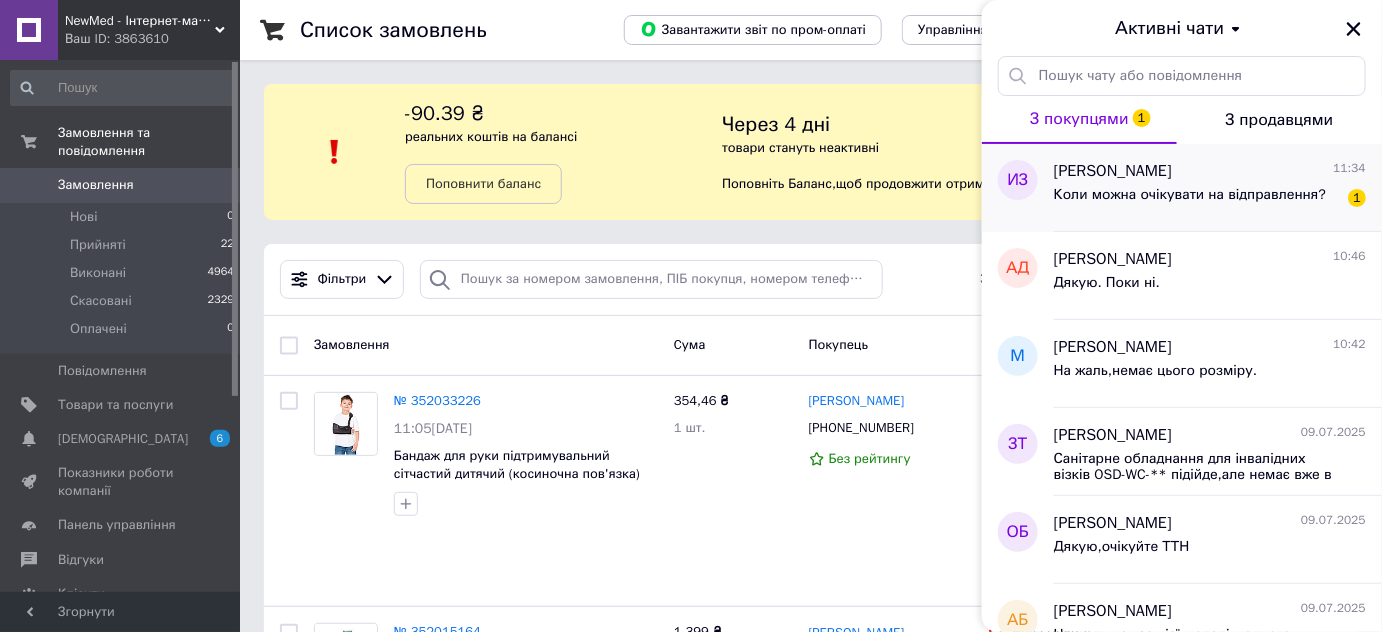 click on "Коли можна очікувати на відправлення?" at bounding box center (1190, 195) 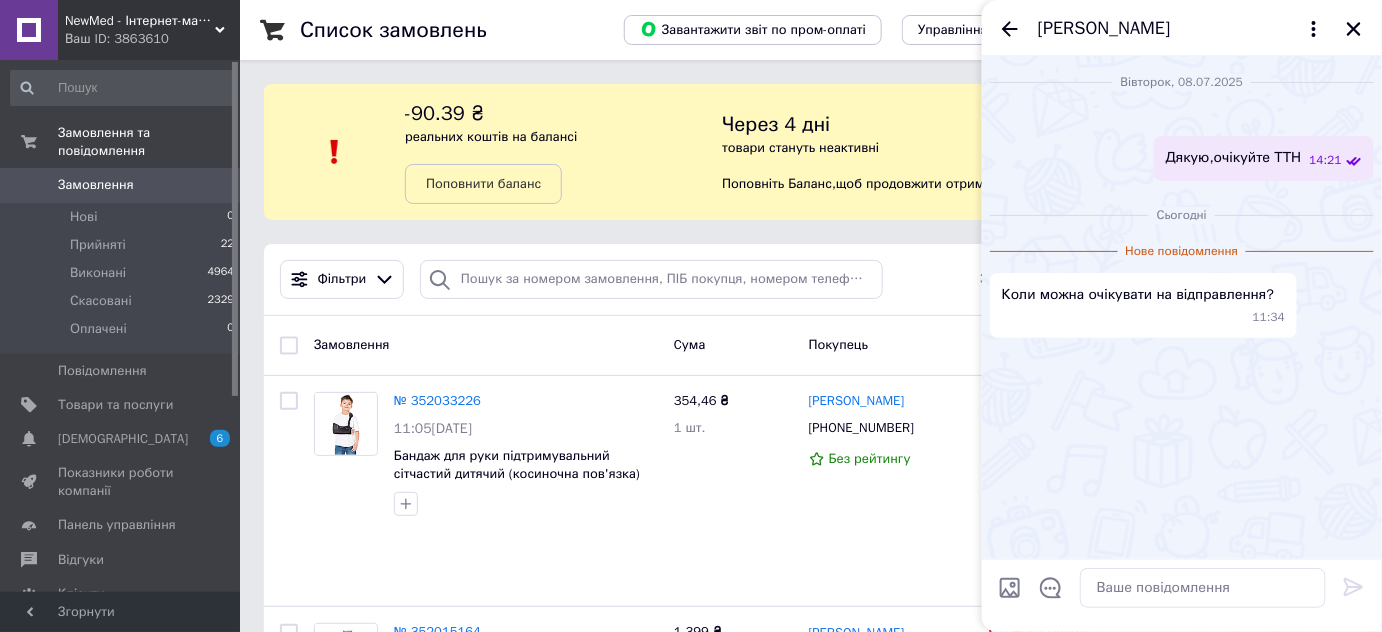 scroll, scrollTop: 0, scrollLeft: 0, axis: both 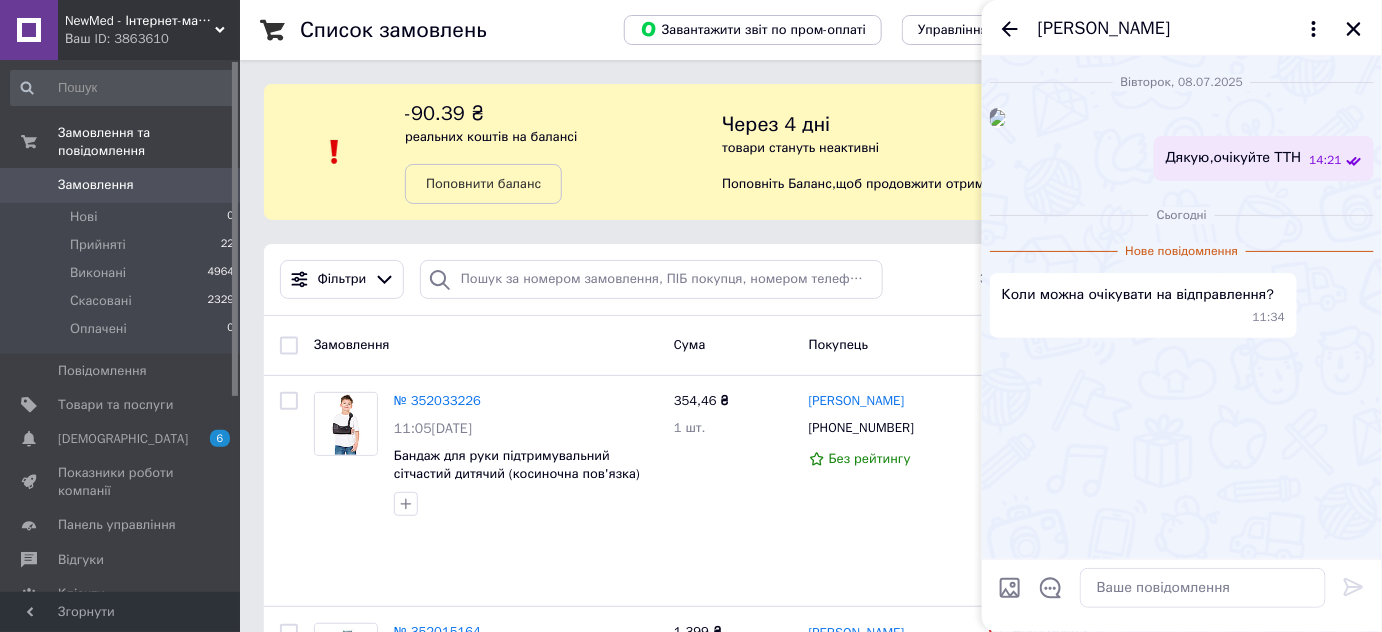click on "[PERSON_NAME]" at bounding box center (1104, 29) 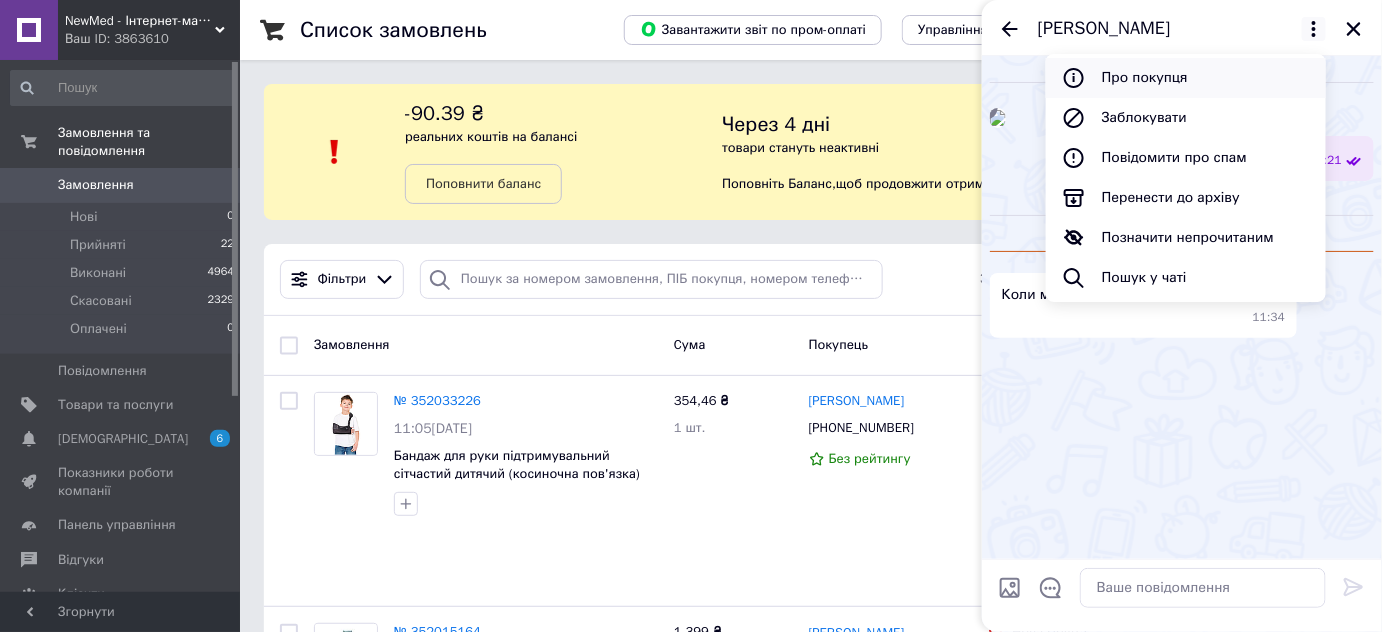 click on "Про покупця" at bounding box center [1186, 78] 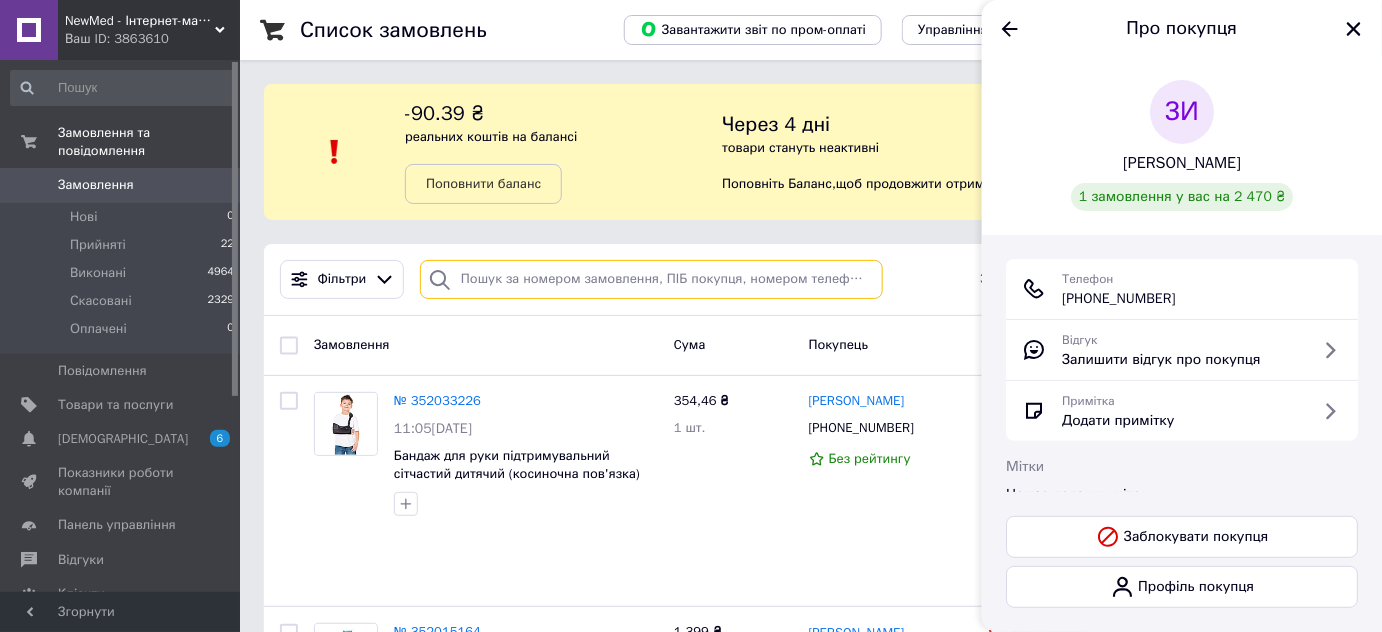 click at bounding box center (651, 279) 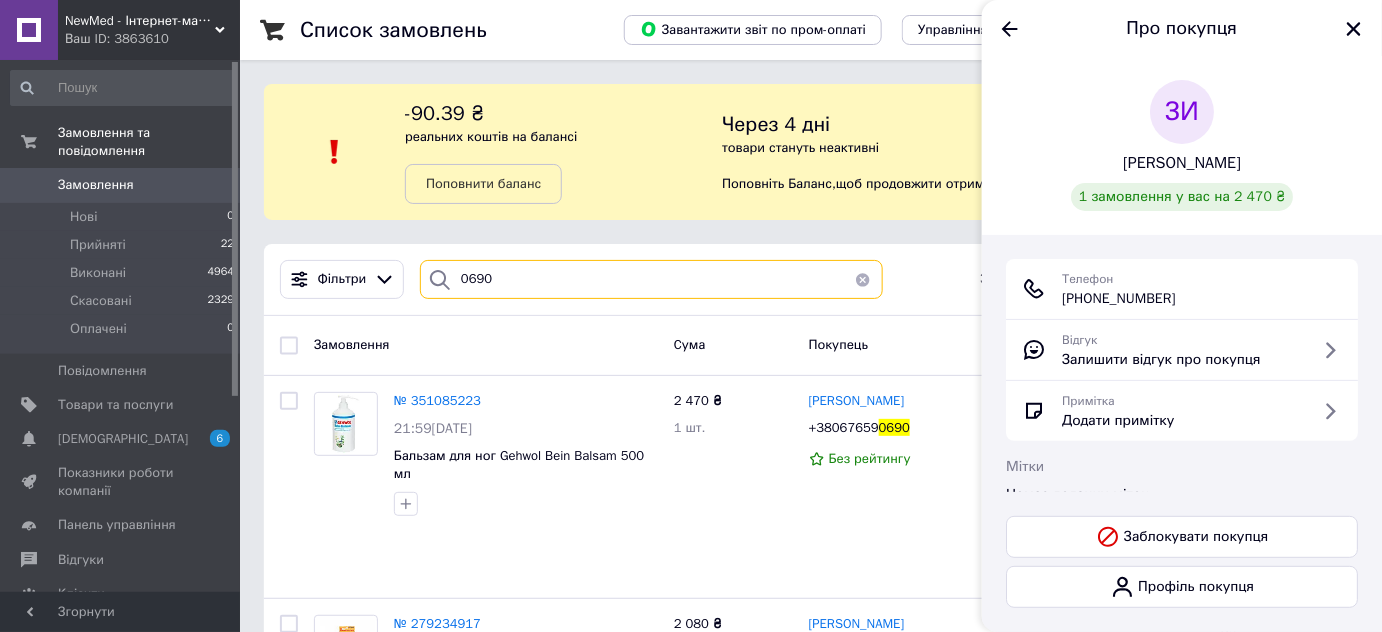 type on "0690" 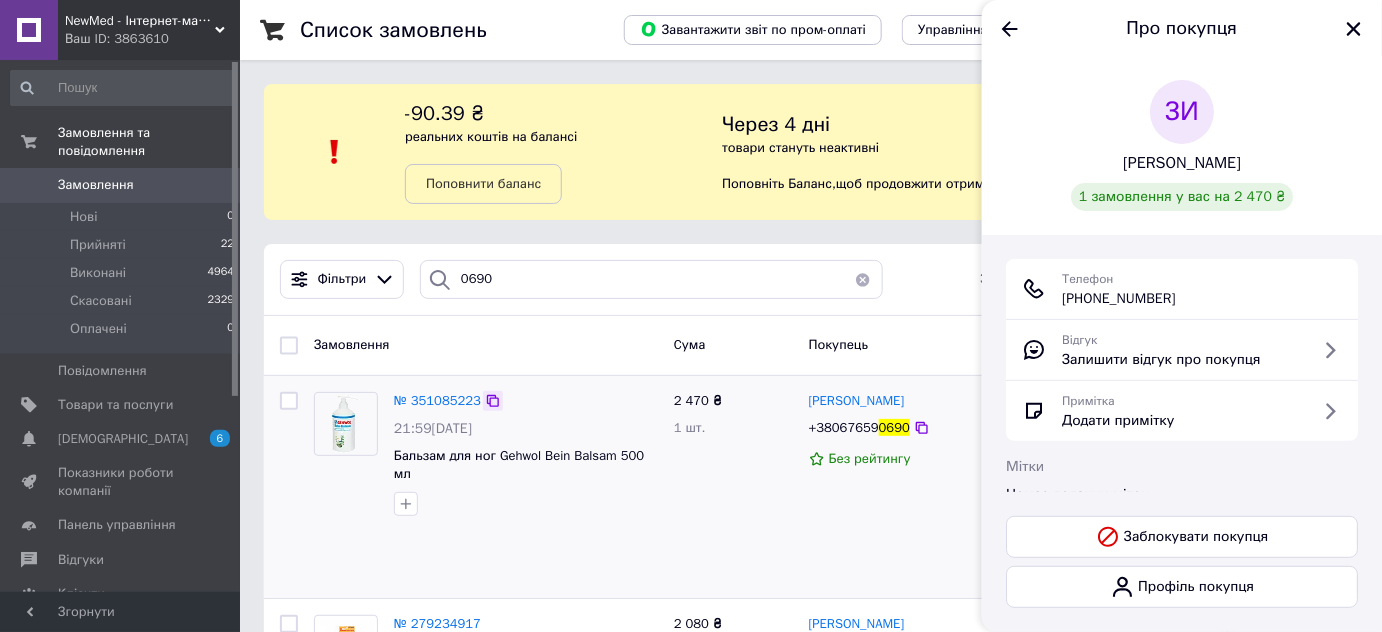 click 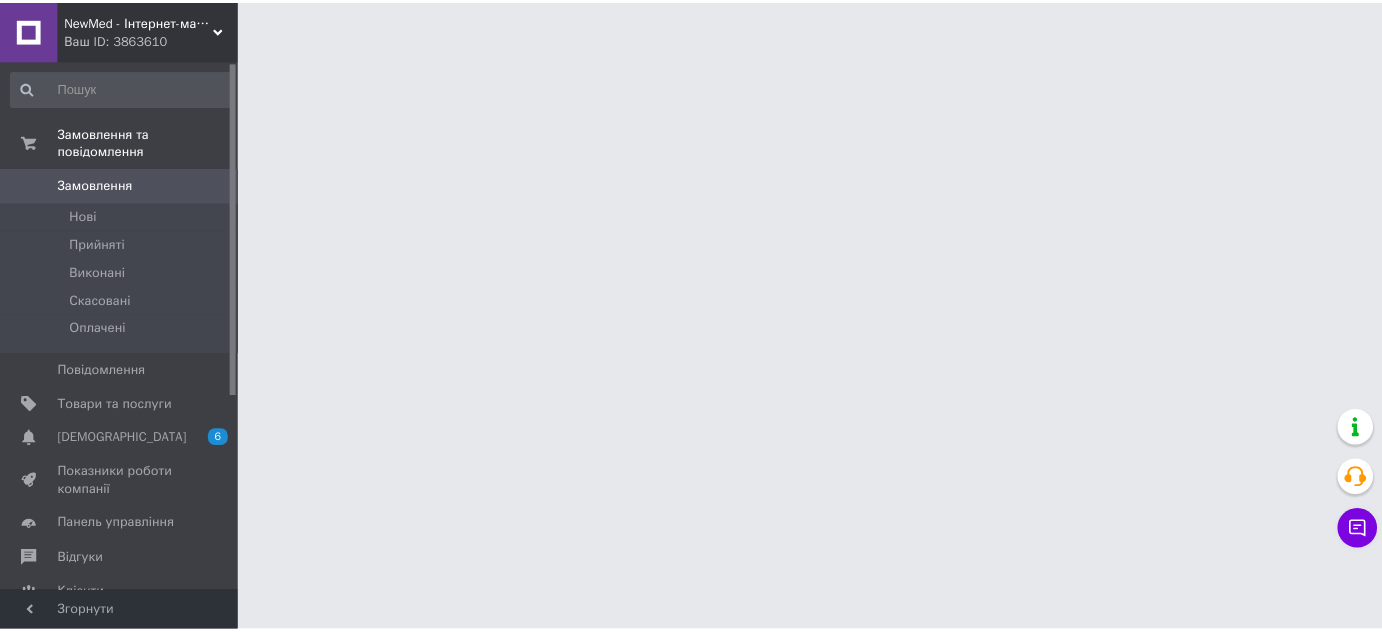 scroll, scrollTop: 0, scrollLeft: 0, axis: both 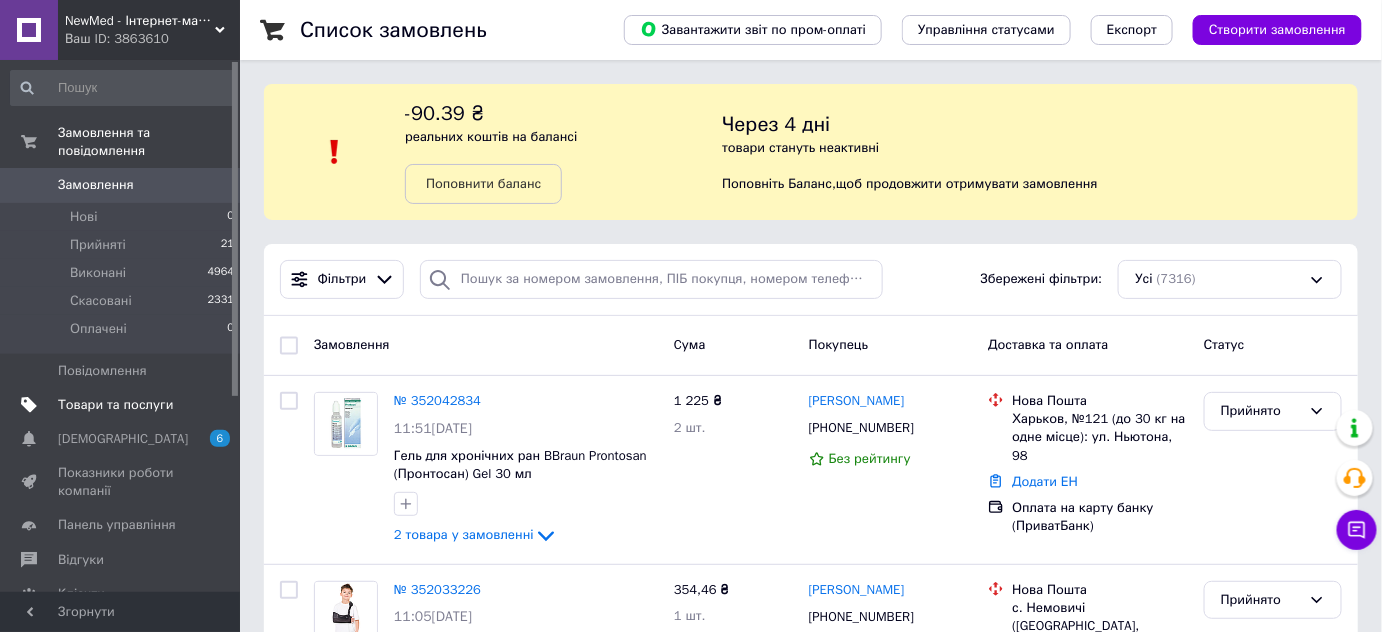 click at bounding box center [212, 405] 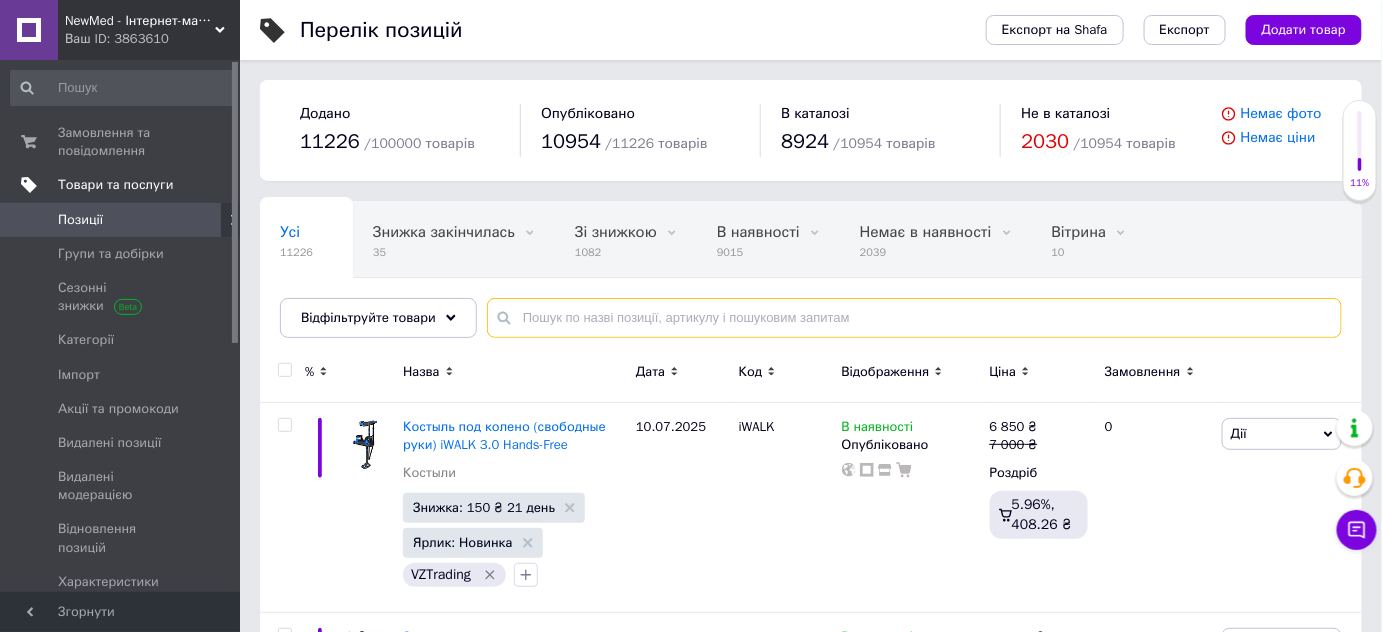 paste on "Гель для хронічних ран BBraun Prontosan (Пронтосан) Gel 30 мл" 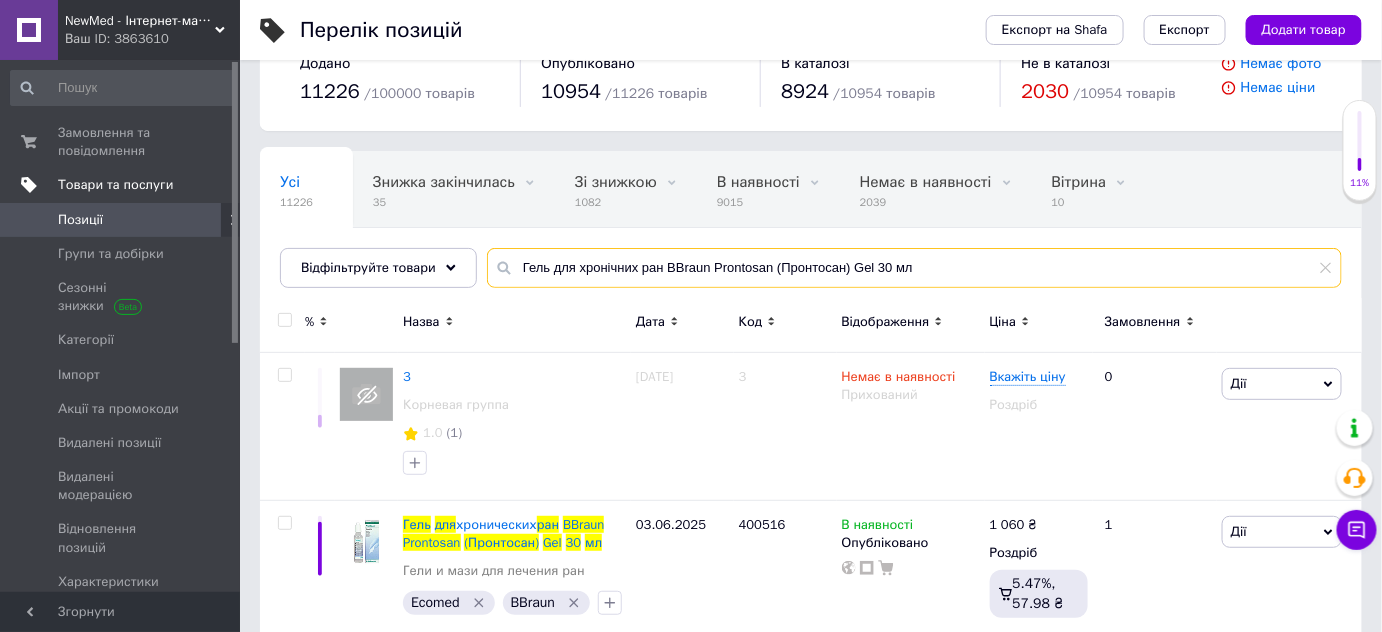 scroll, scrollTop: 77, scrollLeft: 0, axis: vertical 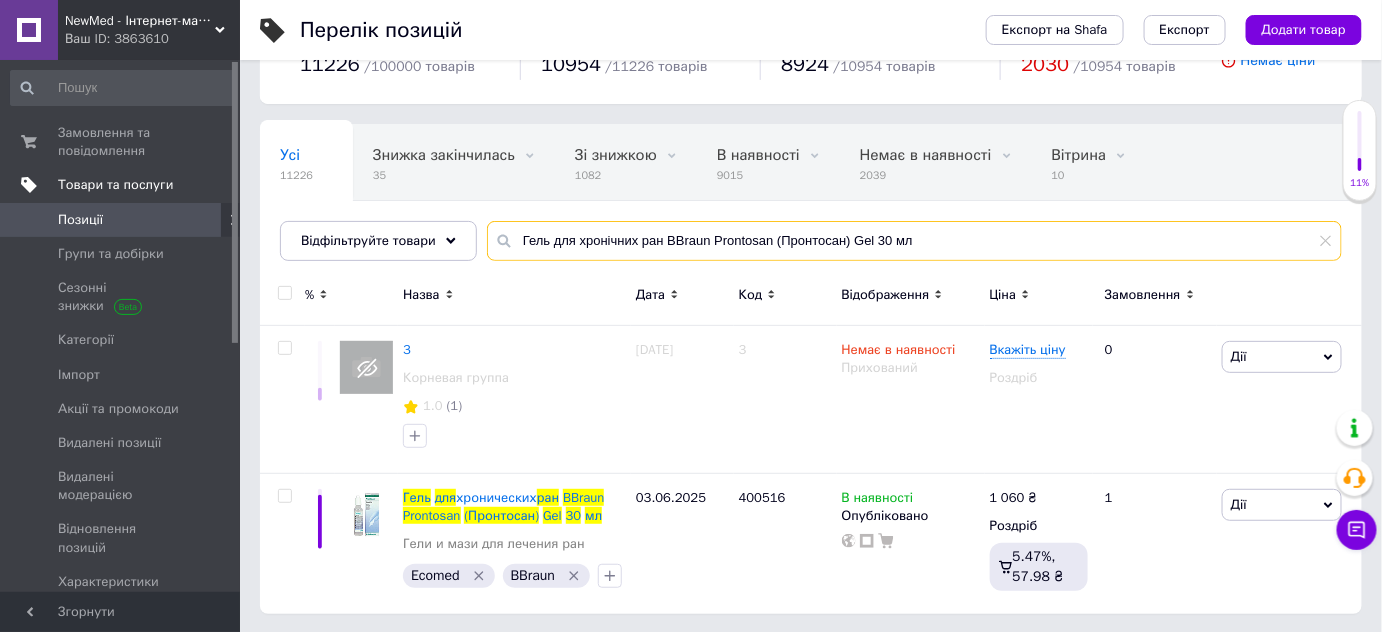 type on "Гель для хронічних ран BBraun Prontosan (Пронтосан) Gel 30 мл" 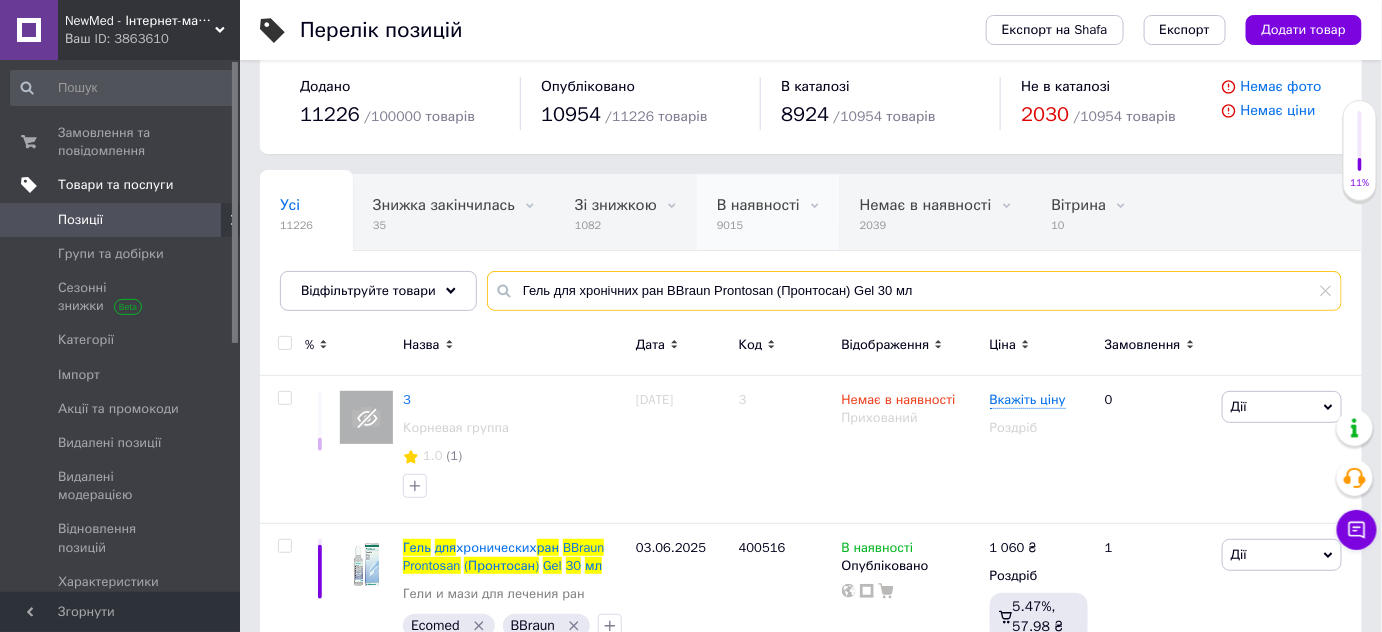 scroll, scrollTop: 0, scrollLeft: 0, axis: both 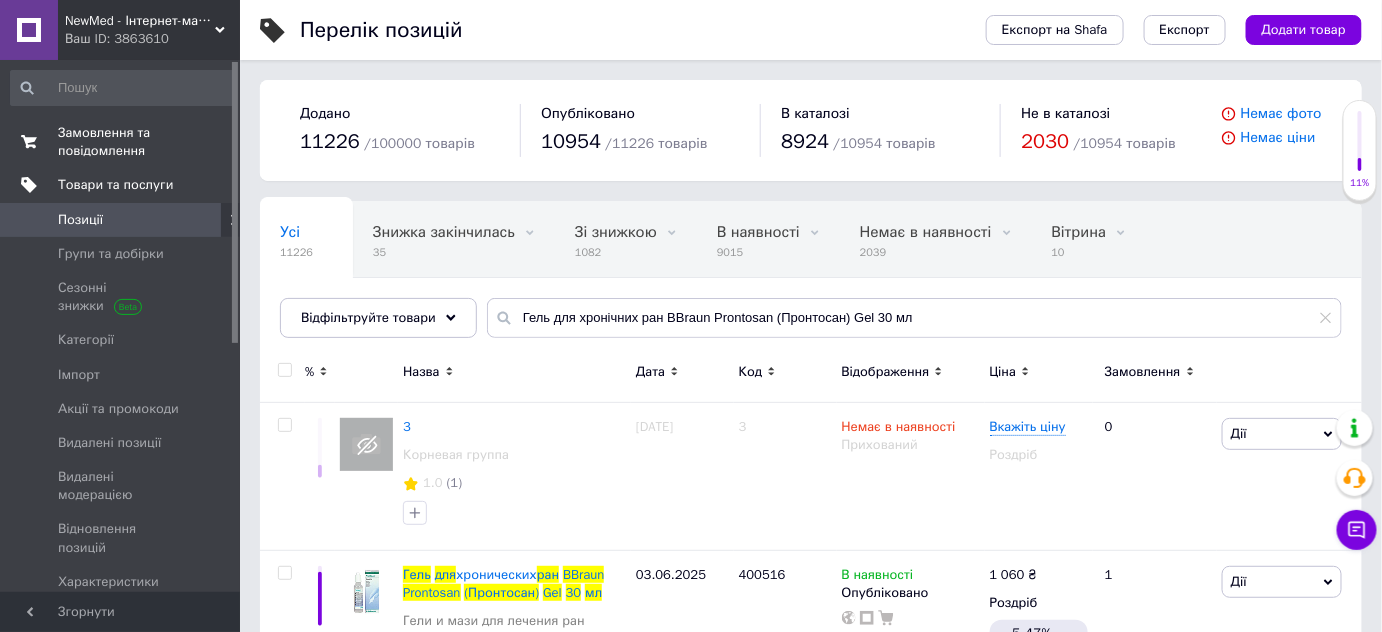 click on "Замовлення та повідомлення" at bounding box center [121, 142] 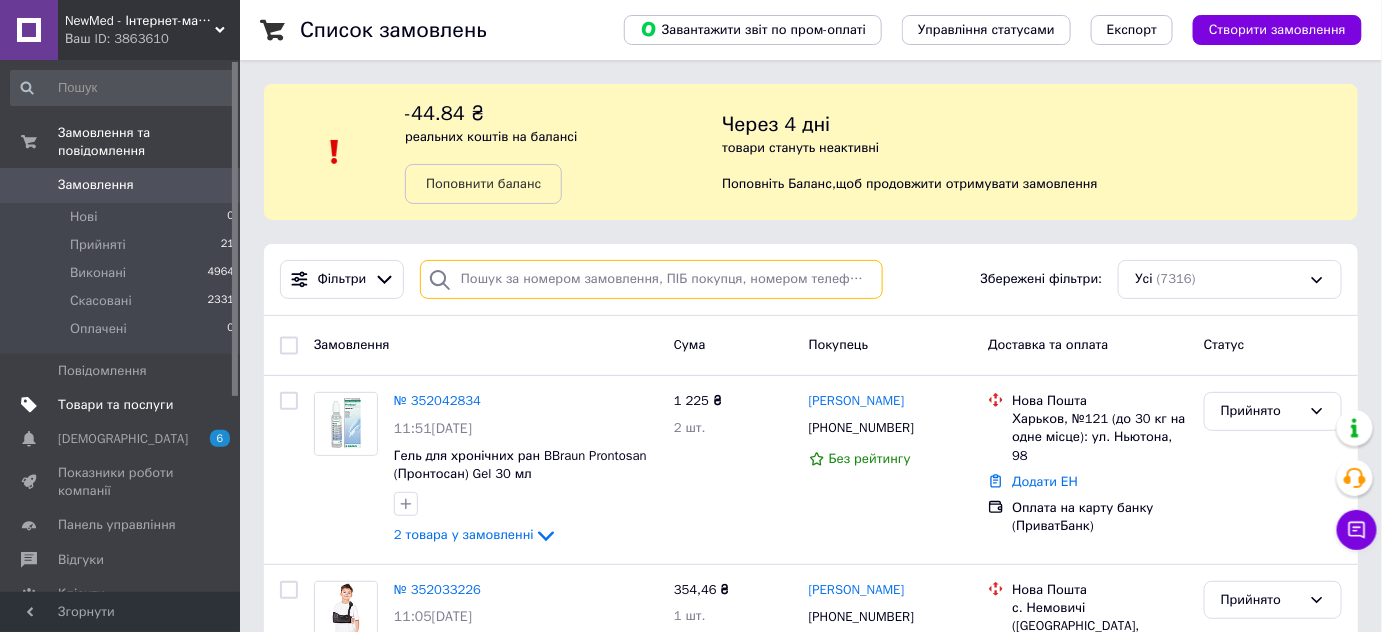 click at bounding box center (651, 279) 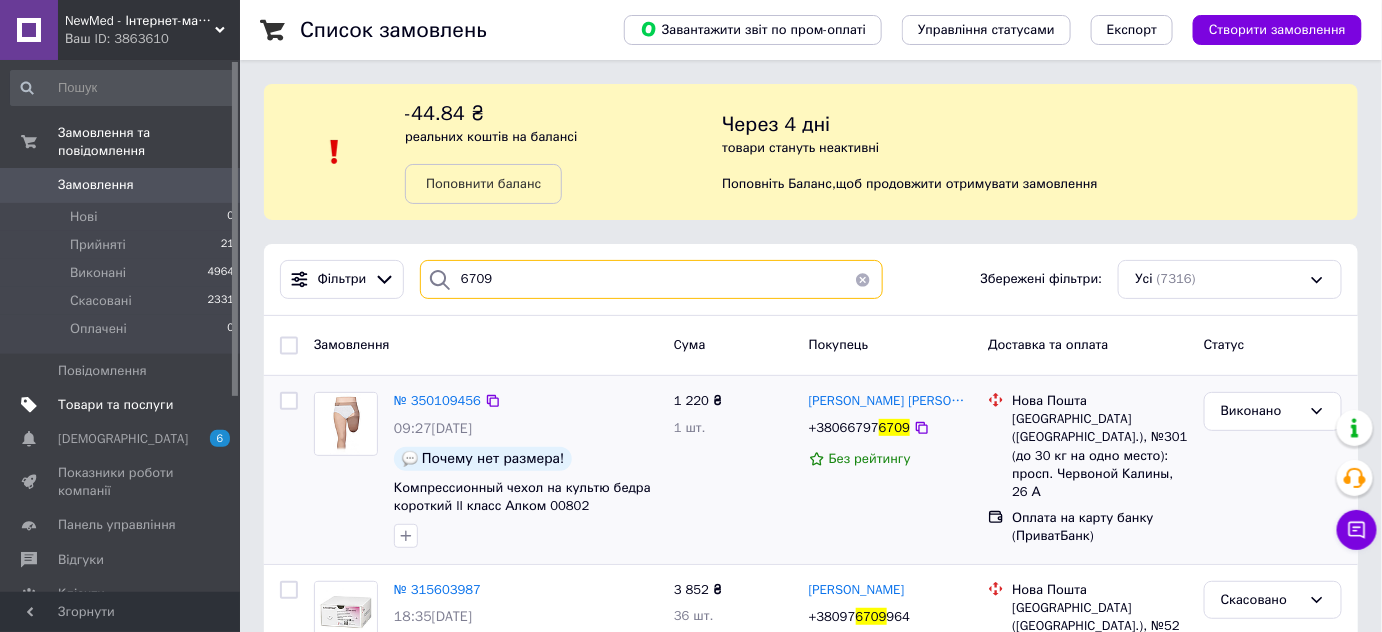 scroll, scrollTop: 90, scrollLeft: 0, axis: vertical 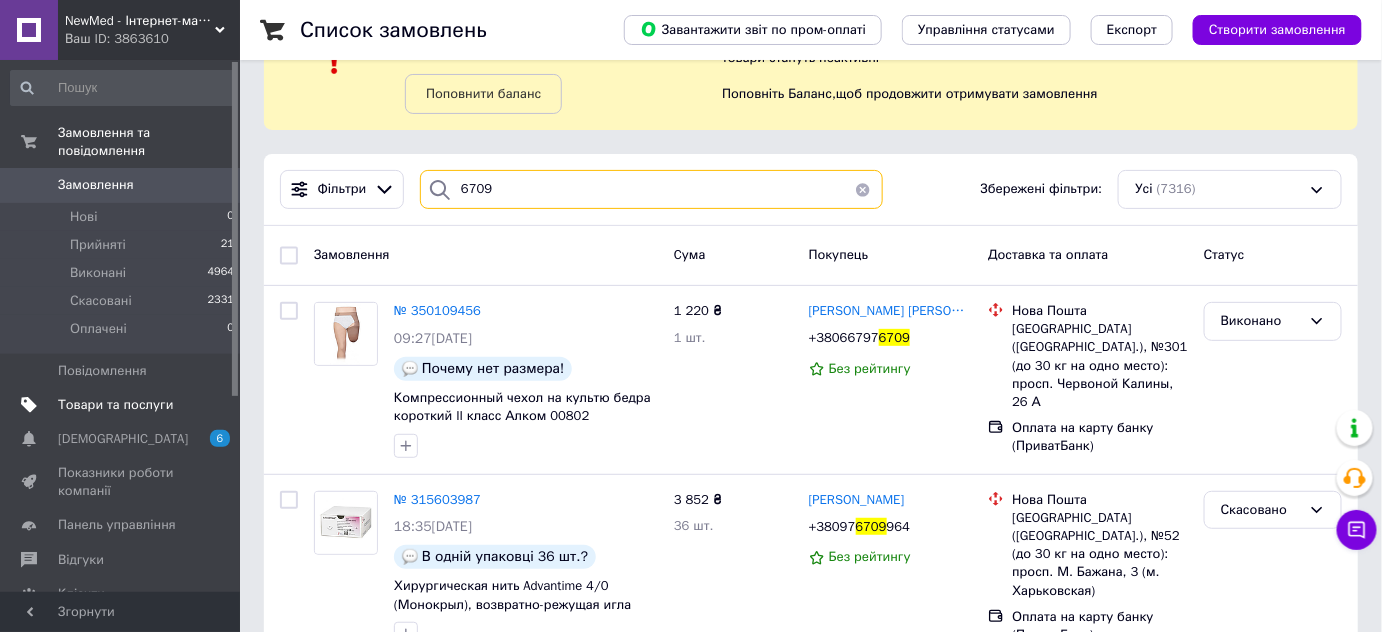 type on "6709" 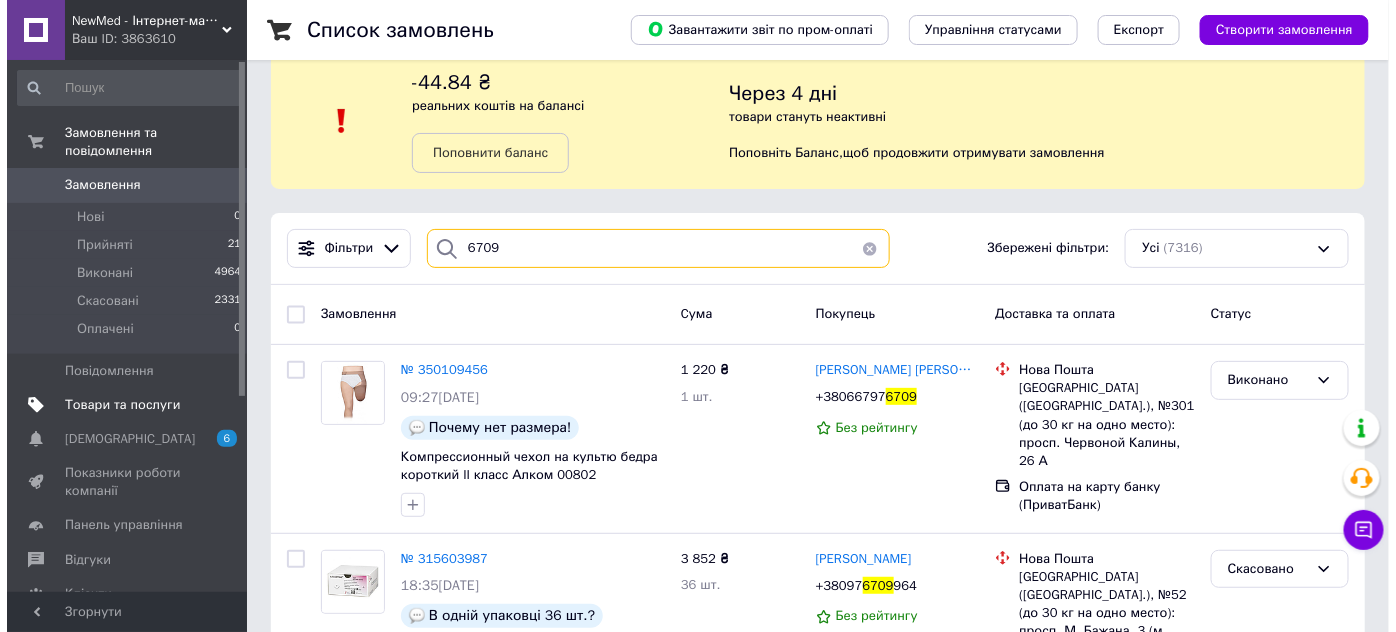 scroll, scrollTop: 0, scrollLeft: 0, axis: both 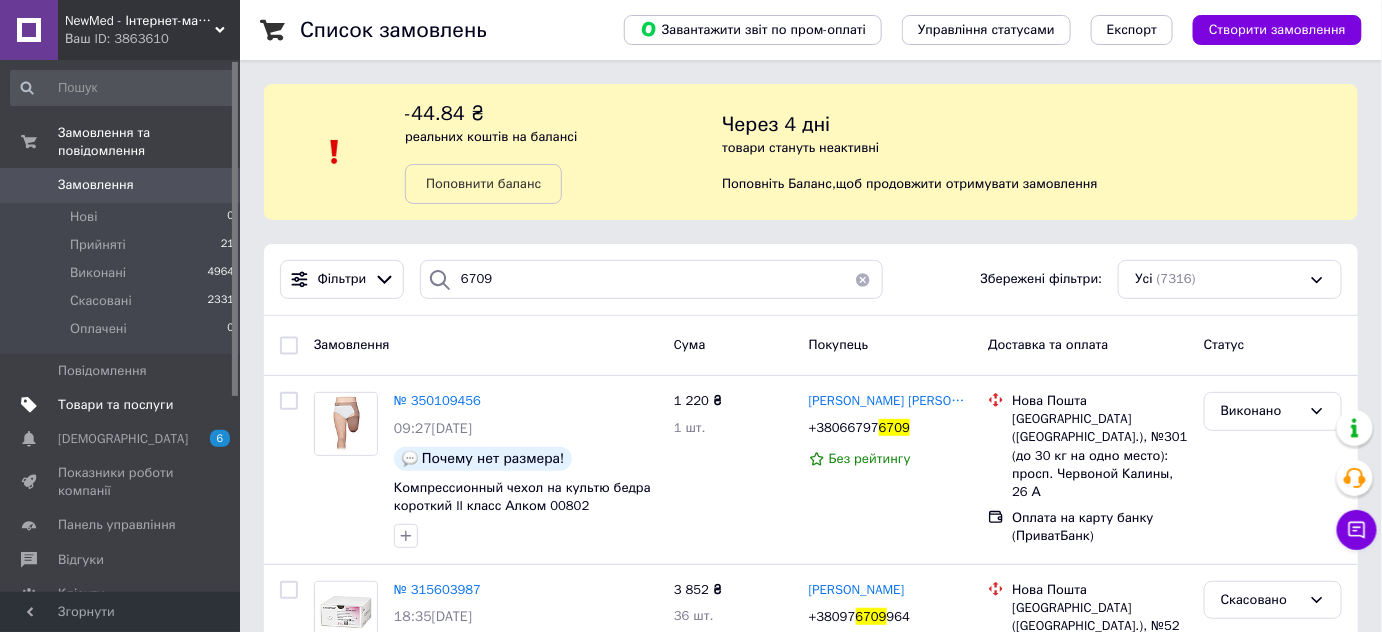 click on "Товари та послуги" at bounding box center (115, 405) 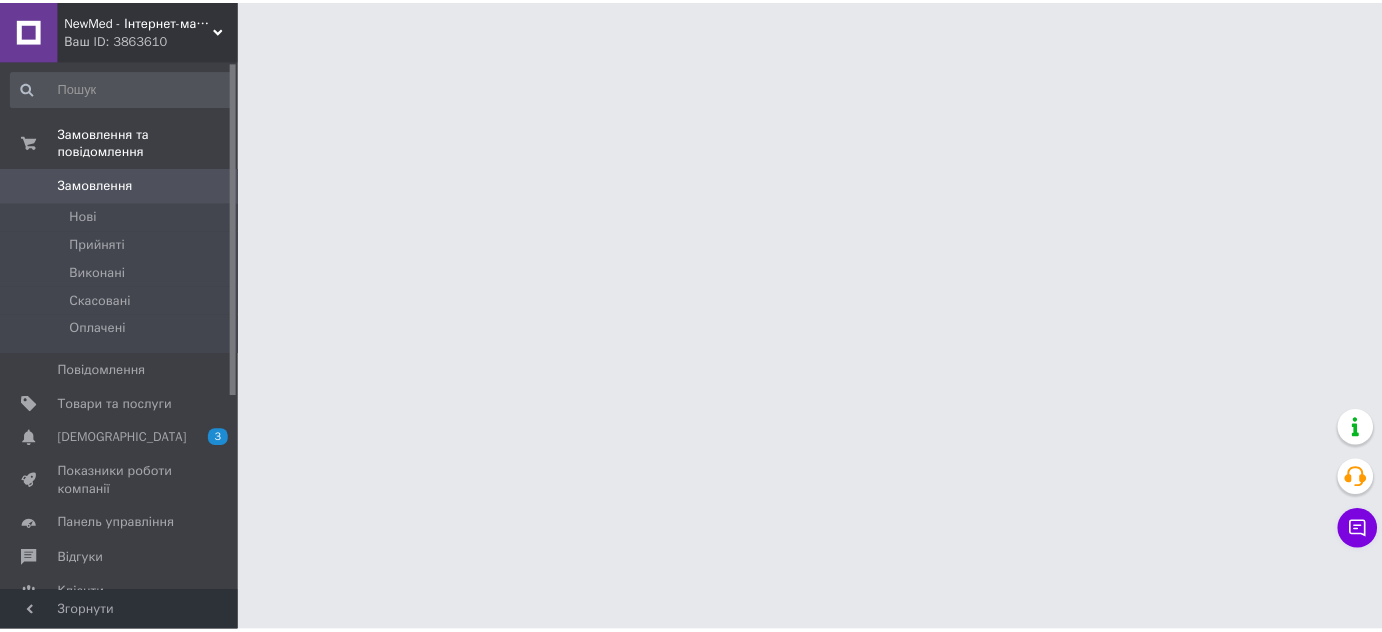 scroll, scrollTop: 0, scrollLeft: 0, axis: both 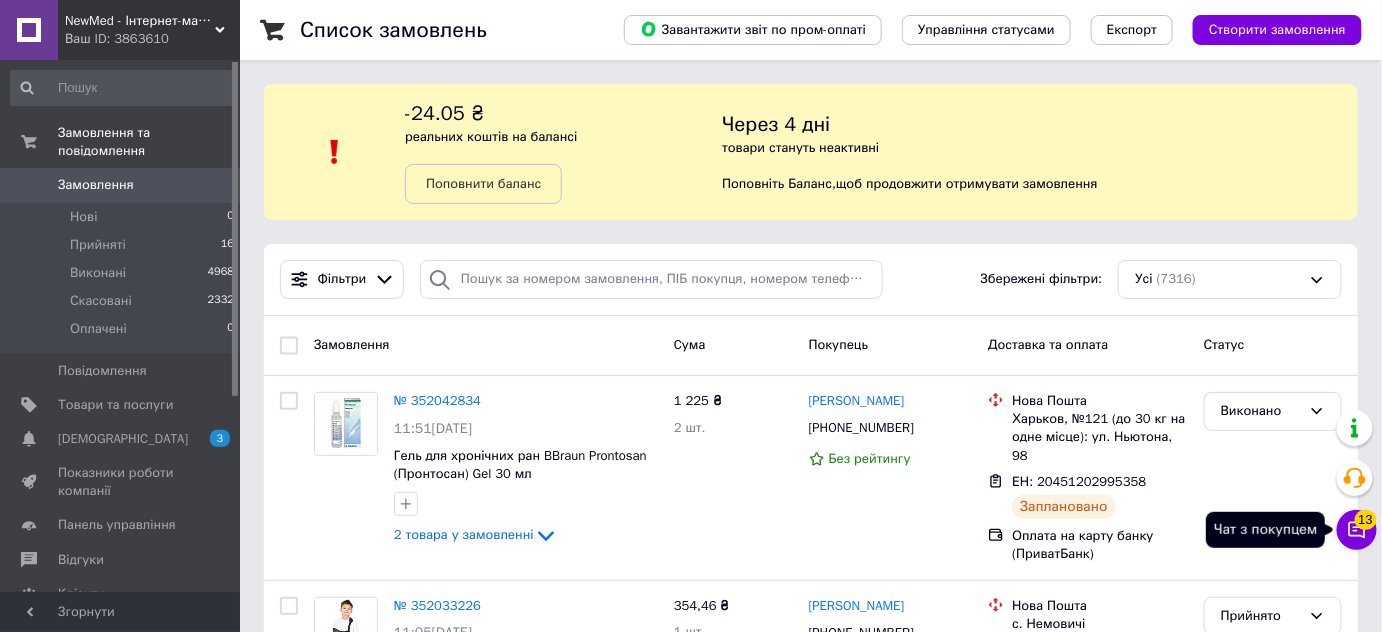 click 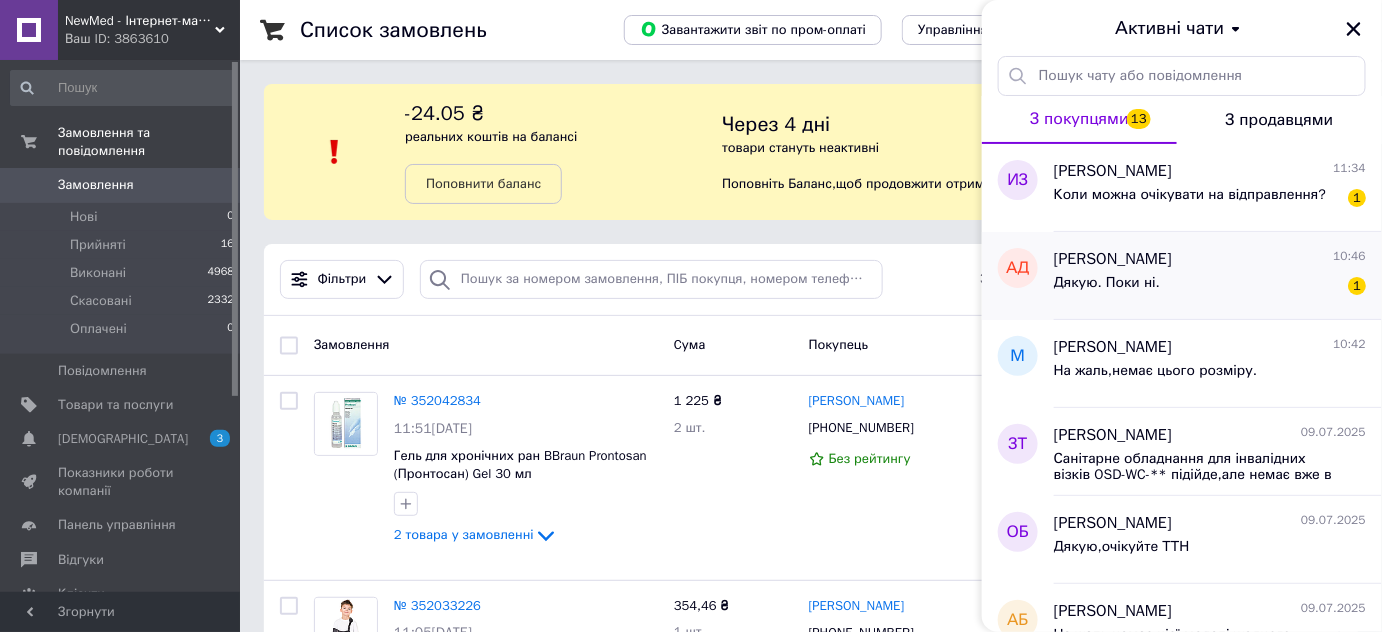 click on "Артем Дашковский 10:46" at bounding box center (1210, 259) 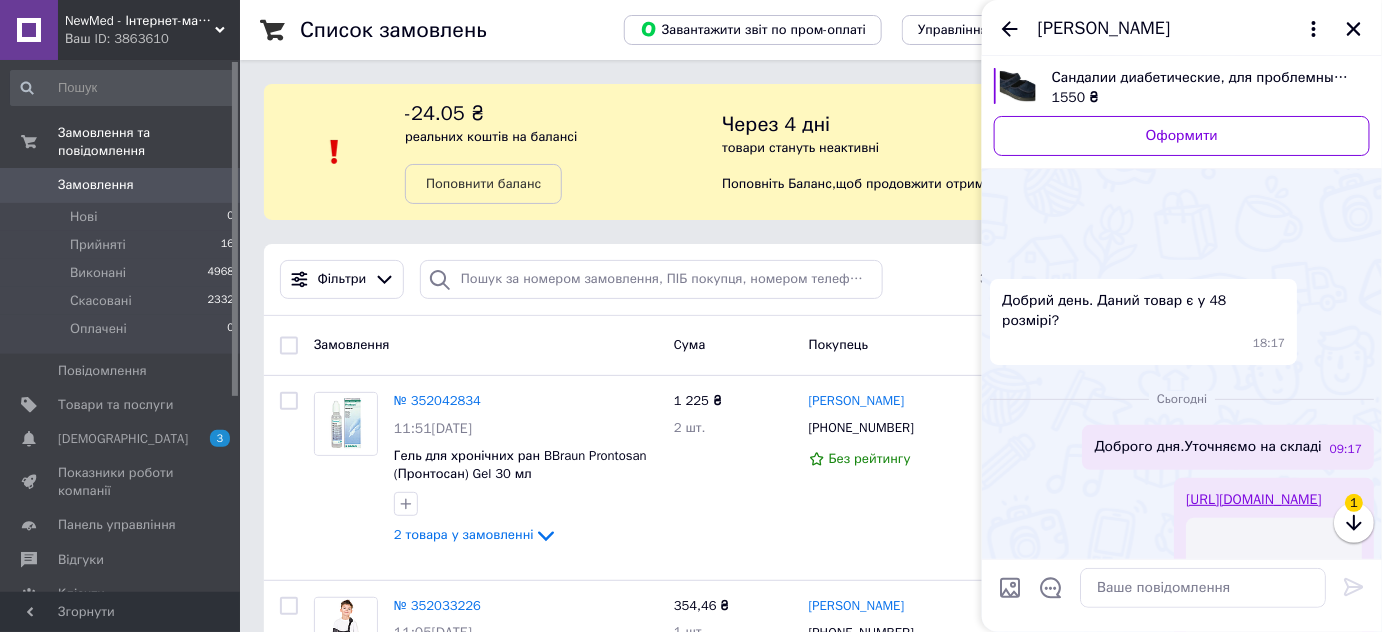 scroll, scrollTop: 381, scrollLeft: 0, axis: vertical 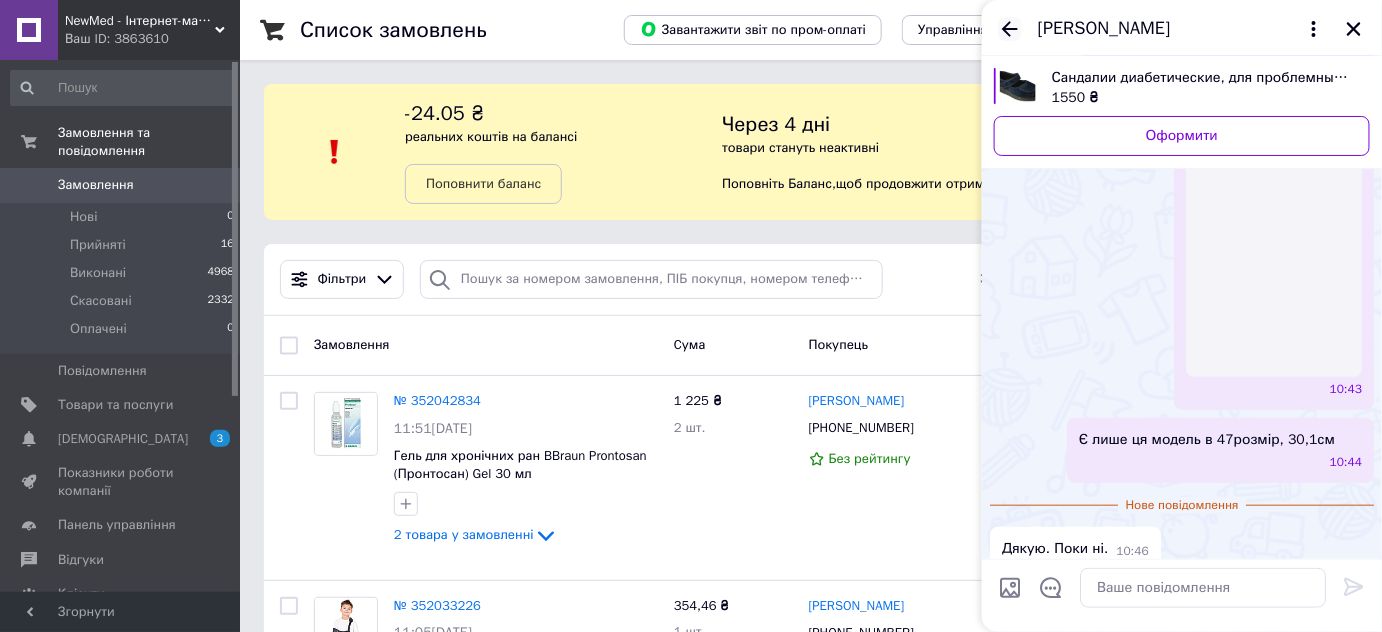 click 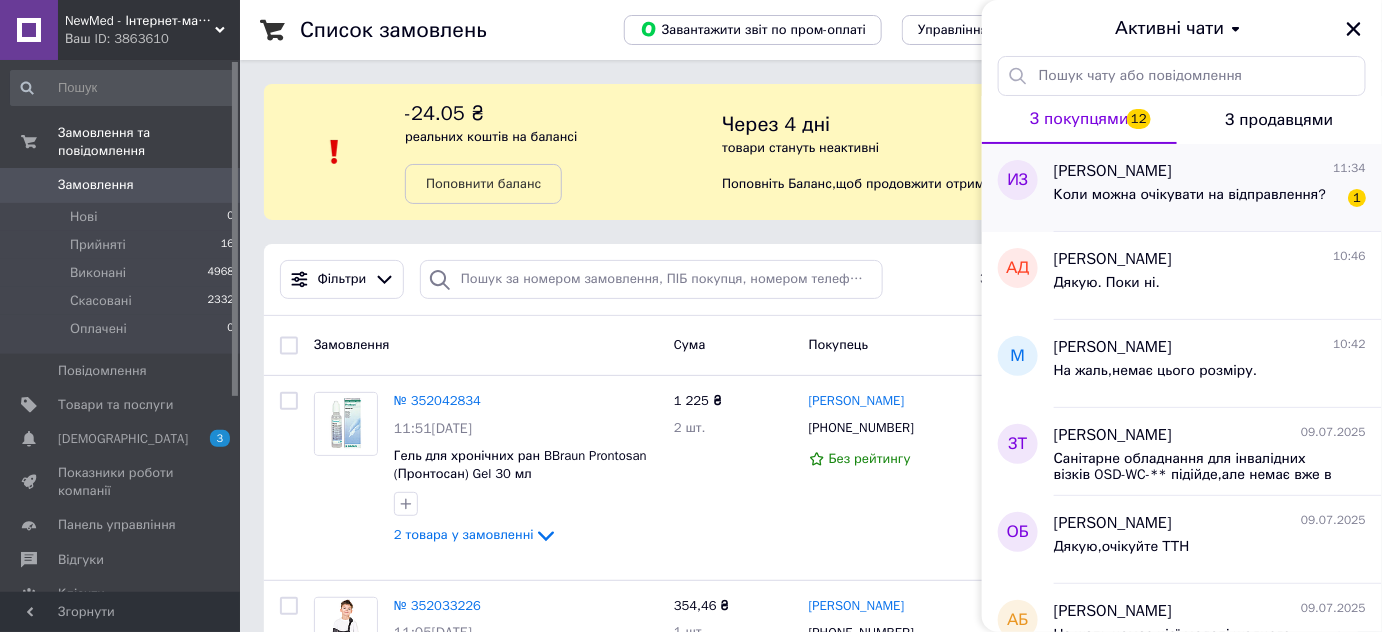 click on "Коли можна очікувати на відправлення?" at bounding box center [1190, 195] 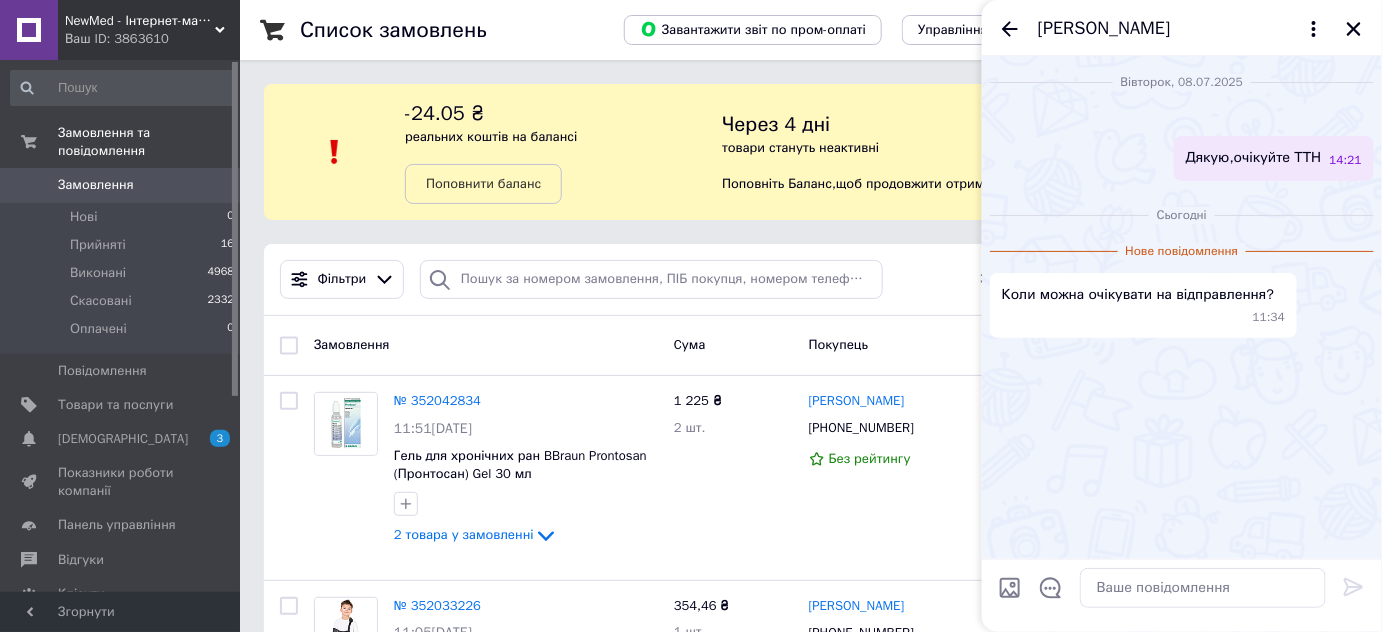 scroll, scrollTop: 66, scrollLeft: 0, axis: vertical 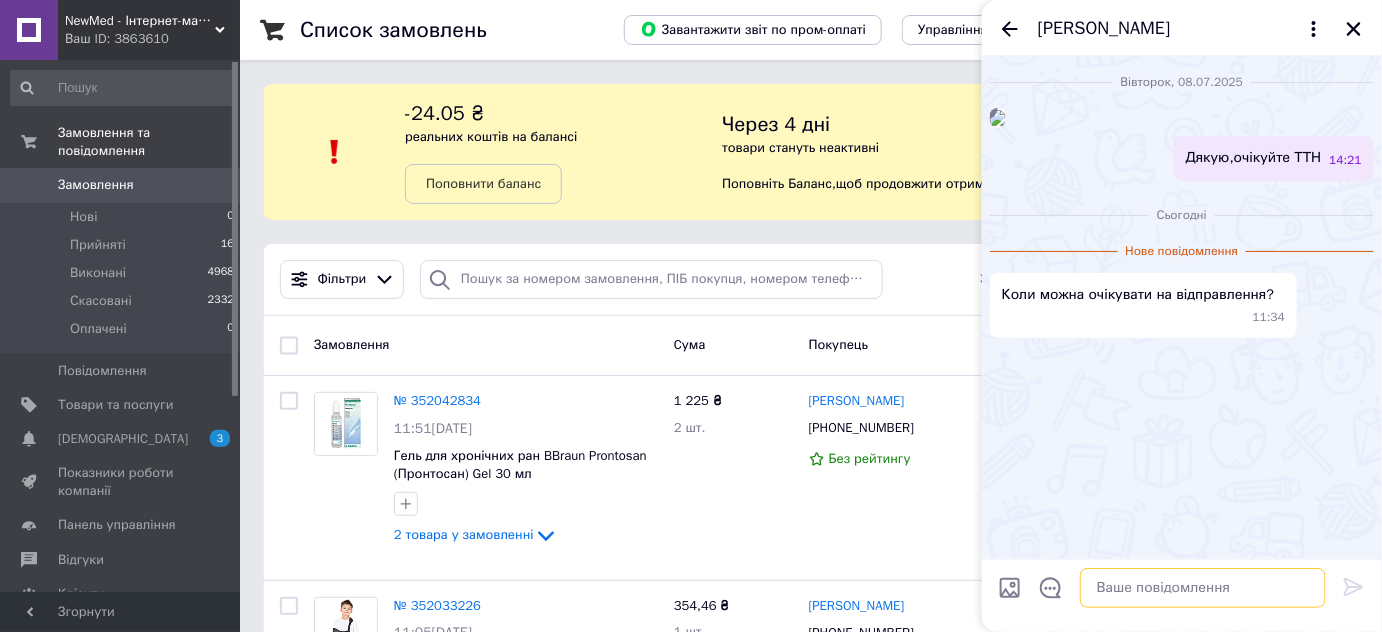 click at bounding box center [1203, 588] 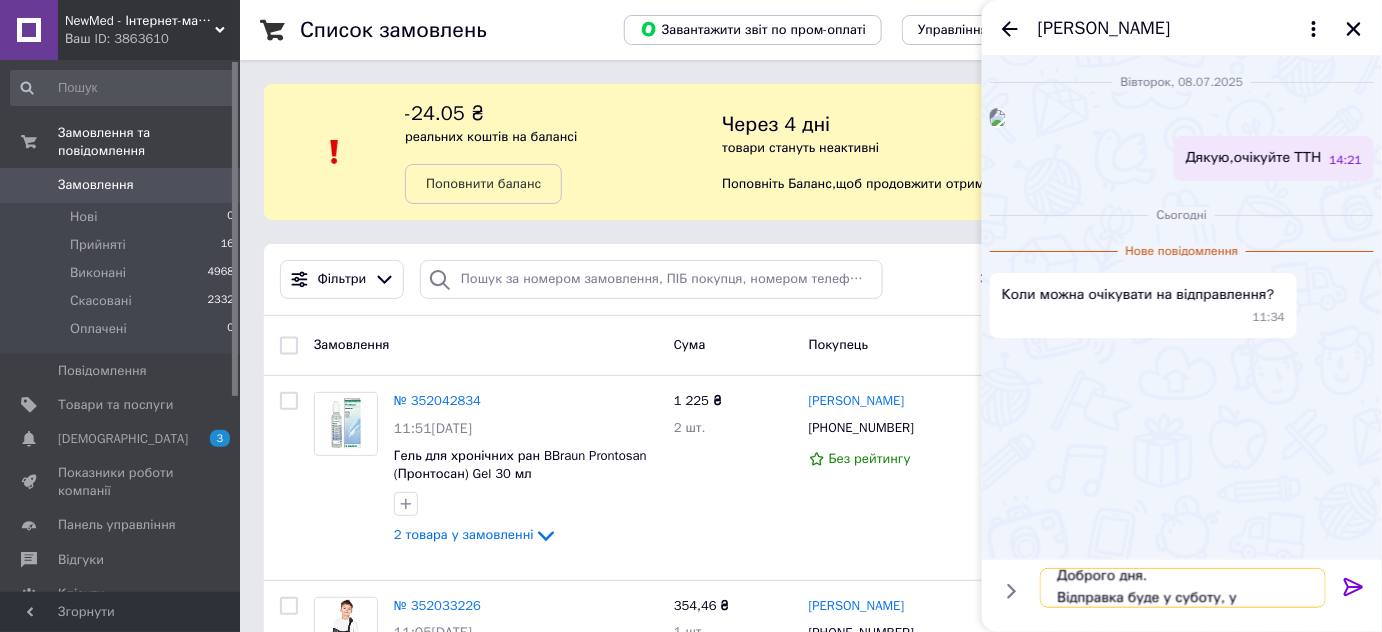 scroll, scrollTop: 1, scrollLeft: 0, axis: vertical 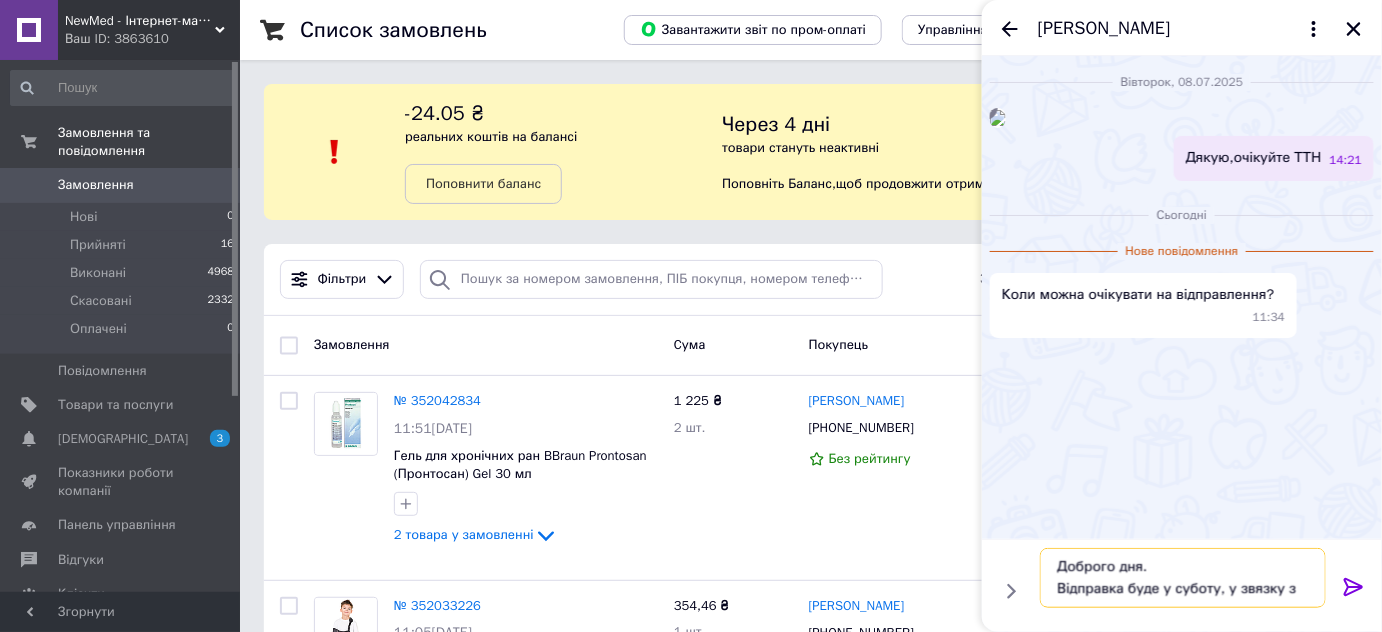 click on "Доброго дня.
Відправка буде у суботу, у звязку з ти" at bounding box center (1183, 578) 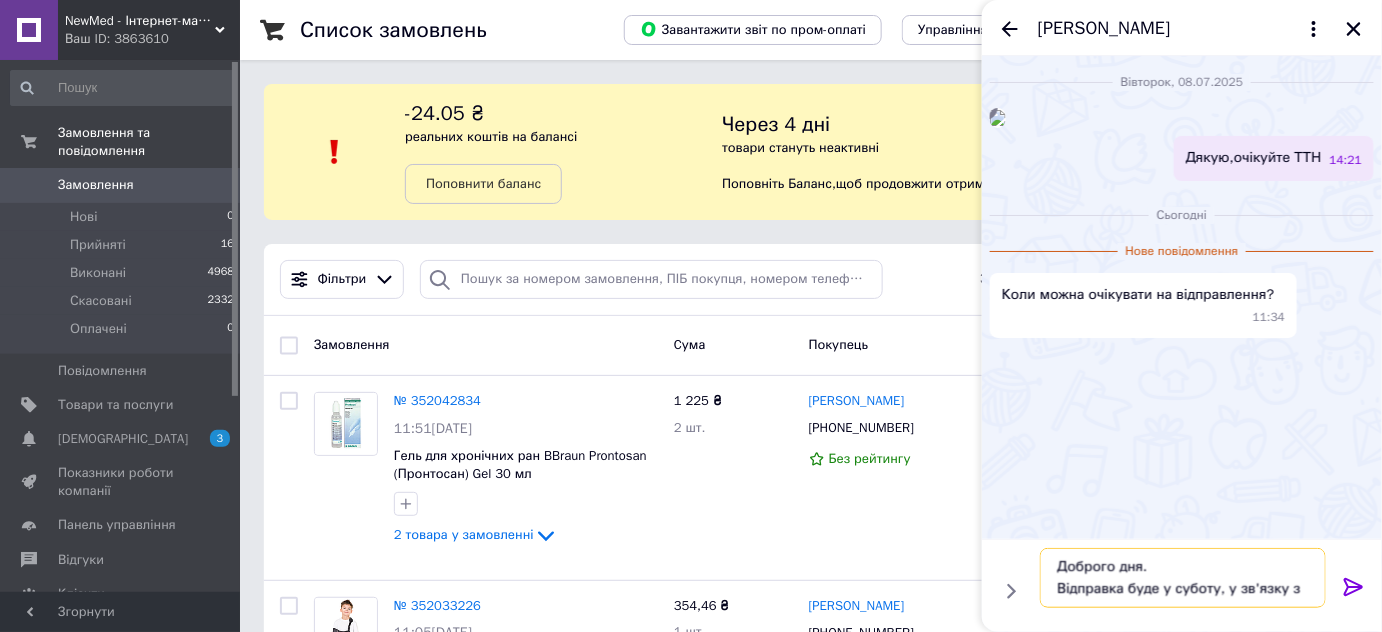 click on "Доброго дня.
Відправка буде у суботу, у зв'язку з ти" at bounding box center [1183, 578] 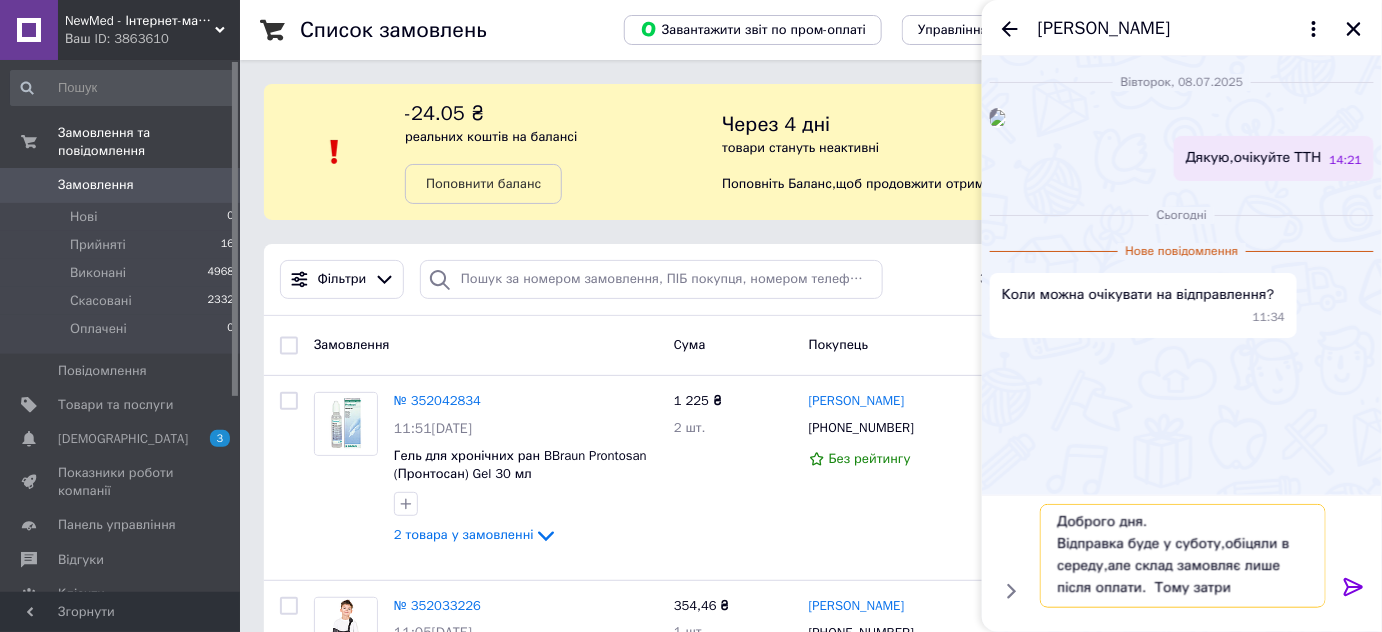 scroll, scrollTop: 1, scrollLeft: 0, axis: vertical 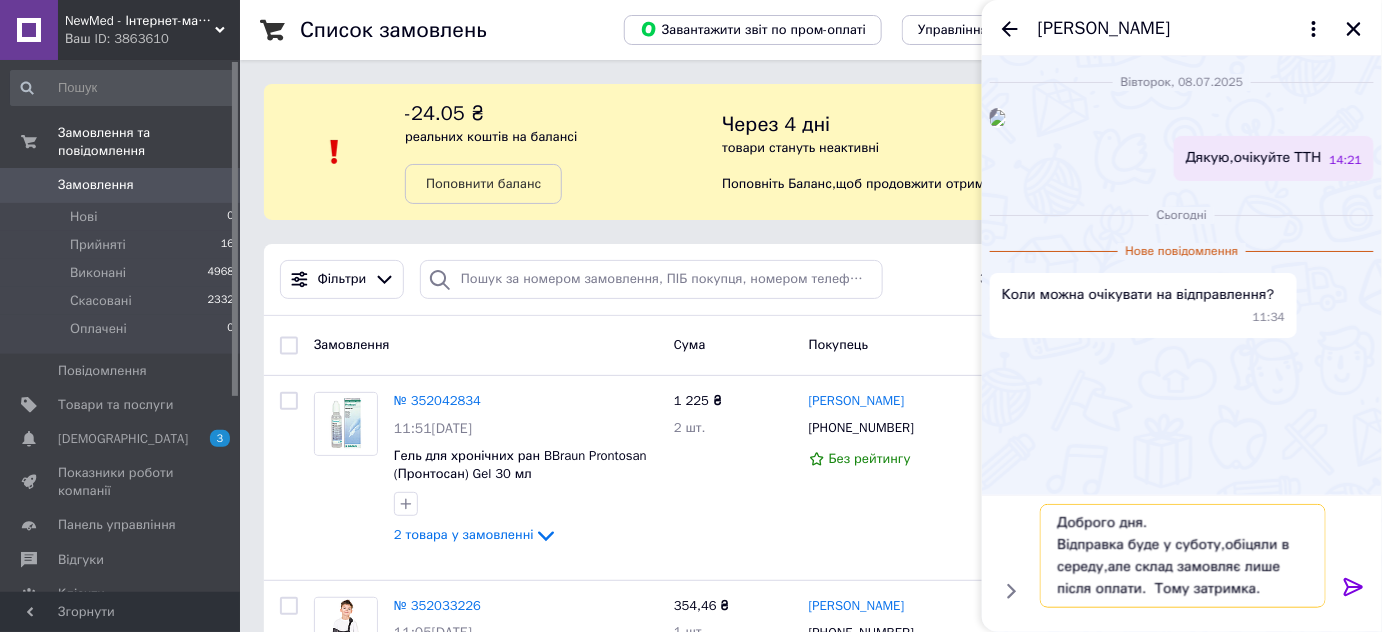 click on "Доброго дня.
Відправка буде у суботу,обіцяли в середу,але склад замовляє лише після оплати.  Тому затримка." at bounding box center (1183, 556) 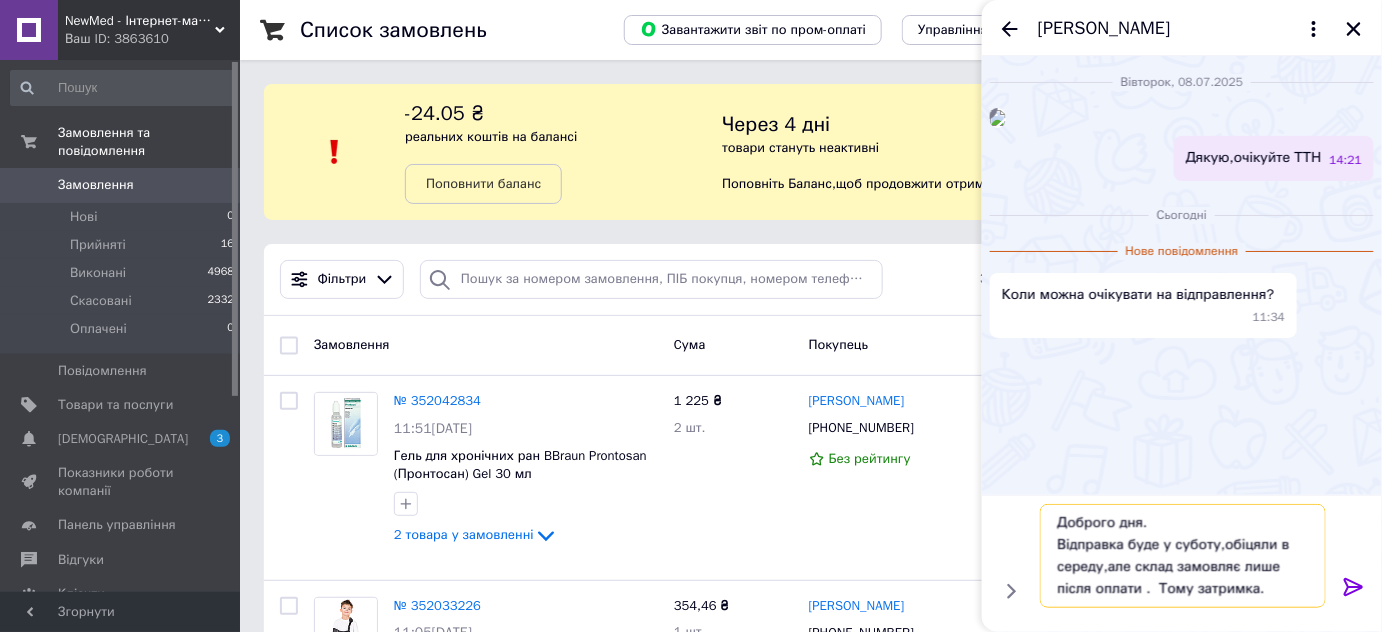 click on "Доброго дня.
Відправка буде у суботу,обіцяли в середу,але склад замовляє лише після оплати .  Тому затримка." at bounding box center (1183, 556) 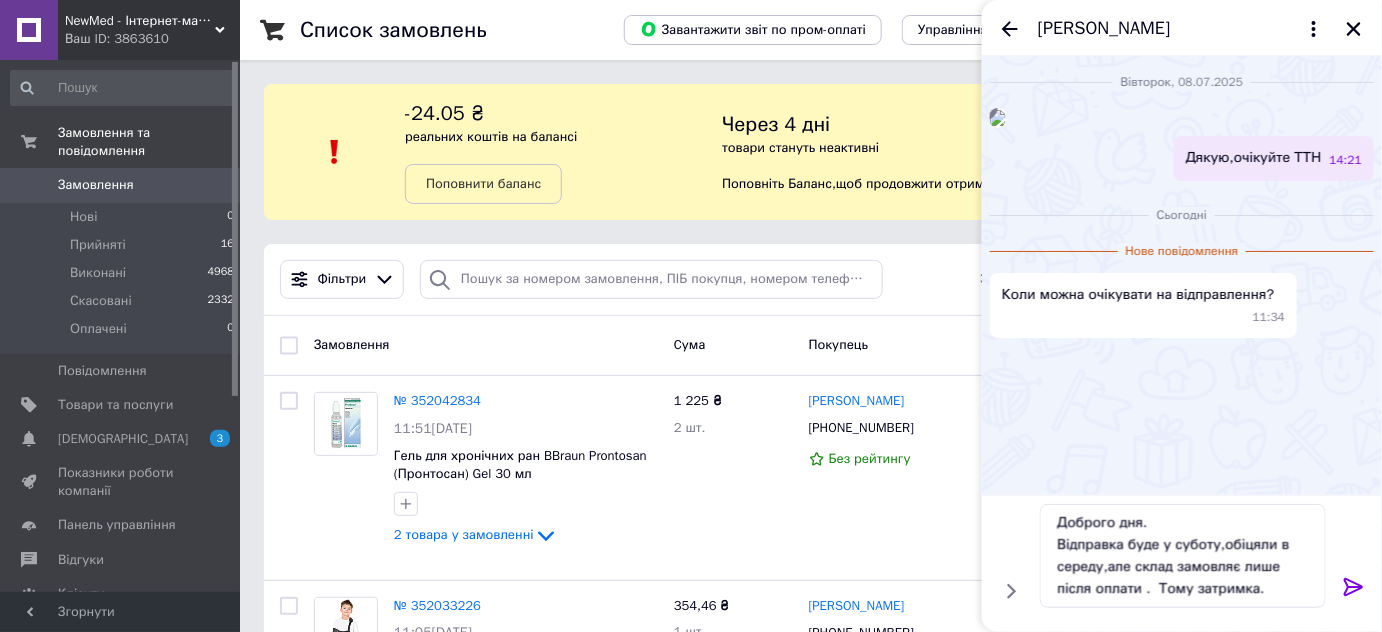 click 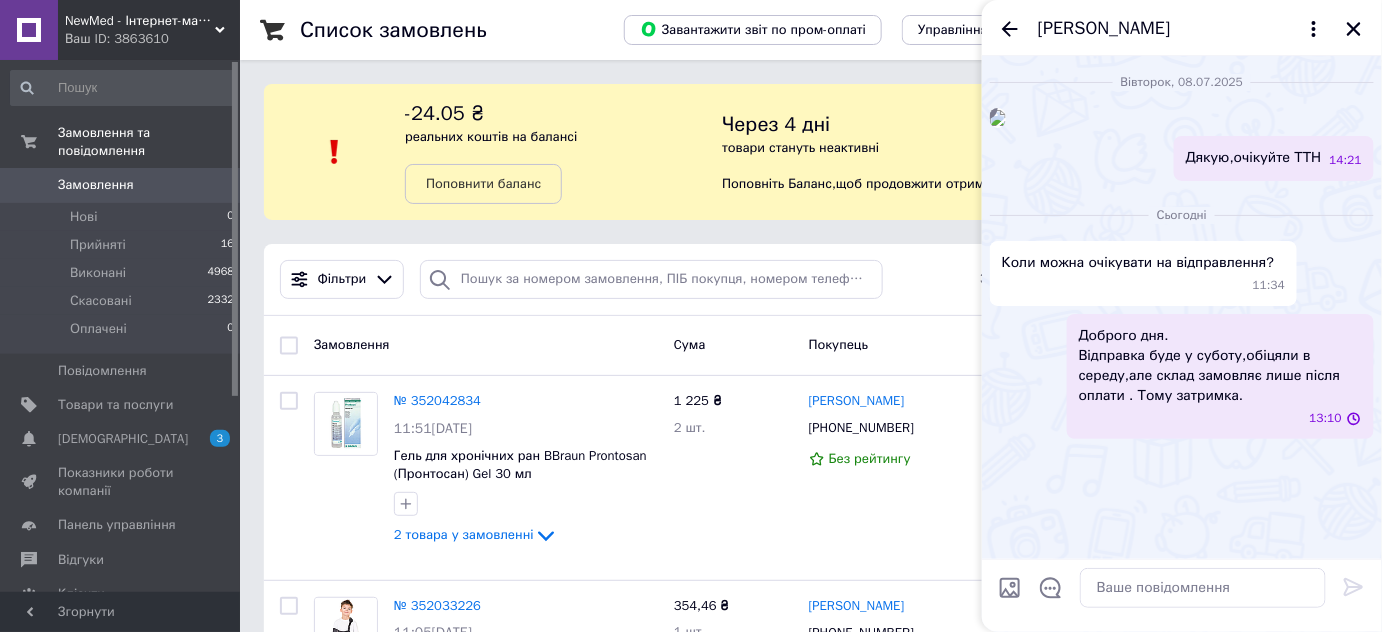 scroll, scrollTop: 0, scrollLeft: 0, axis: both 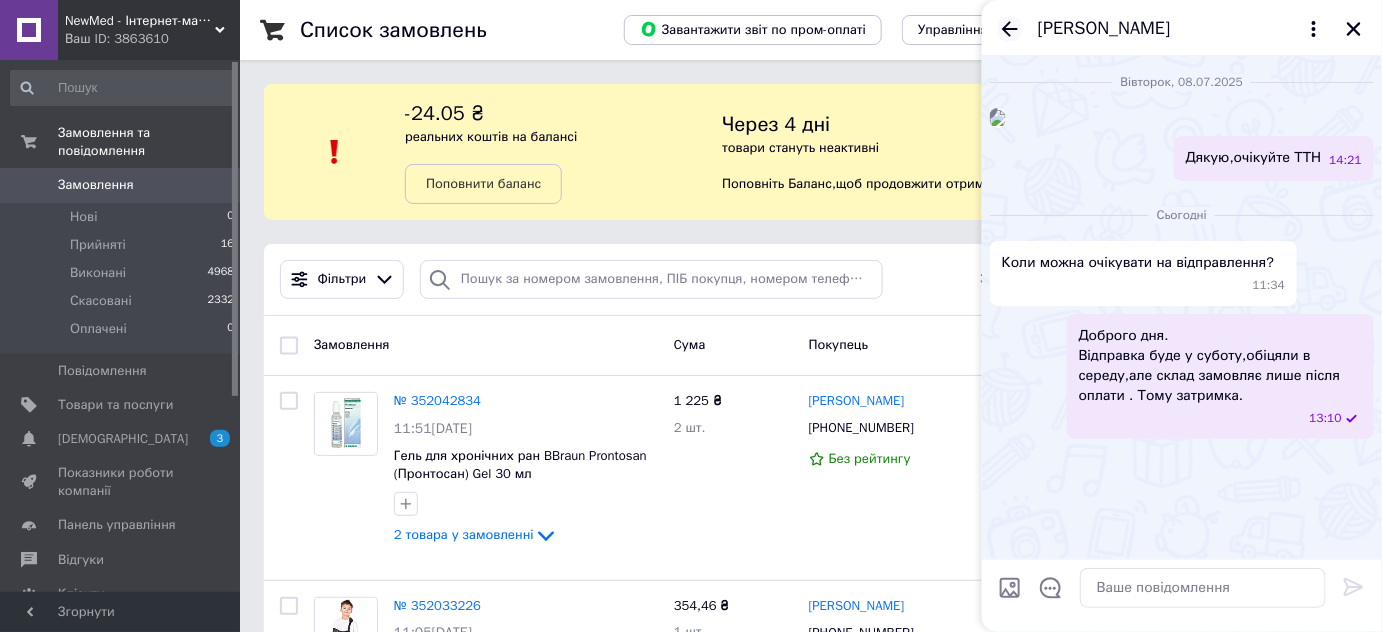 click 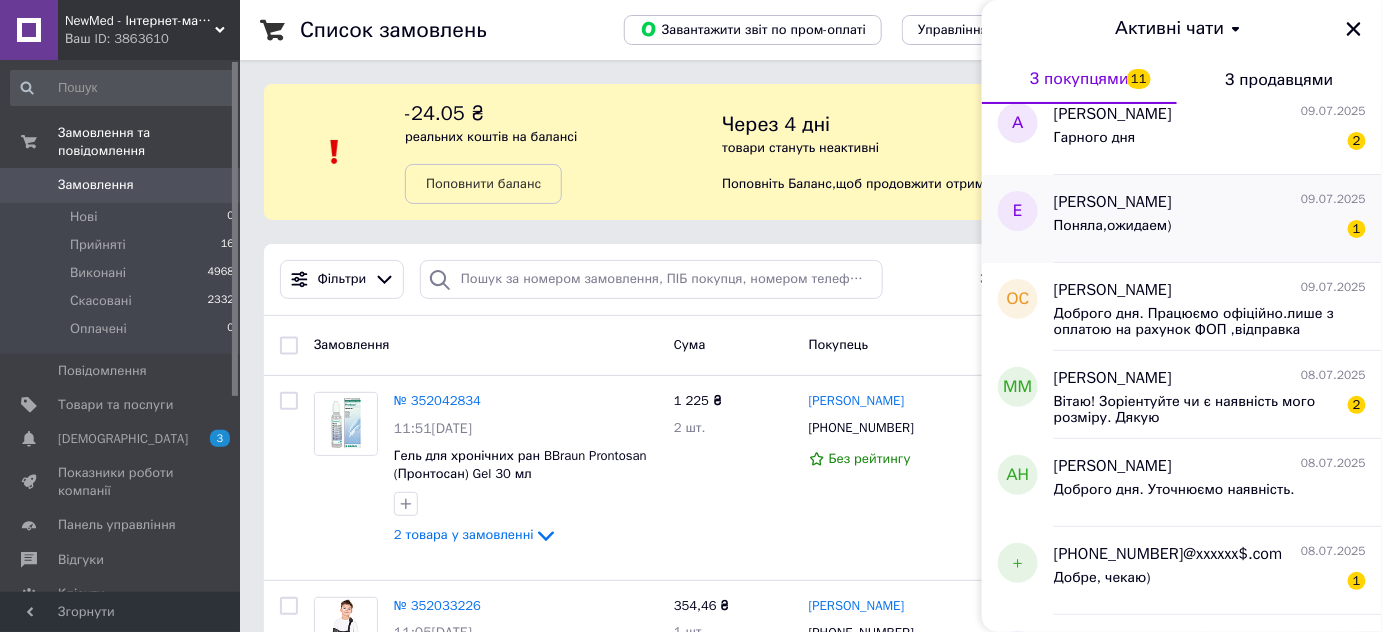 scroll, scrollTop: 454, scrollLeft: 0, axis: vertical 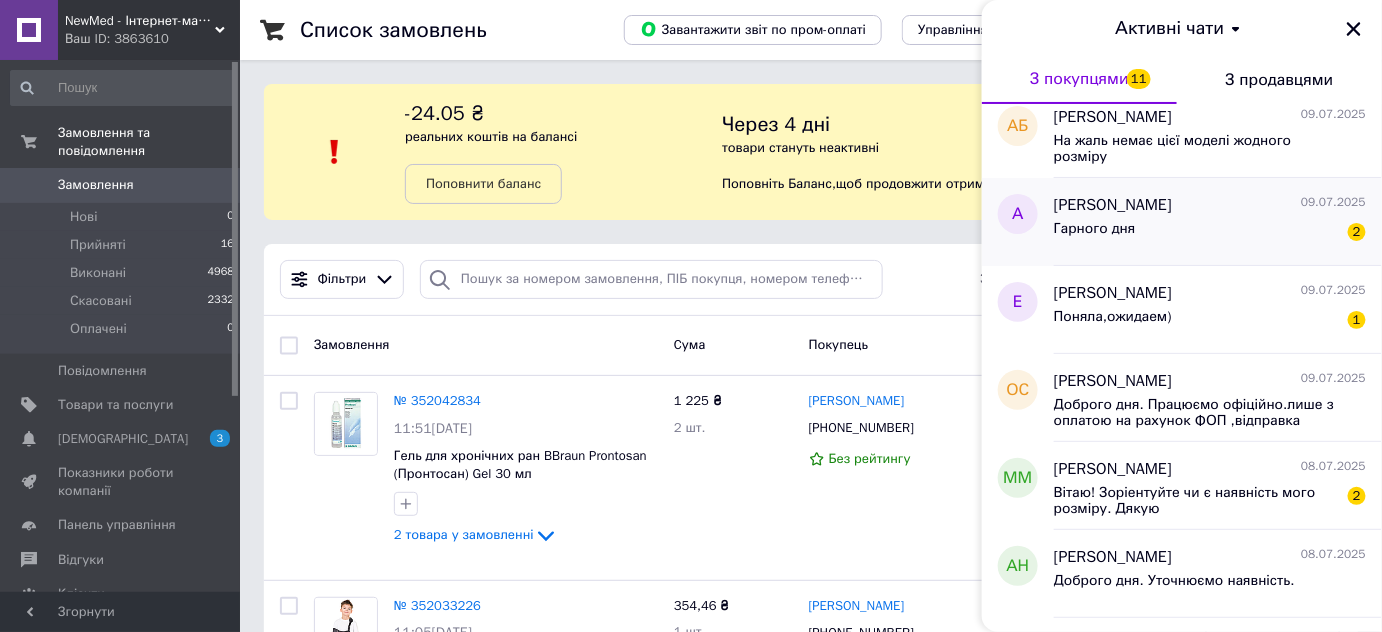 click on "Гарного дня 2" at bounding box center (1210, 233) 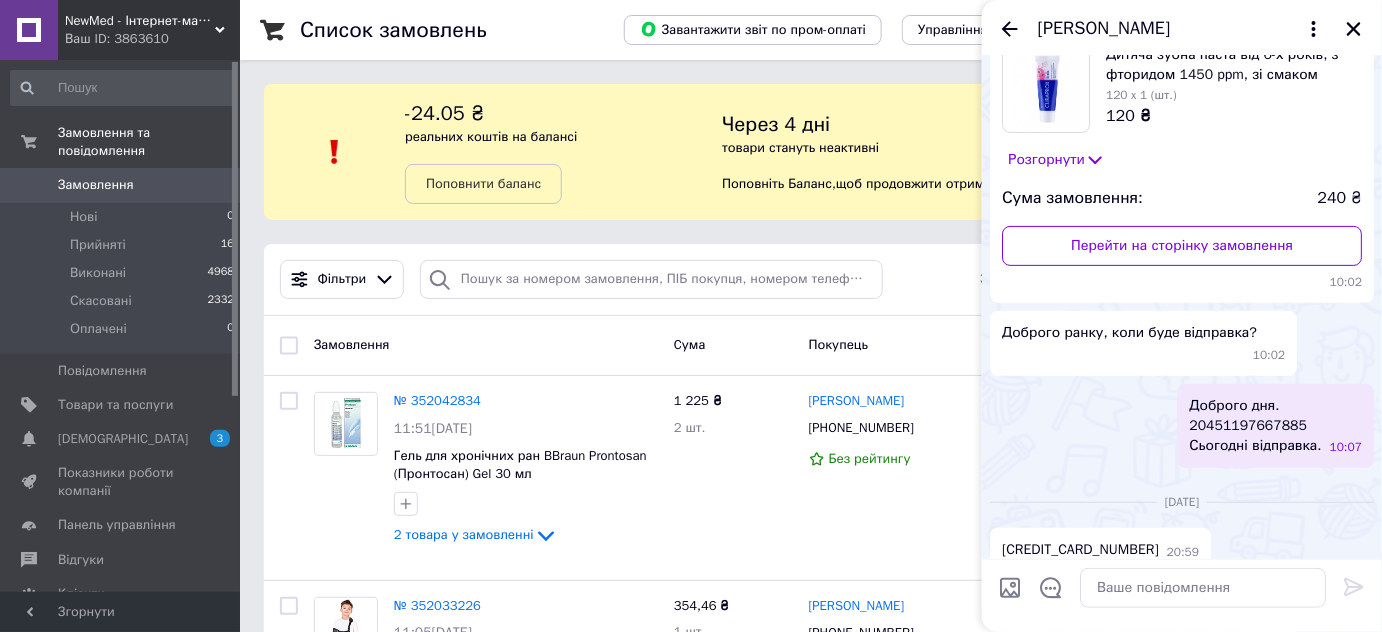 scroll, scrollTop: 120, scrollLeft: 0, axis: vertical 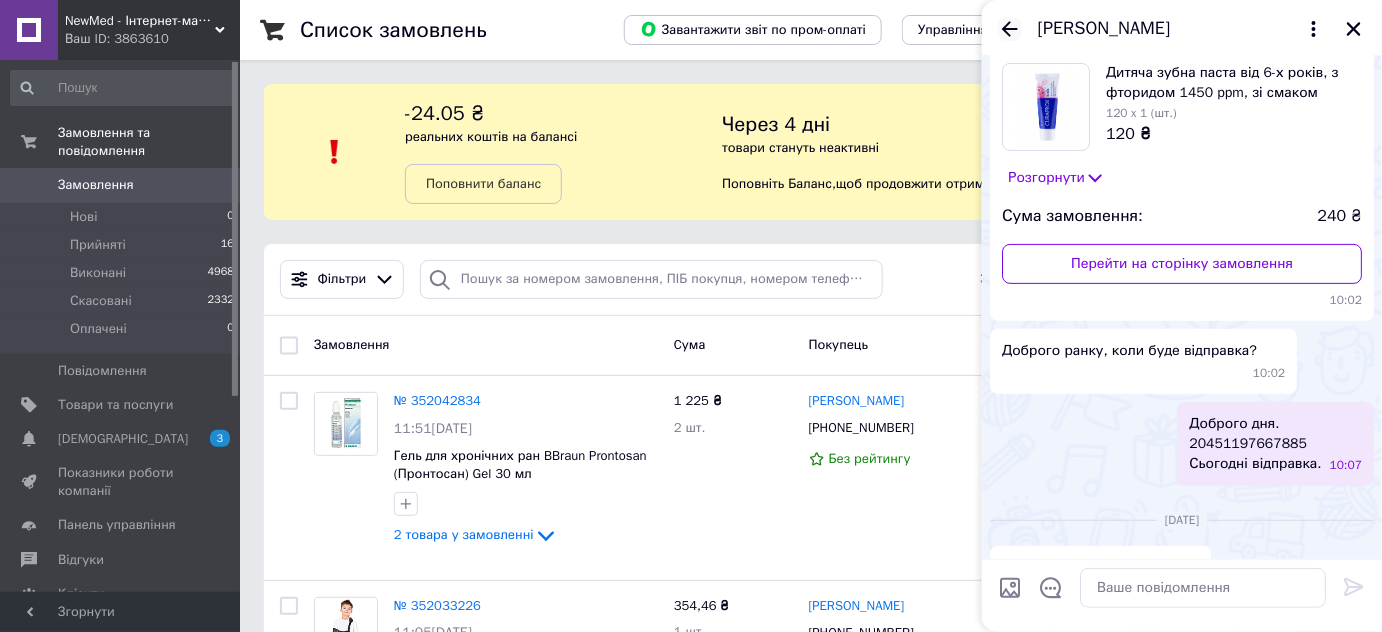 click 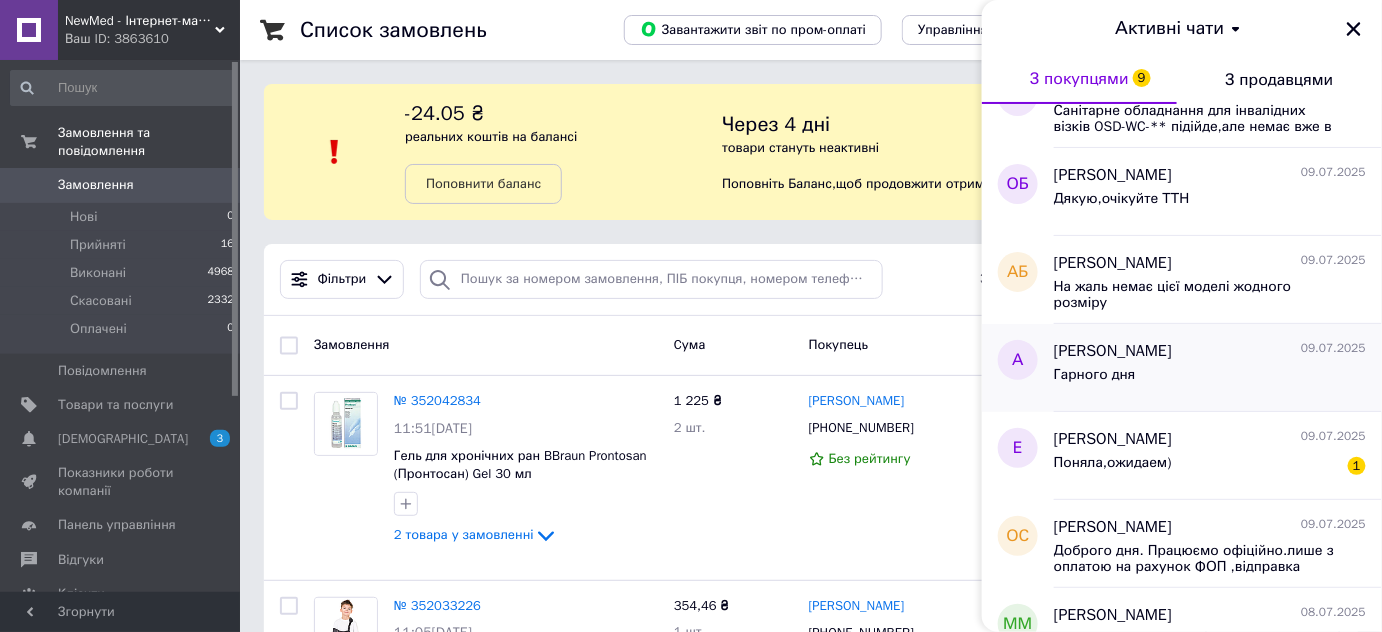 scroll, scrollTop: 363, scrollLeft: 0, axis: vertical 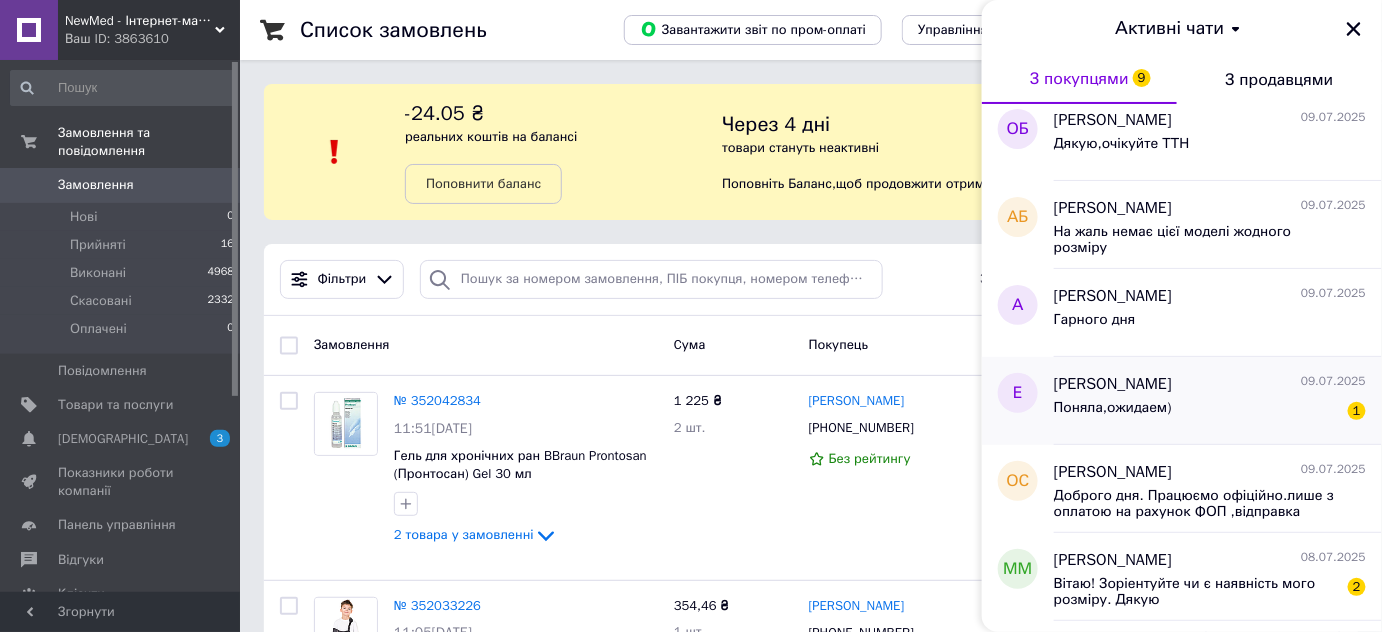 click on "Поняла,ожидаем) 1" at bounding box center [1210, 412] 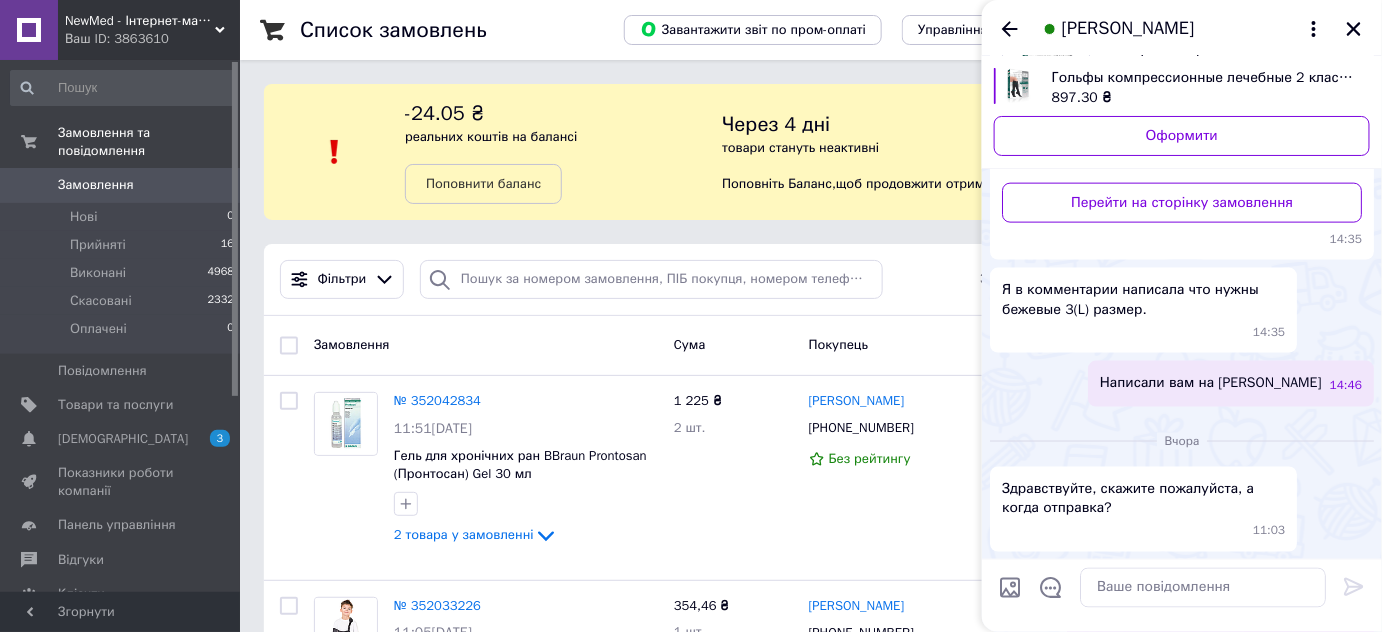 scroll, scrollTop: 1003, scrollLeft: 0, axis: vertical 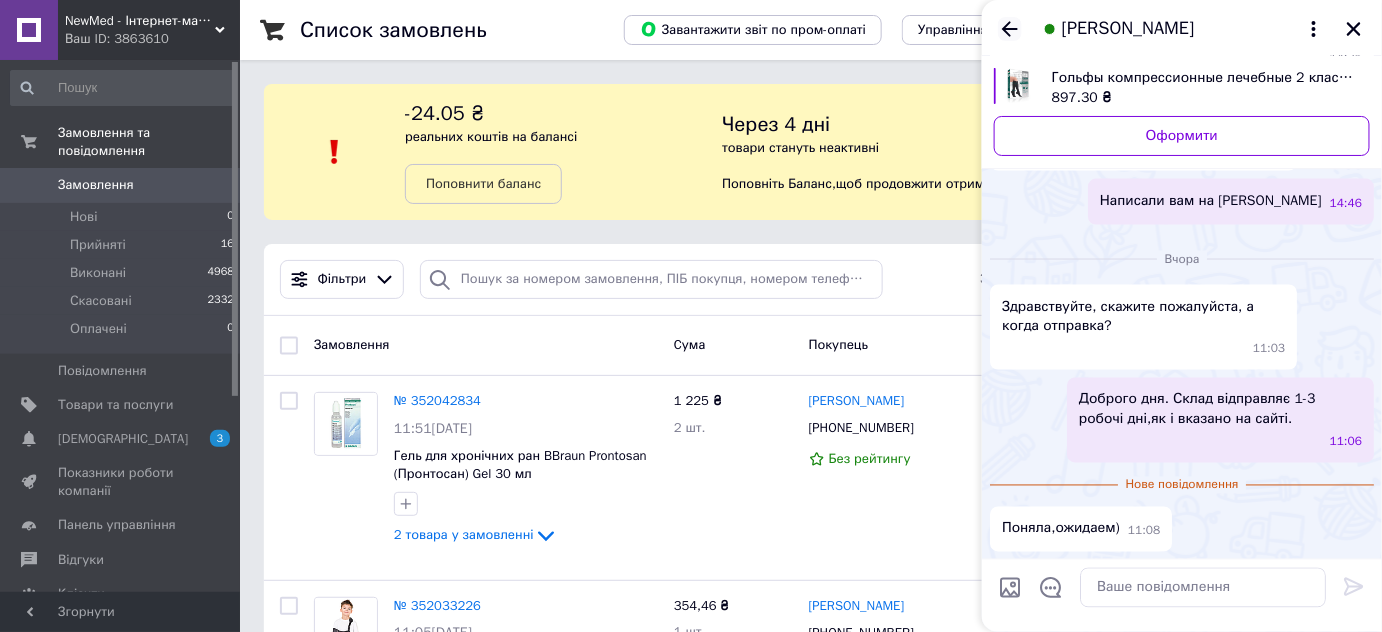 click 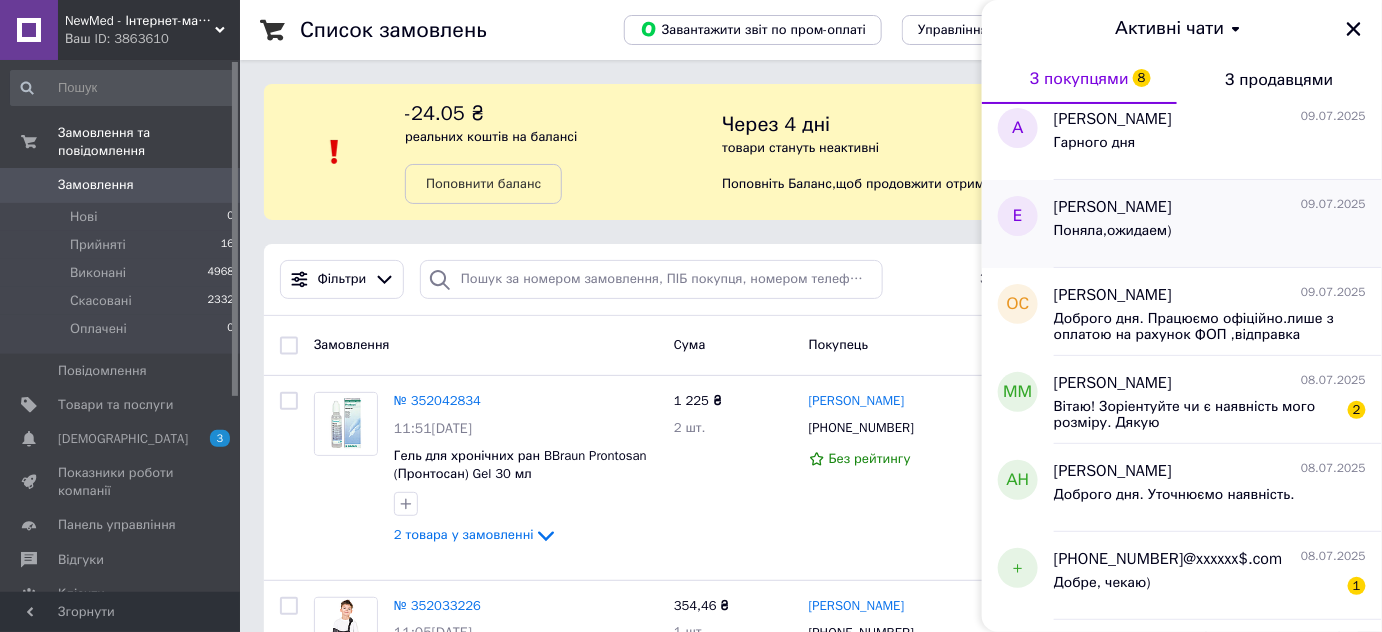 scroll, scrollTop: 636, scrollLeft: 0, axis: vertical 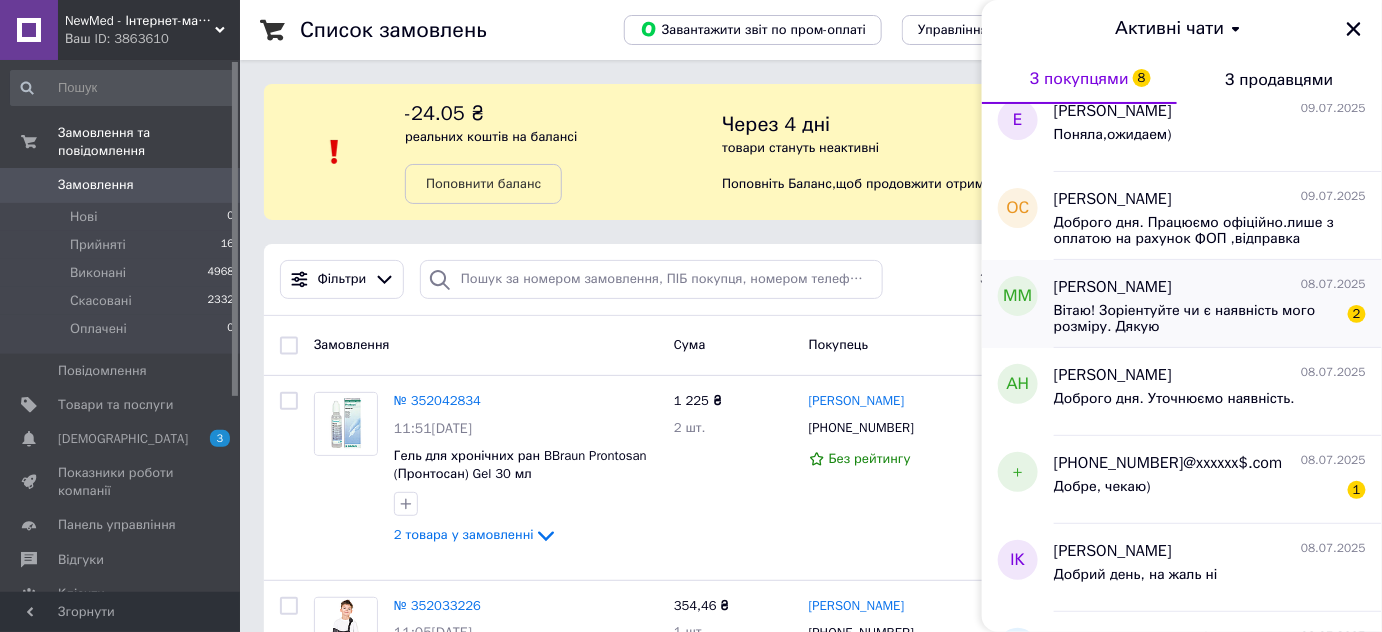 click on "[PERSON_NAME]" at bounding box center (1113, 287) 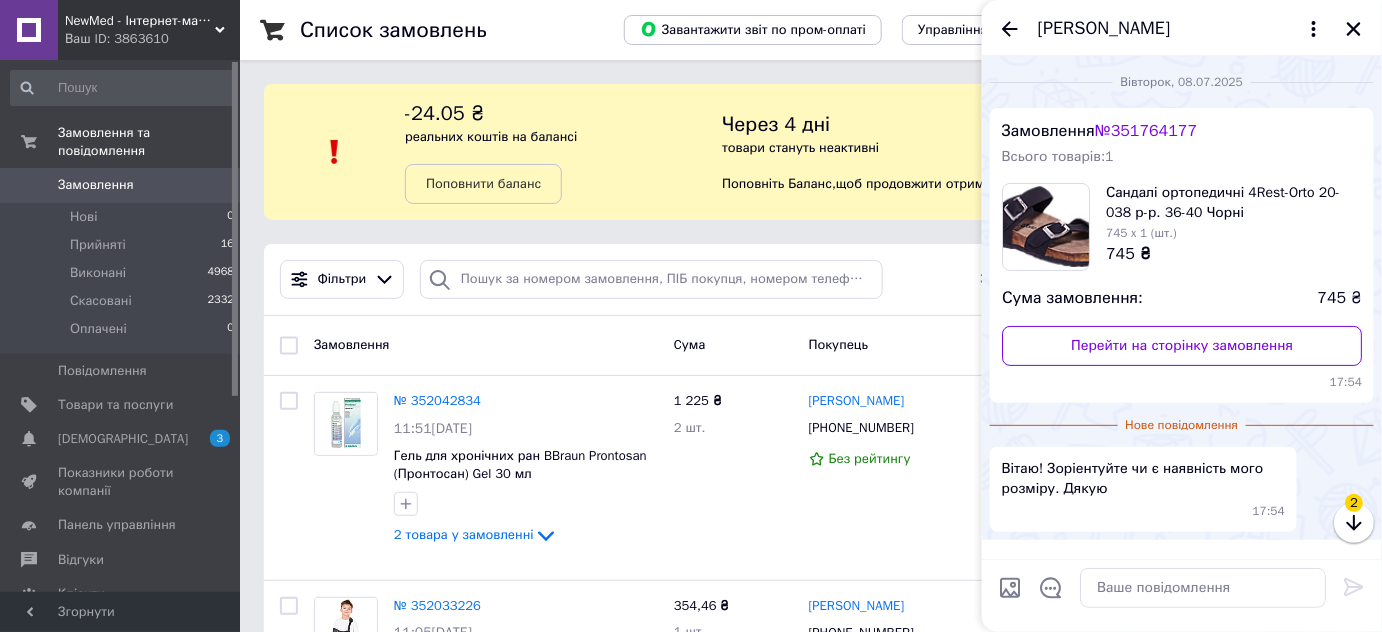 scroll, scrollTop: 54, scrollLeft: 0, axis: vertical 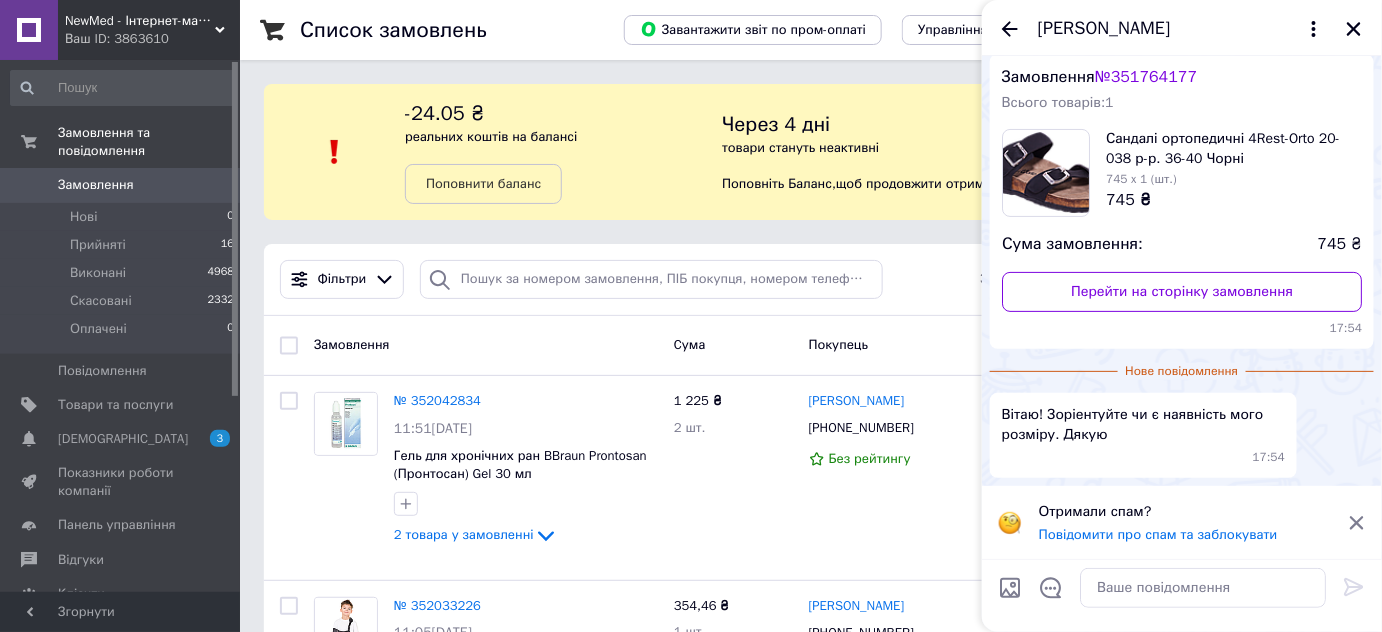 click 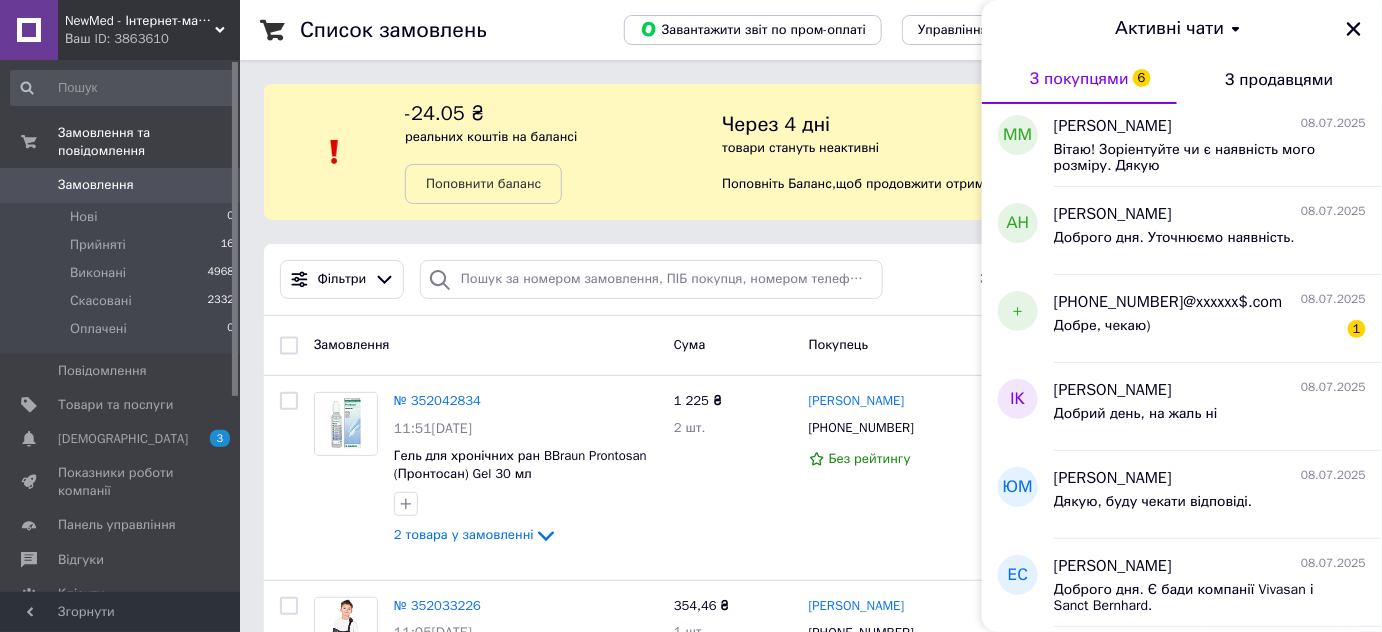 scroll, scrollTop: 818, scrollLeft: 0, axis: vertical 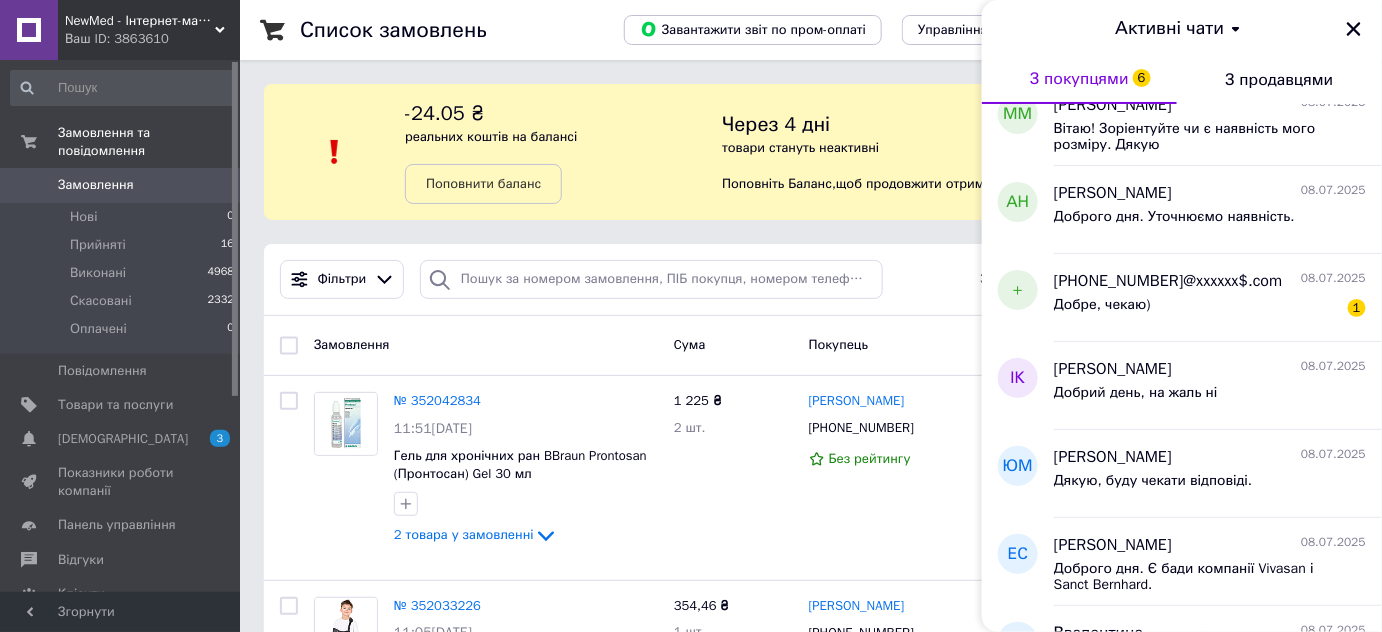 click on "+380663501784@xxxxxx$.com 08.07.2025 Добре, чекаю) 1" at bounding box center (1218, 298) 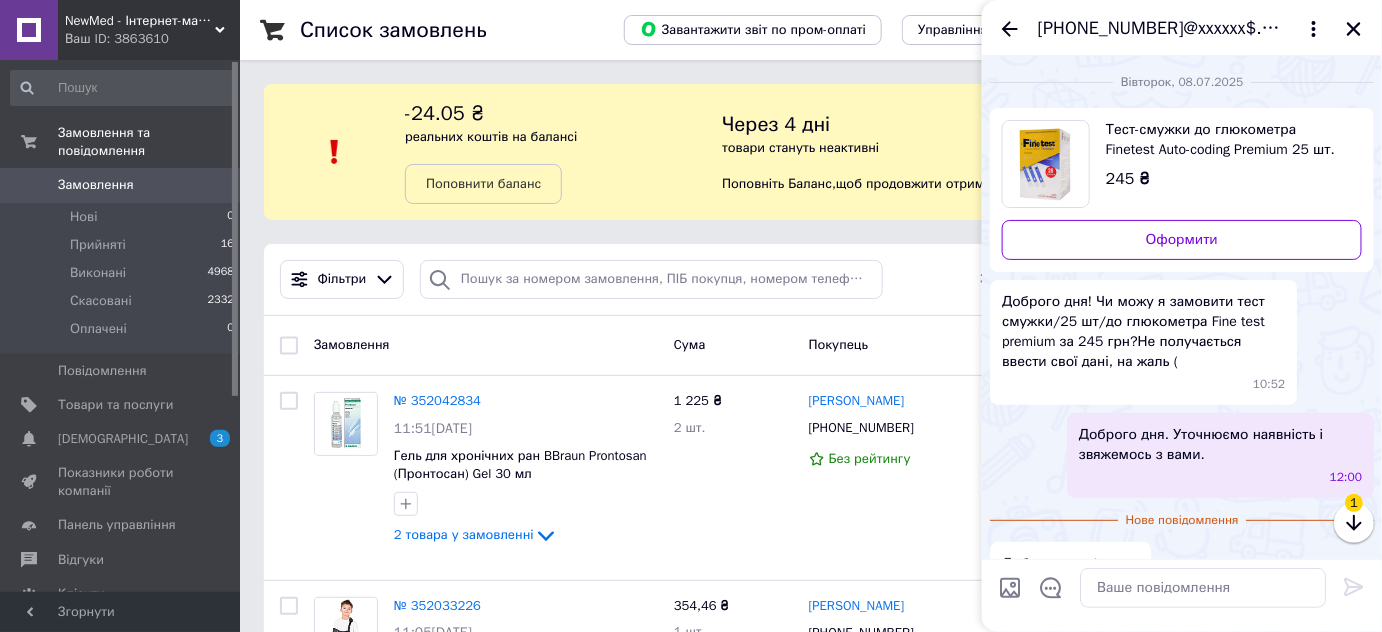 scroll, scrollTop: 35, scrollLeft: 0, axis: vertical 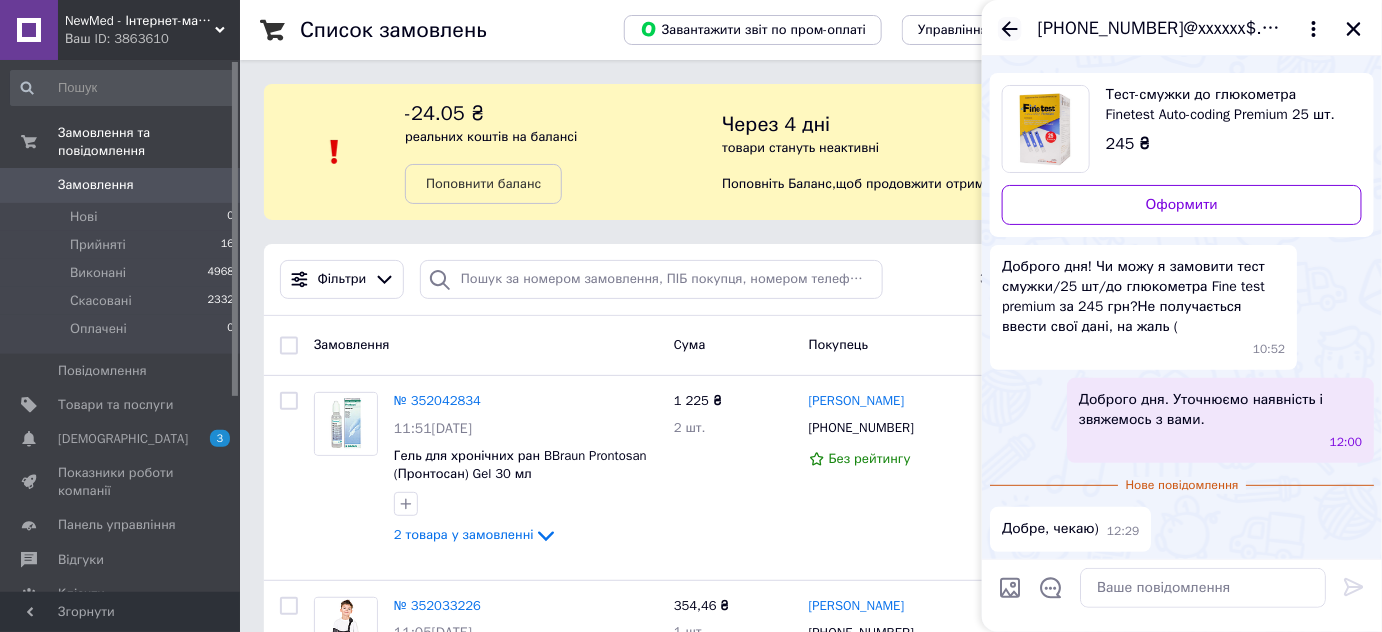 click 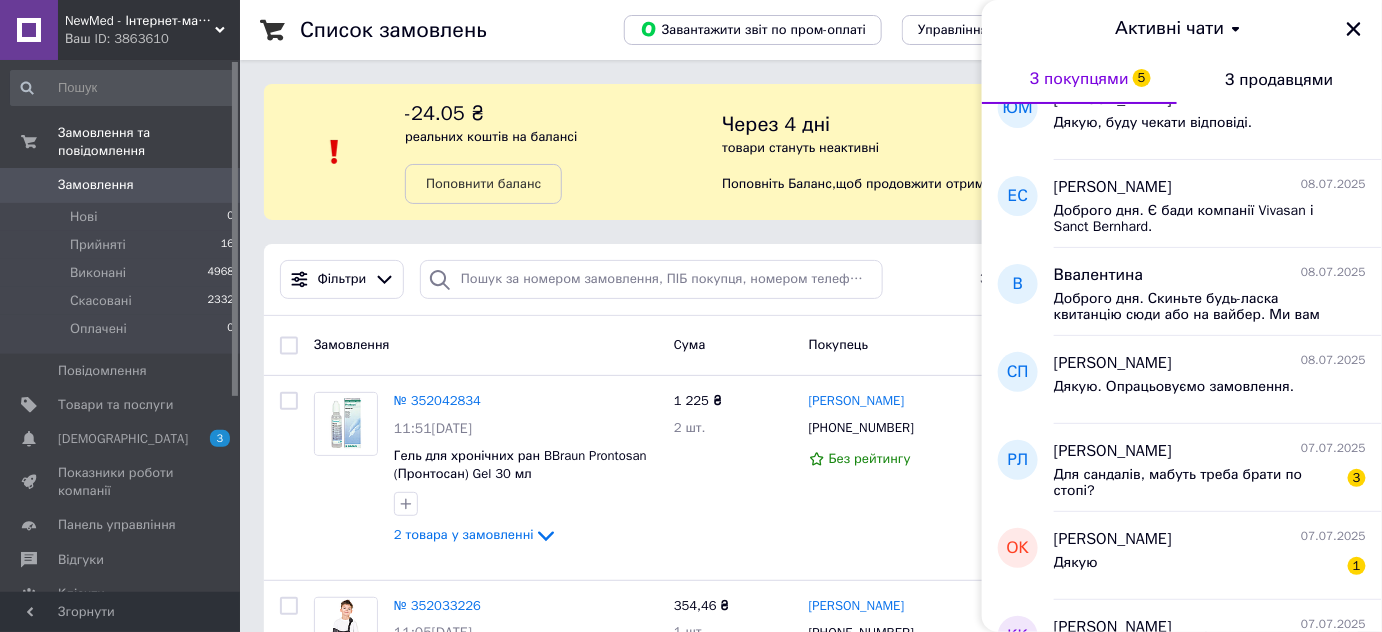 scroll, scrollTop: 1181, scrollLeft: 0, axis: vertical 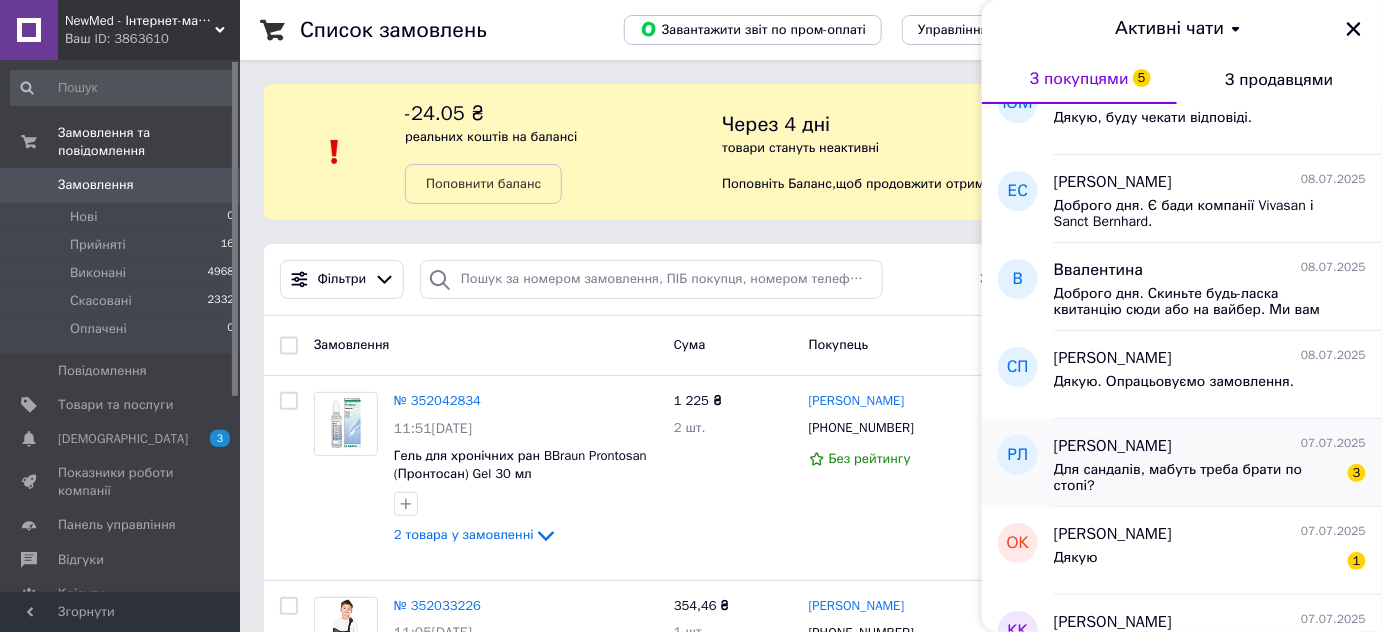 click on "Для сандалів, мабуть треба брати по стопі?" at bounding box center [1196, 478] 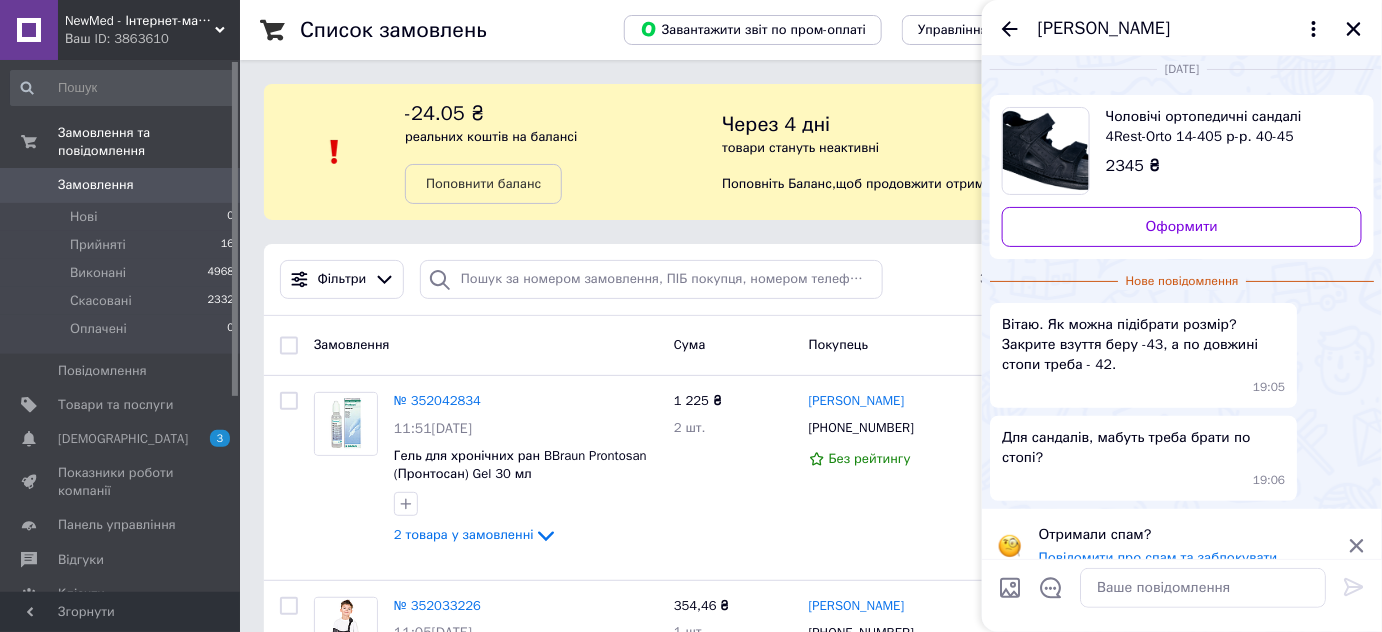 scroll, scrollTop: 16, scrollLeft: 0, axis: vertical 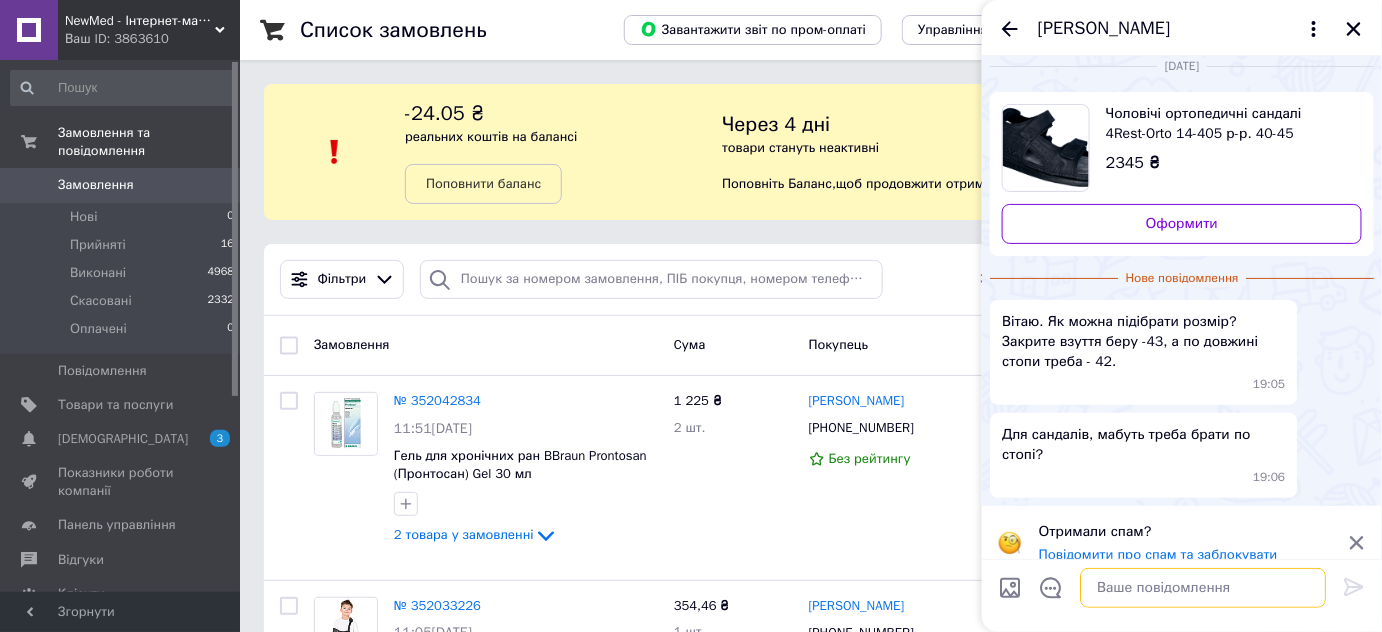 click at bounding box center (1203, 588) 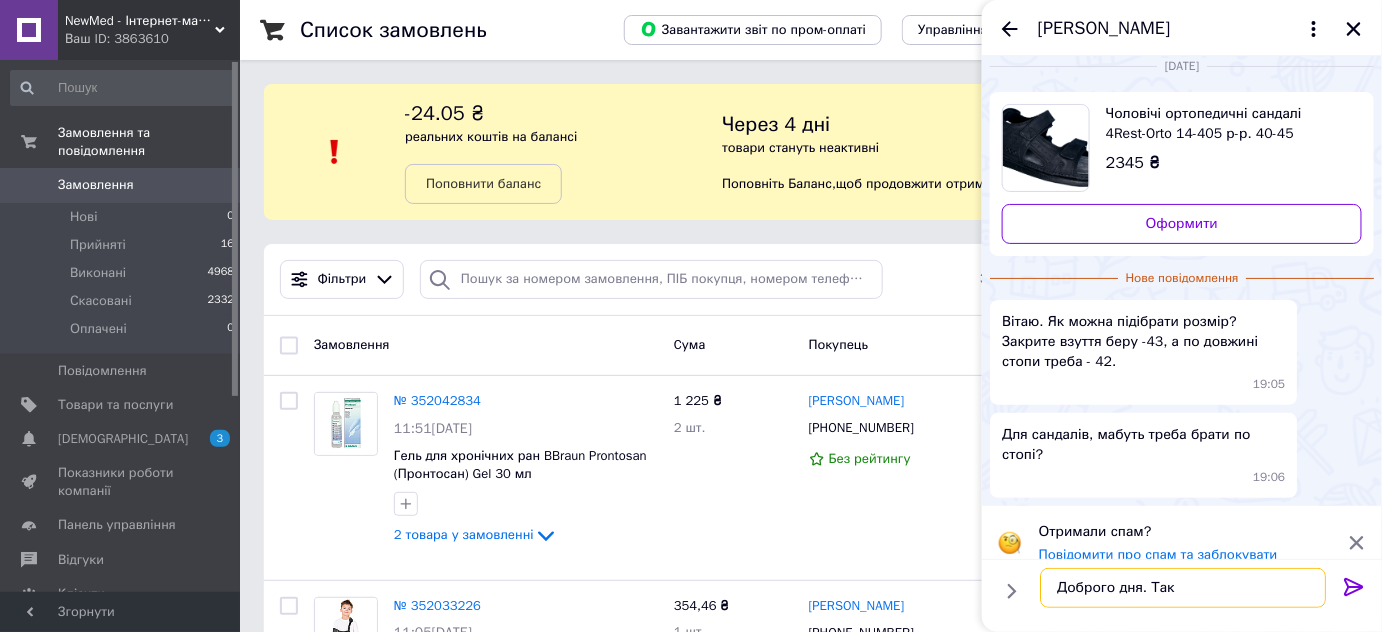 scroll, scrollTop: 0, scrollLeft: 0, axis: both 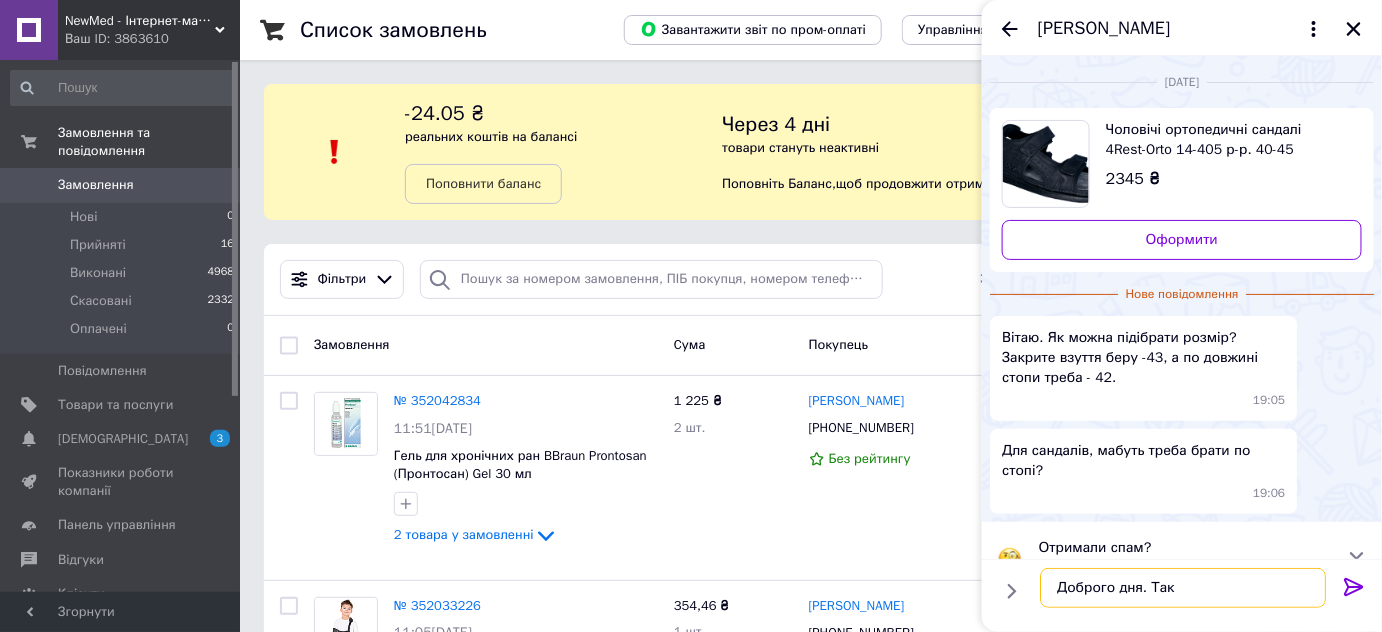 type on "Доброго дня. Так" 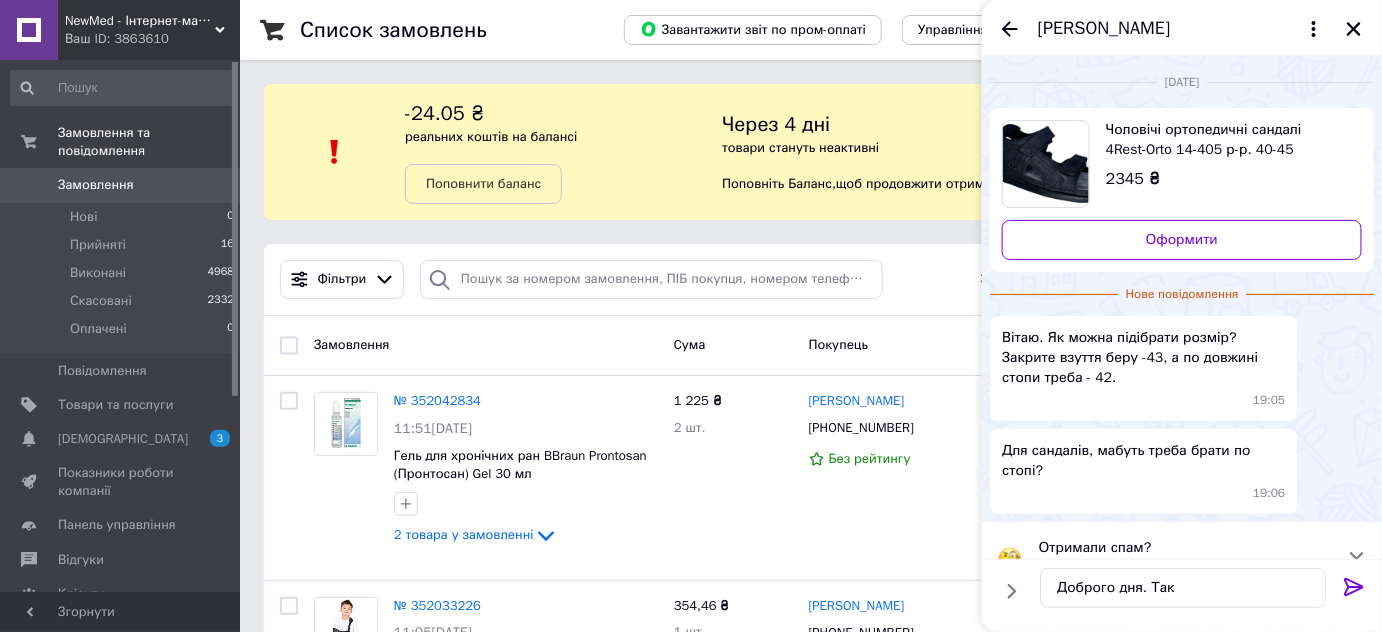 click on "Чоловічі ортопедичні сандалі 4Rest-Orto 14-405 р-р. 40-45" at bounding box center [1226, 140] 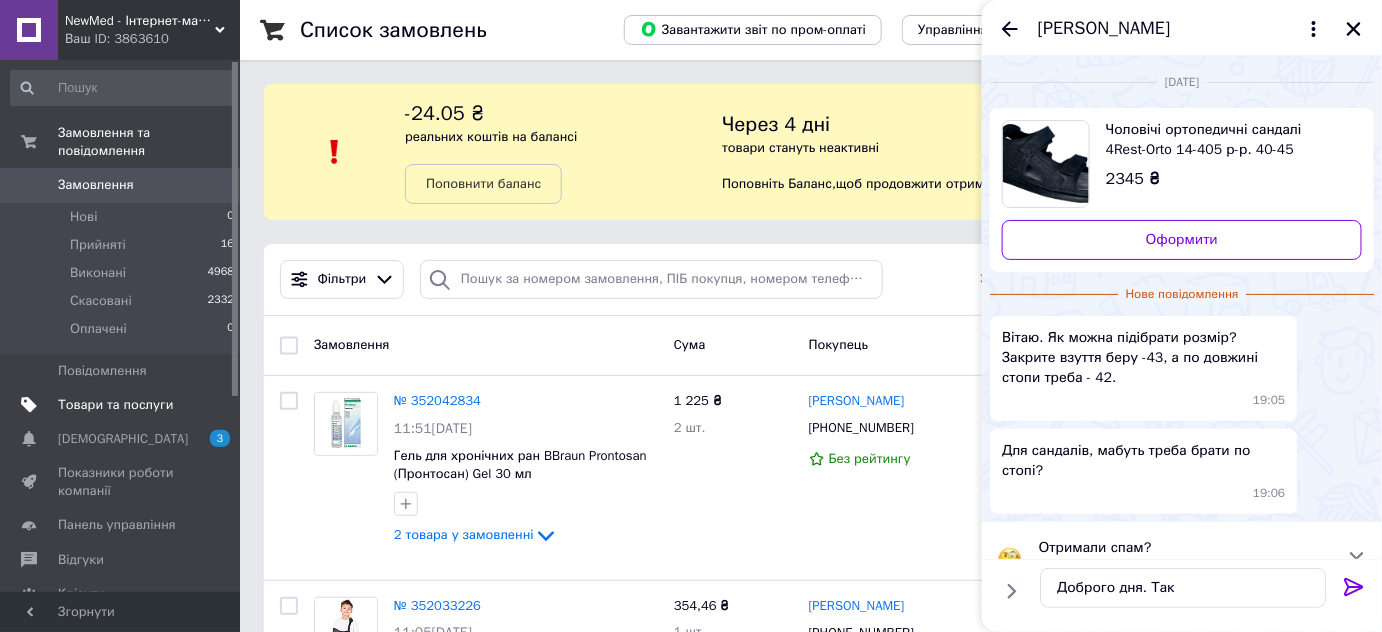 click on "Товари та послуги" at bounding box center [115, 405] 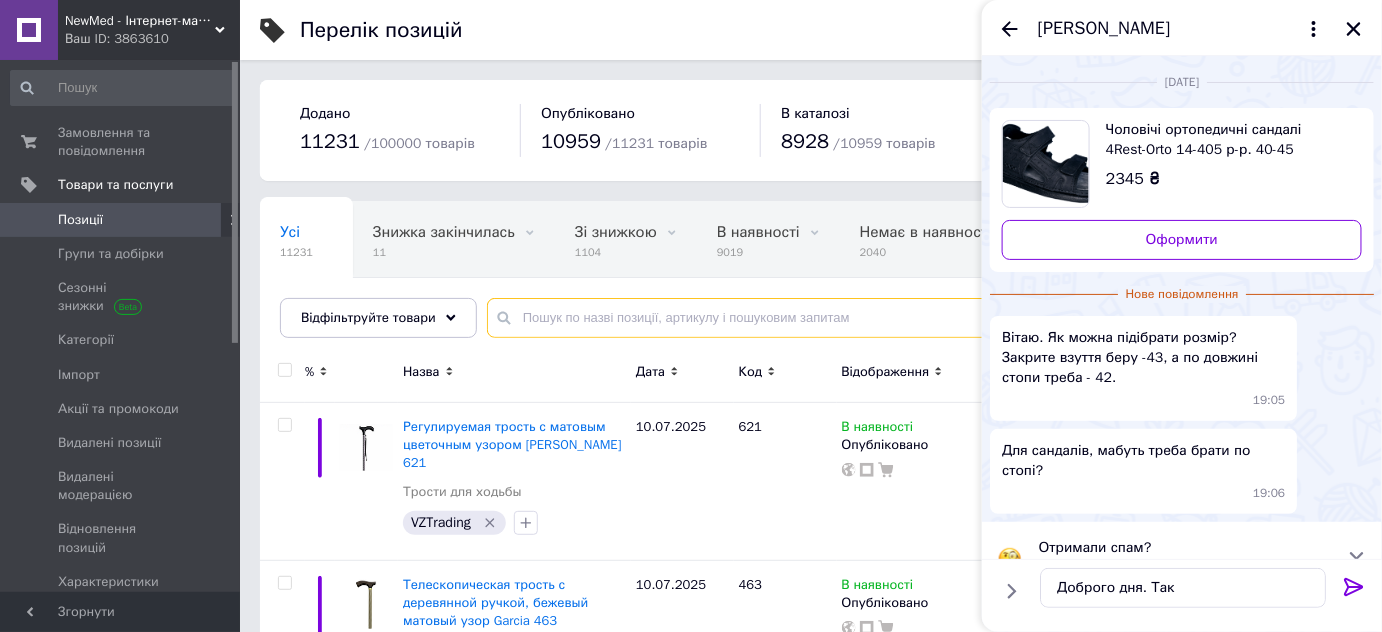 click at bounding box center [914, 318] 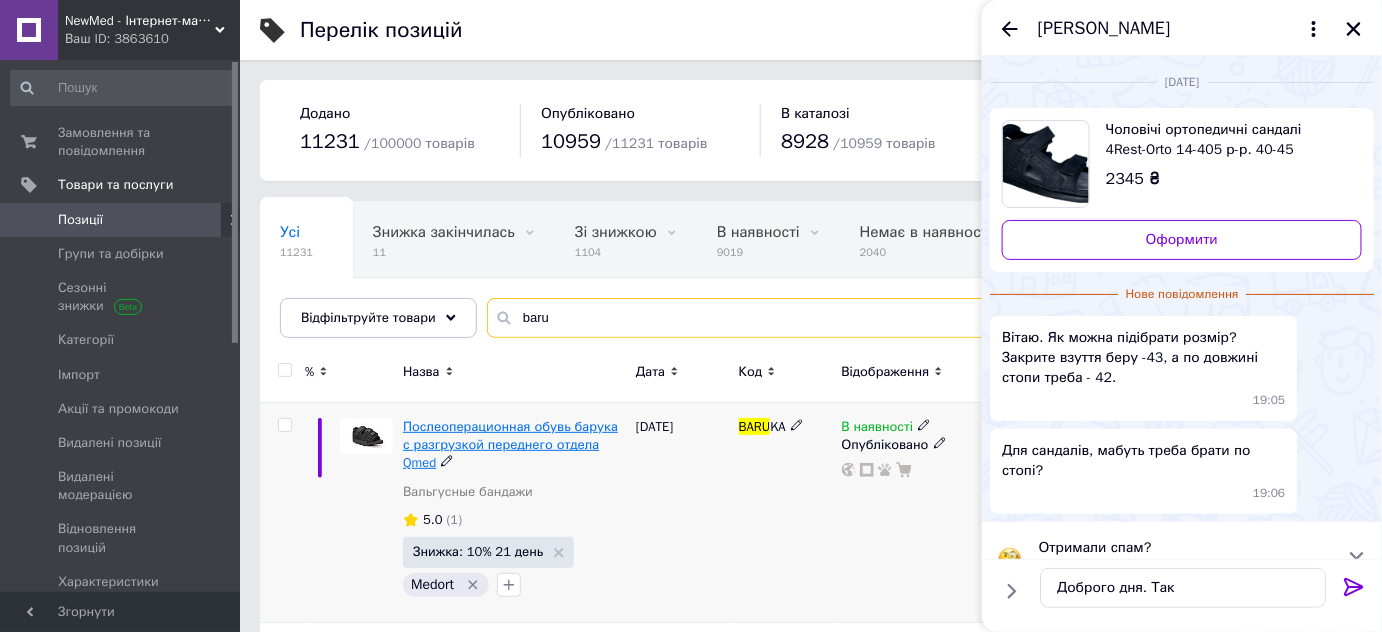 type on "baru" 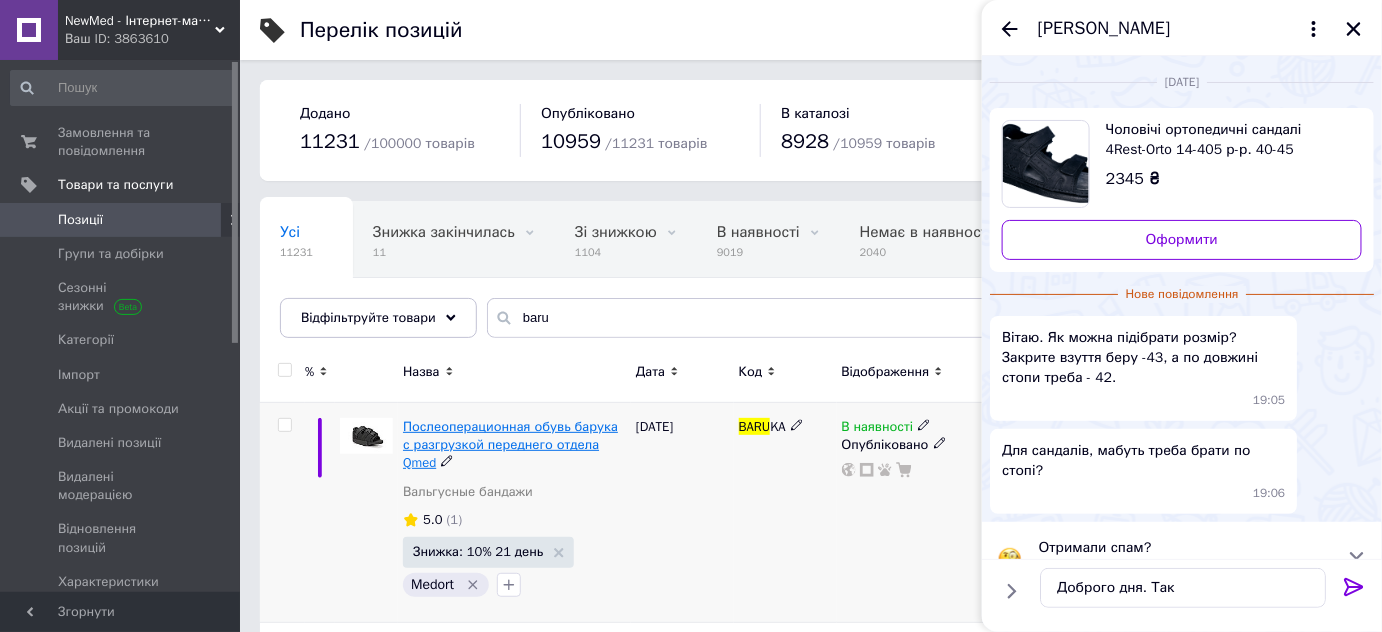 click on "Послеоперационная обувь барука с разгрузкой переднего отдела Qmed" at bounding box center [510, 444] 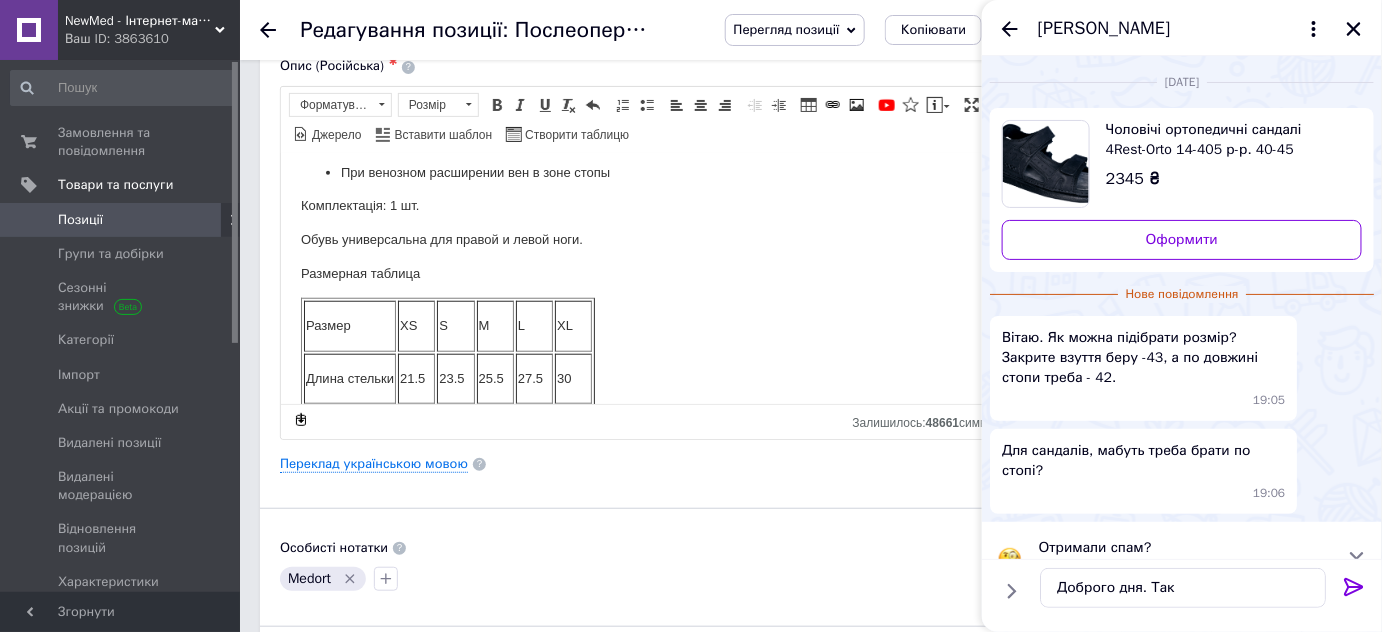 scroll, scrollTop: 514, scrollLeft: 0, axis: vertical 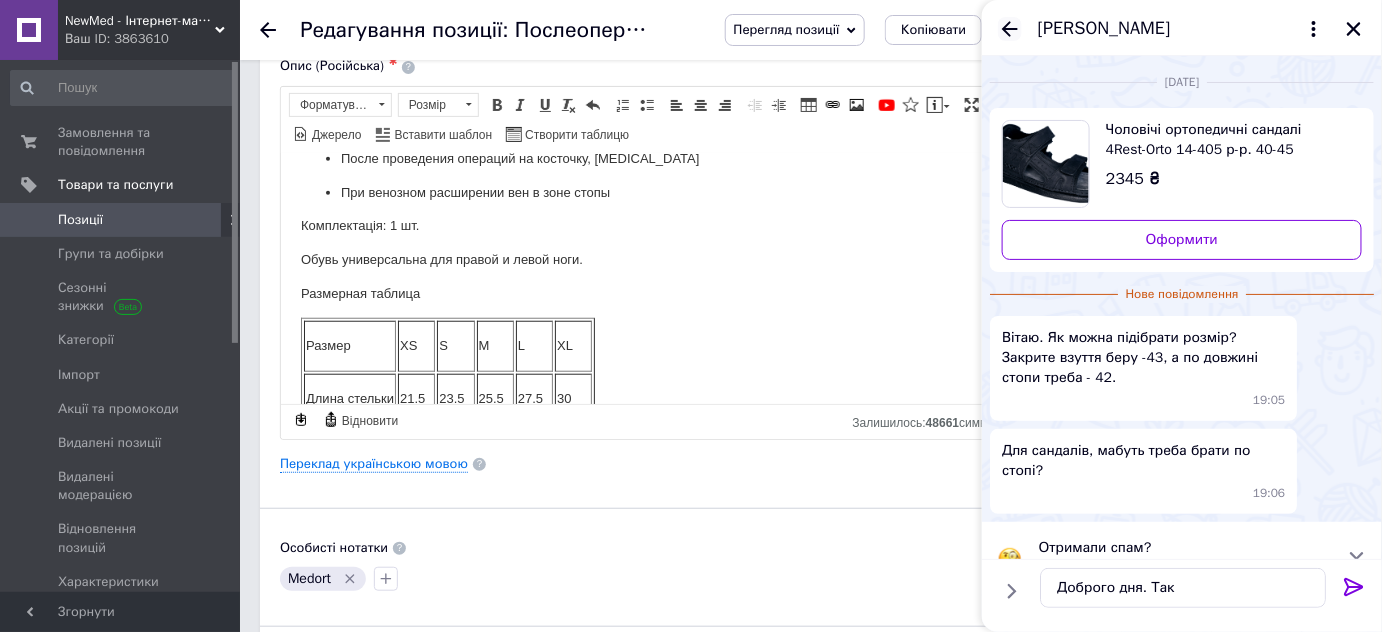 click 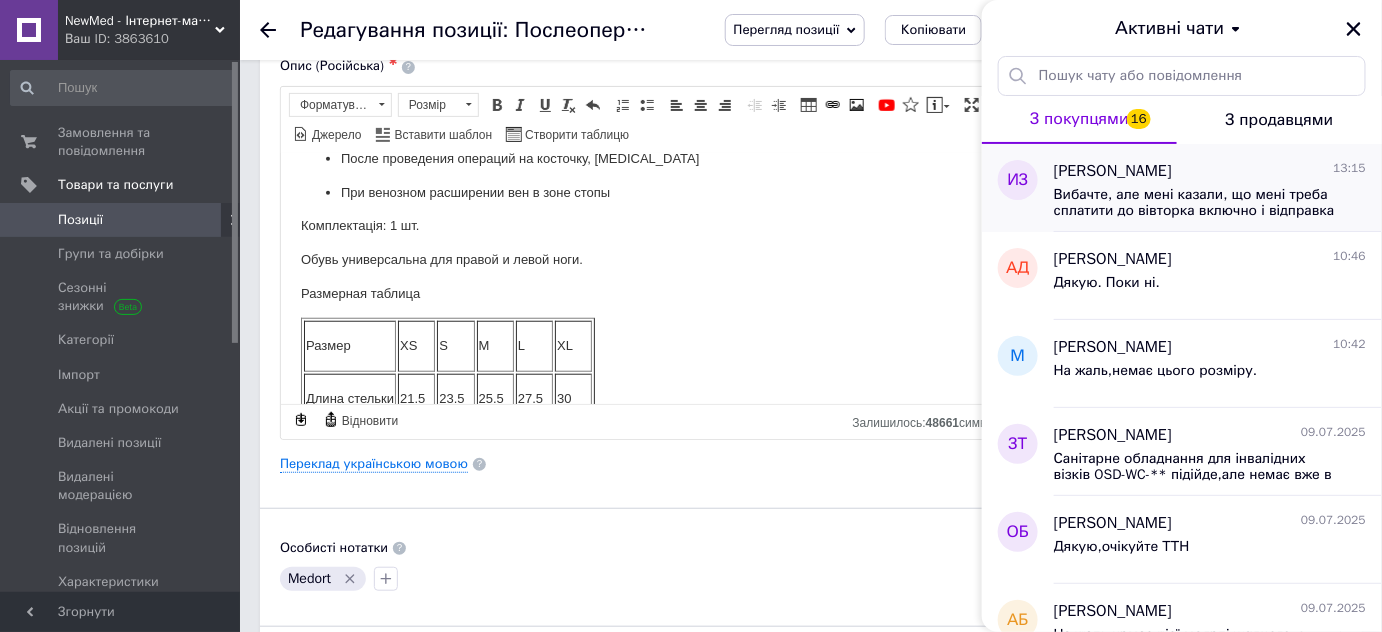 click on "Ирина Заховайло 13:15 Вибачте, але мені казали, що мені треба сплатити до вівторка включно і  відправка в середу, я все так і зробила, ніяких додаткових коментарів стосовно того , що відправлення відбубаеться тільки через 4-ри робочі дні після оплати не було.." at bounding box center [1218, 188] 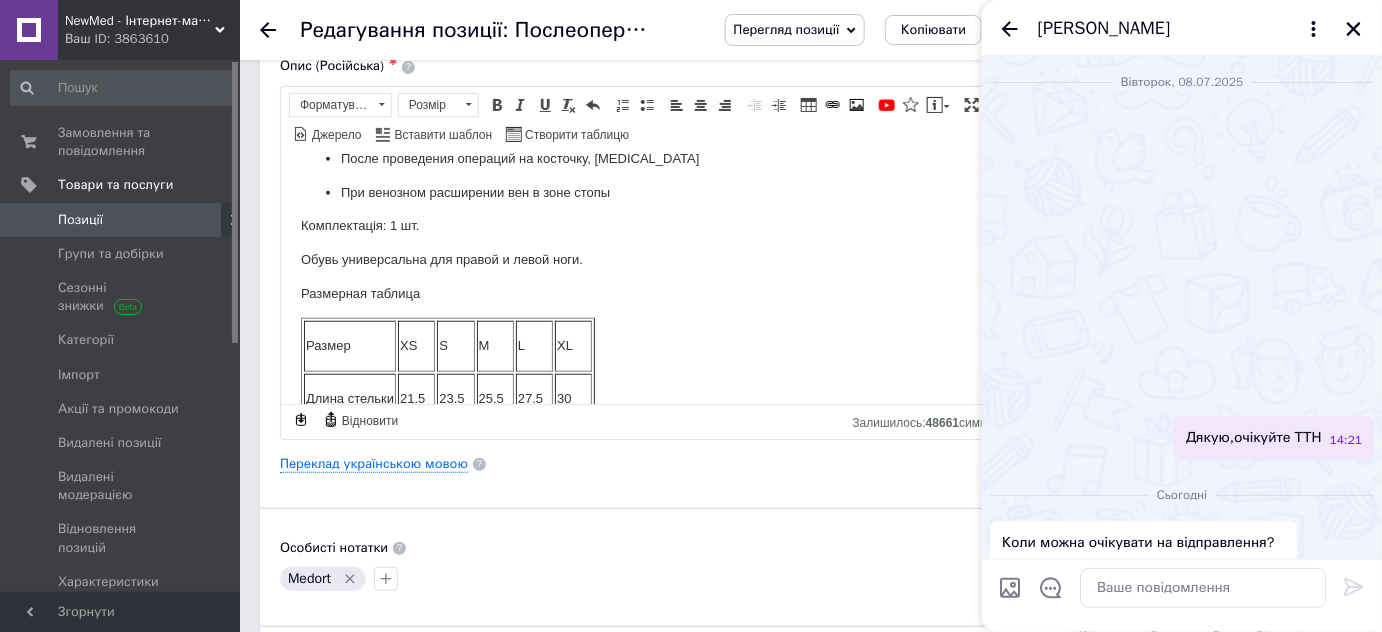 scroll, scrollTop: 341, scrollLeft: 0, axis: vertical 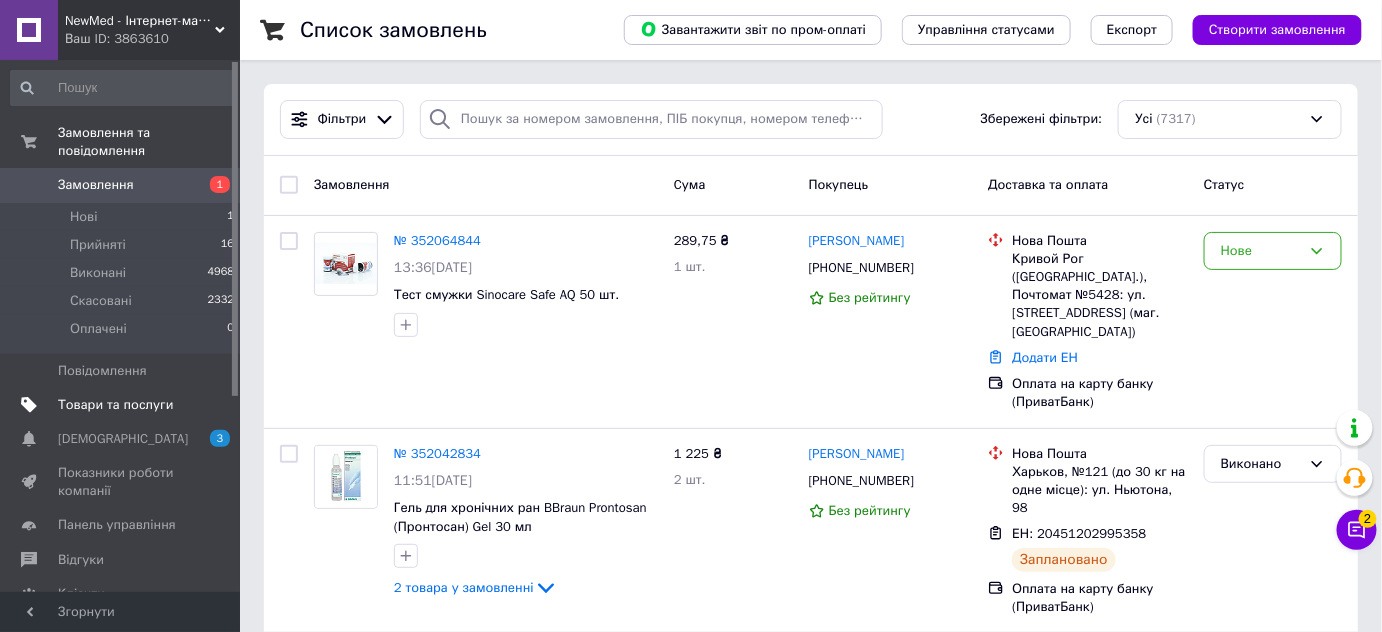 click on "Товари та послуги" at bounding box center (115, 405) 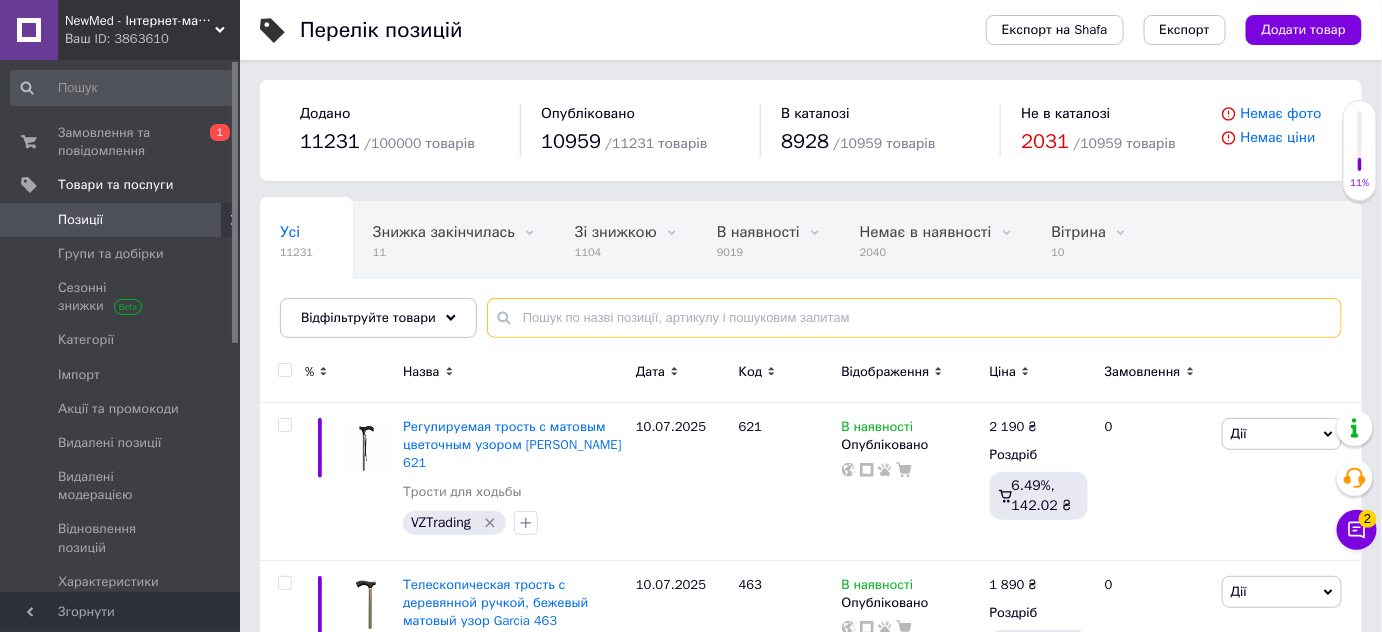 click at bounding box center (914, 318) 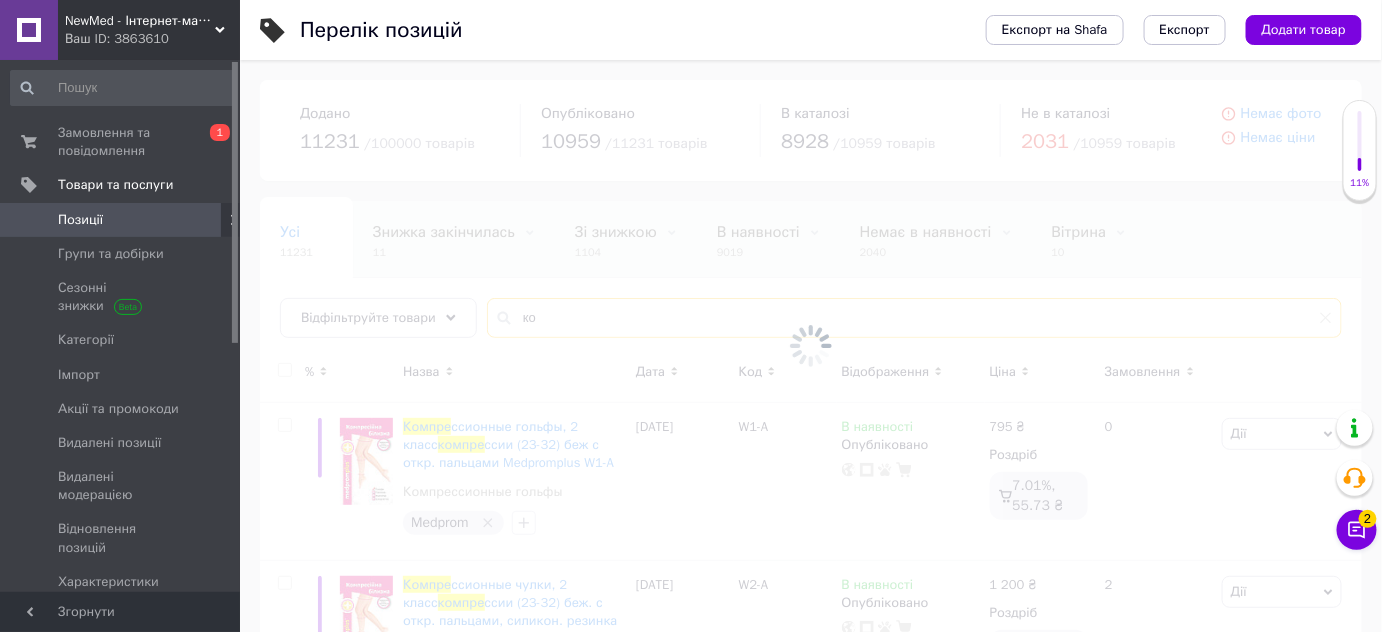 type on "к" 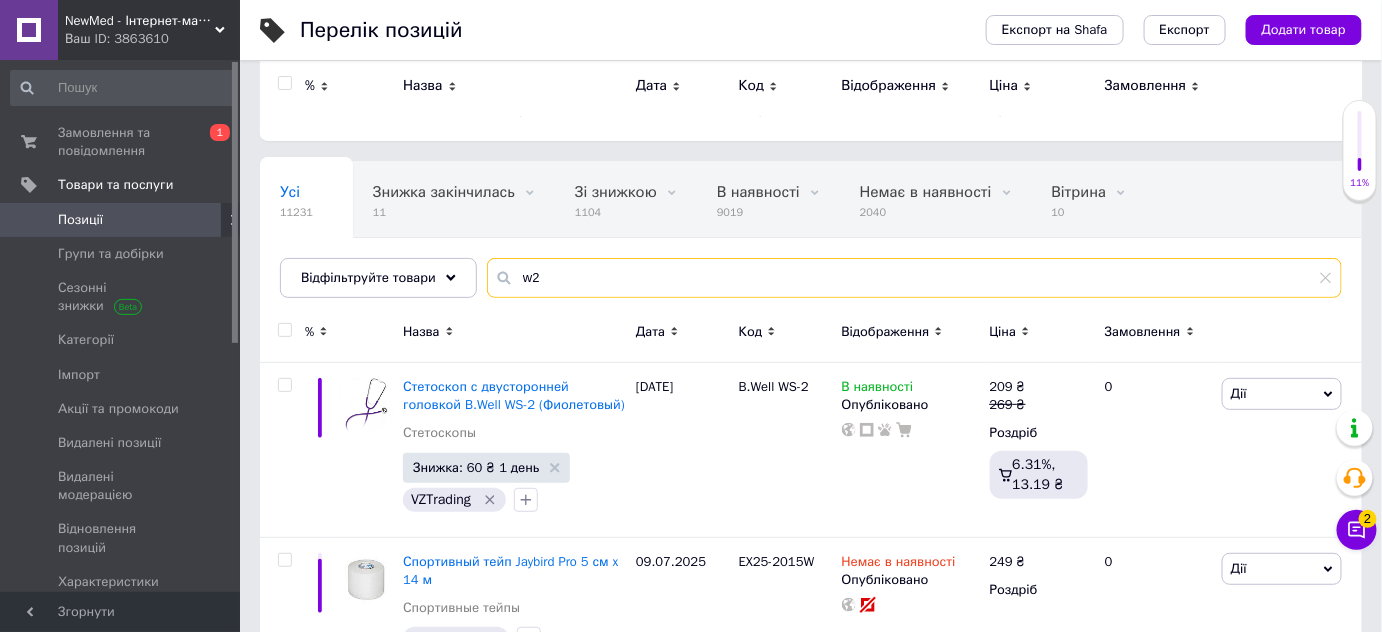 scroll, scrollTop: 0, scrollLeft: 0, axis: both 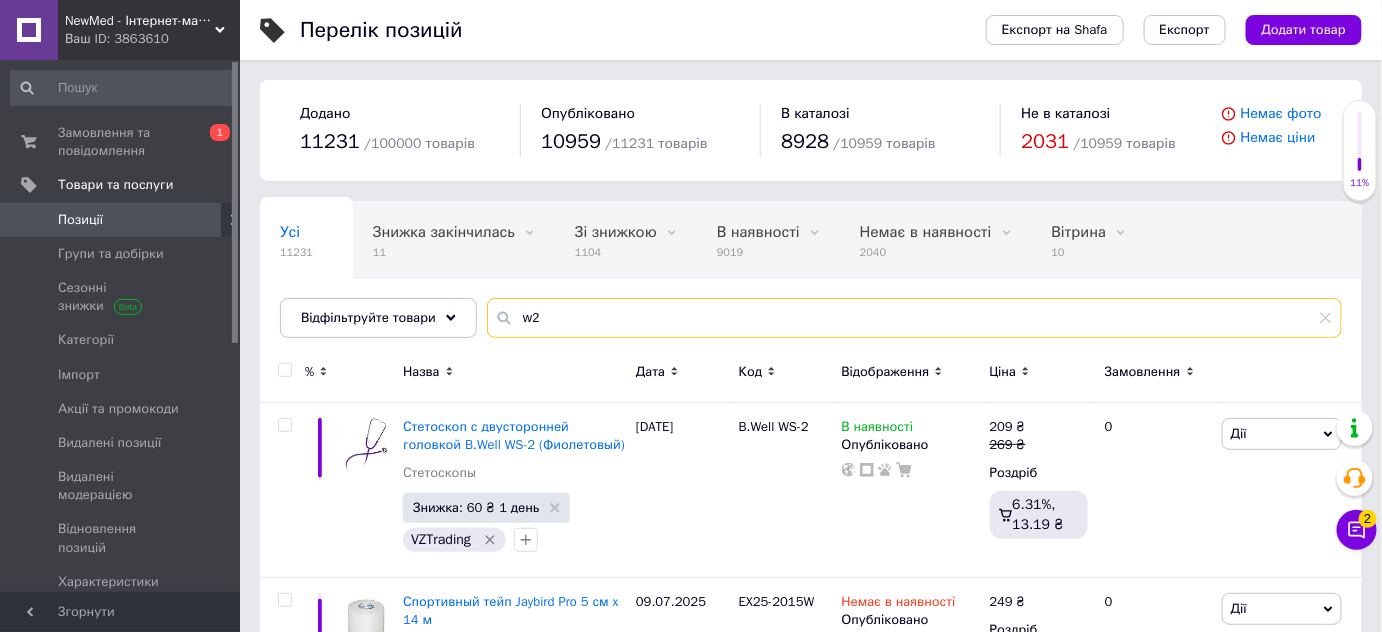 type on "w" 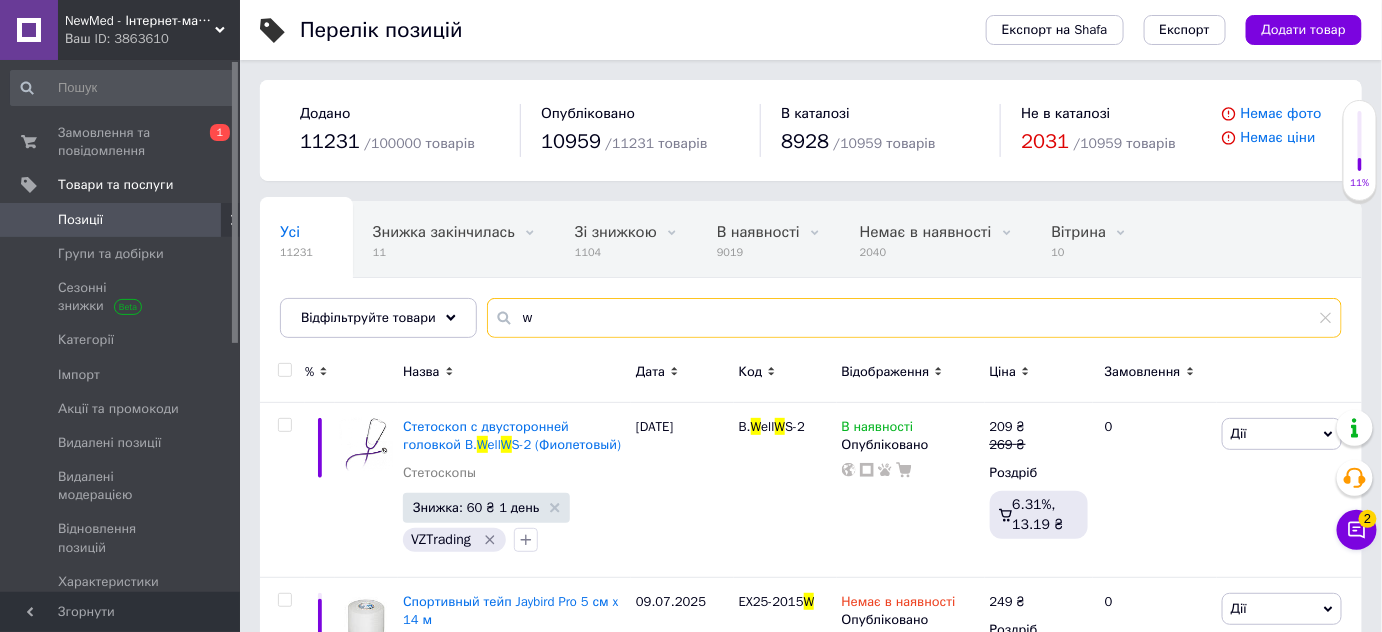 scroll, scrollTop: 59, scrollLeft: 0, axis: vertical 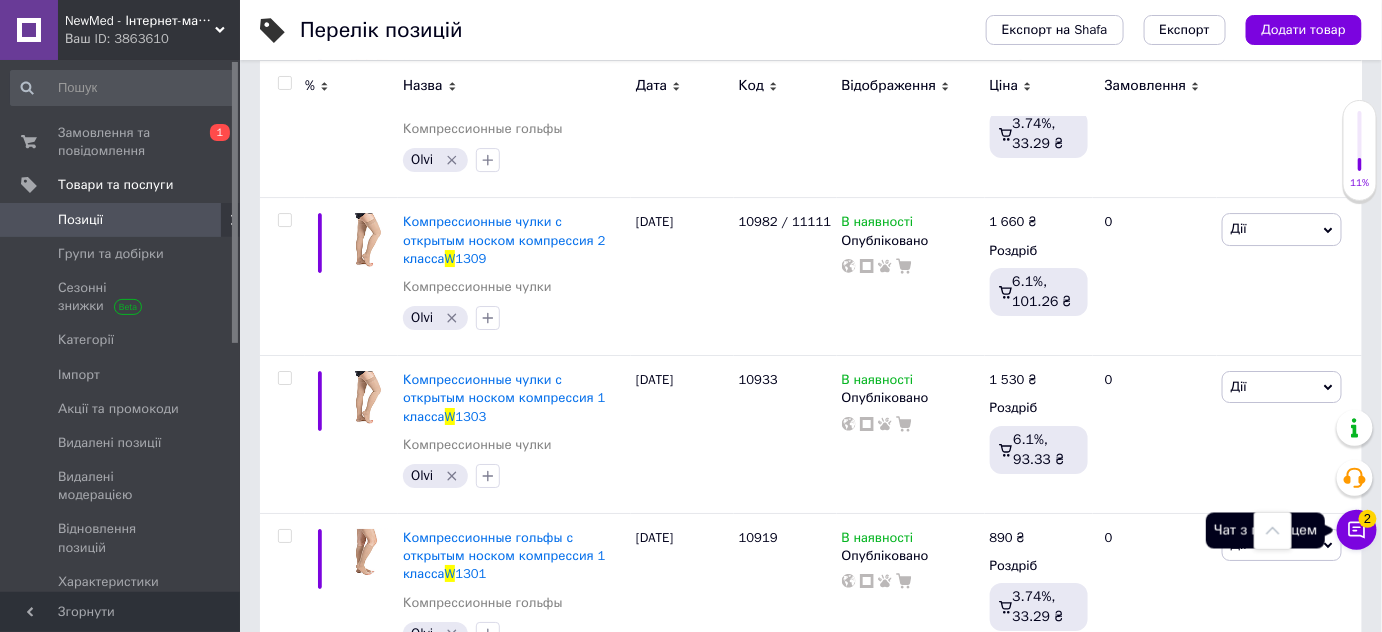 click 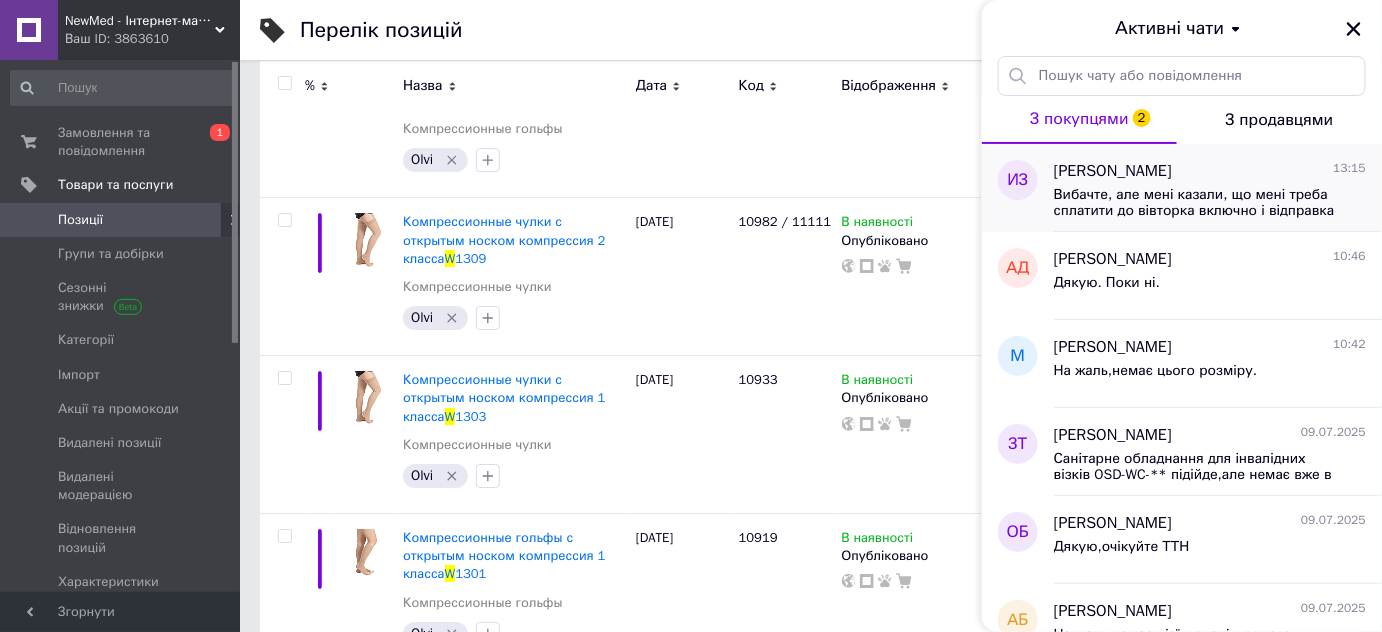 click on "Вибачте, але мені казали, що мені треба сплатити до вівторка включно і  відправка в середу, я все так і зробила, ніяких додаткових коментарів стосовно того , що відправлення відбубаеться тільки через 4-ри робочі дні після оплати не було.." at bounding box center [1196, 203] 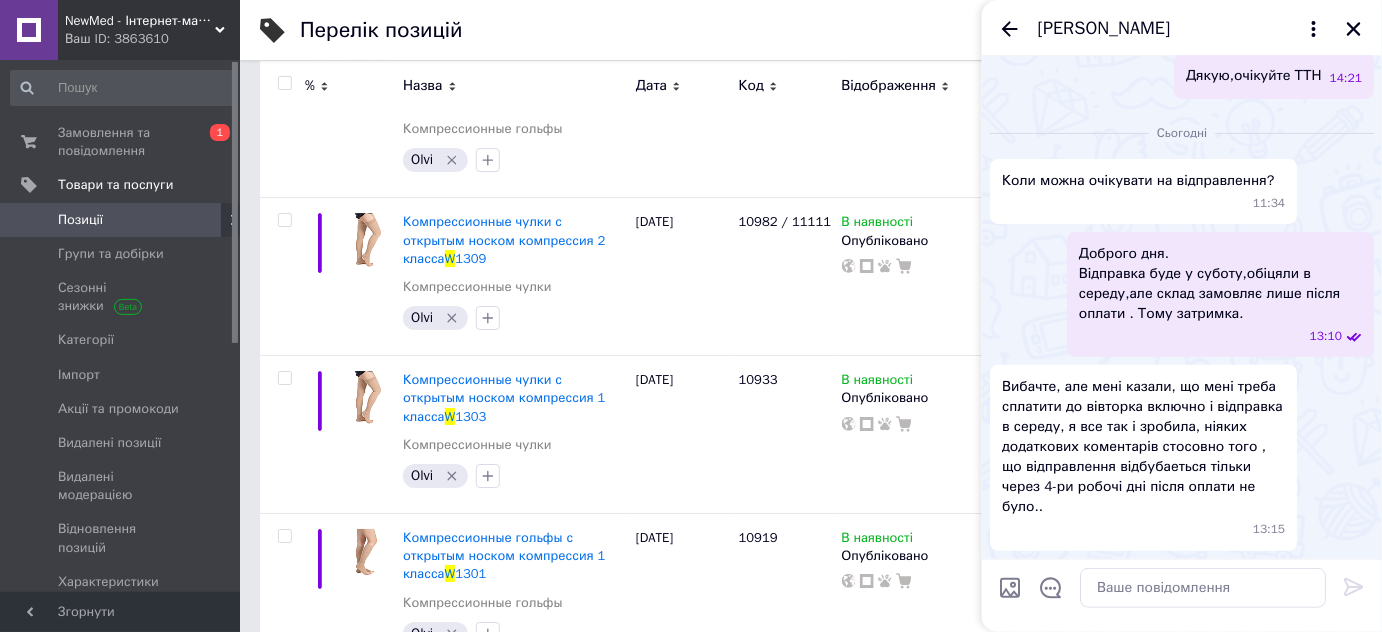 scroll, scrollTop: 341, scrollLeft: 0, axis: vertical 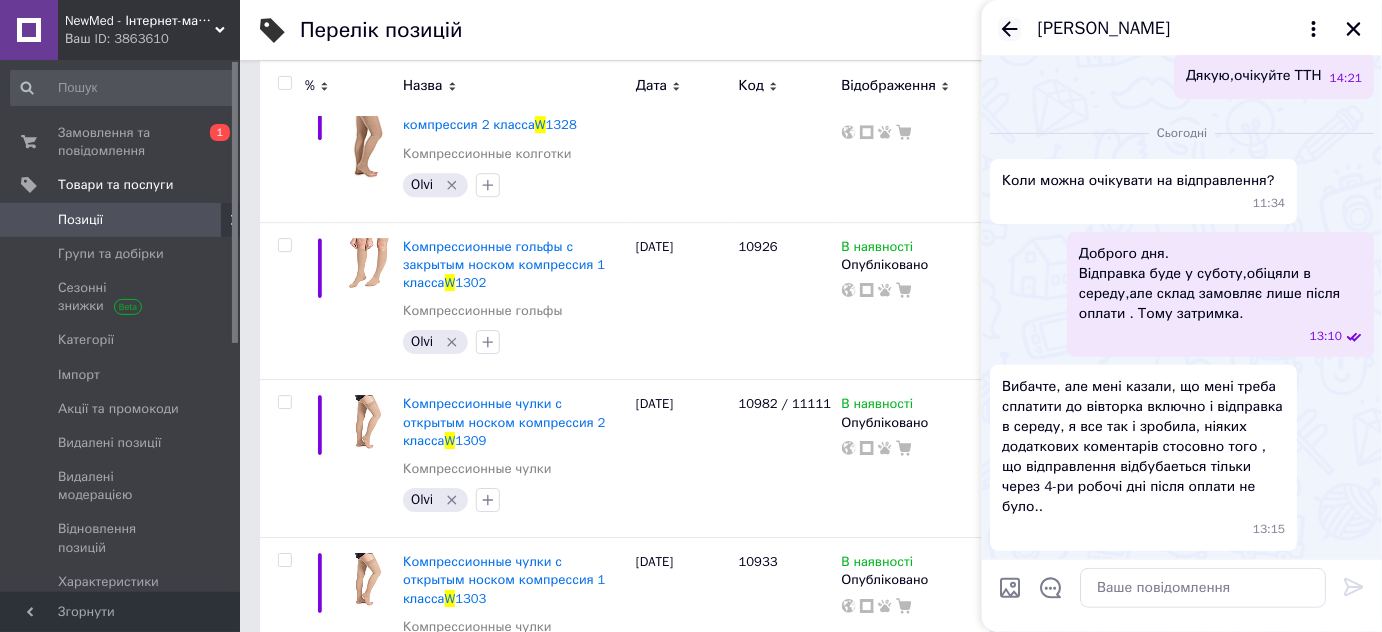 click 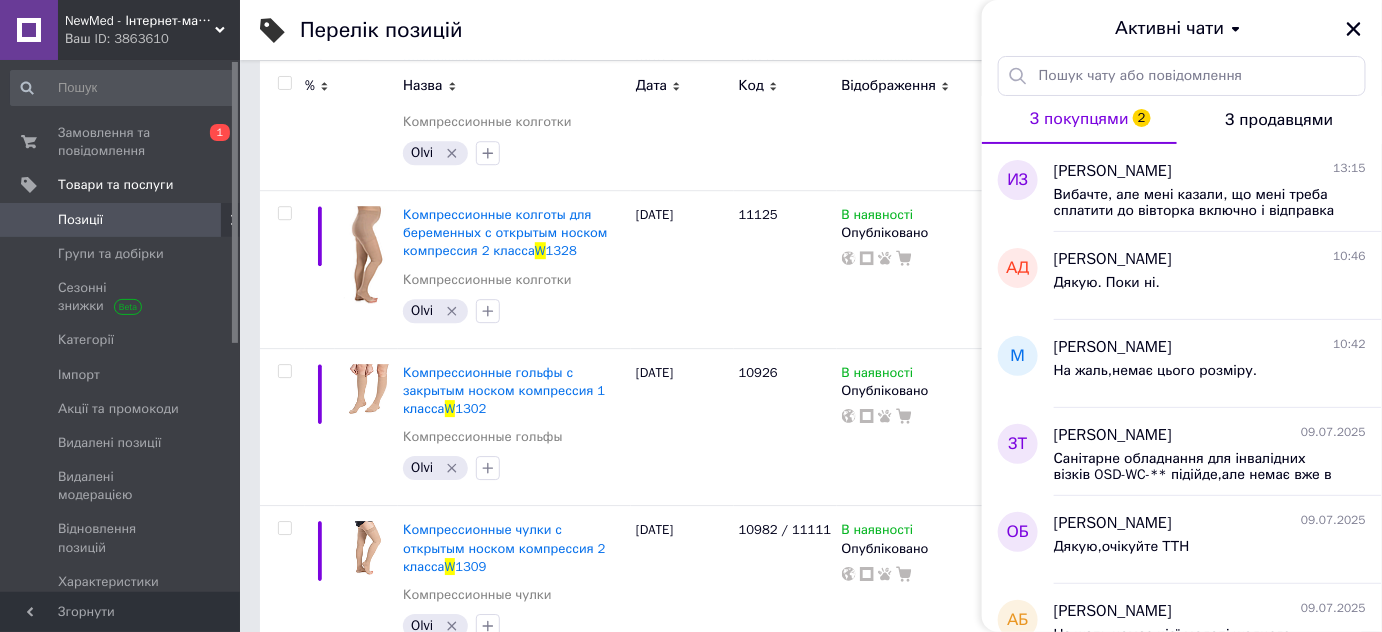 scroll, scrollTop: 1589, scrollLeft: 0, axis: vertical 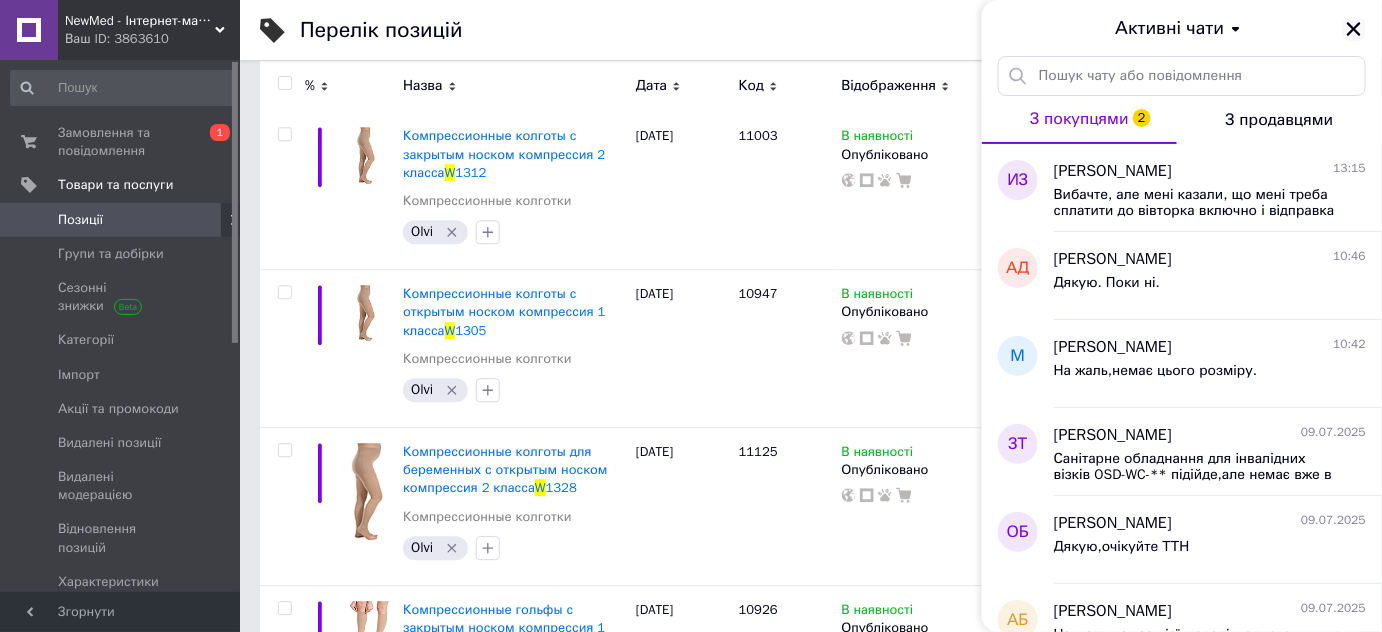click 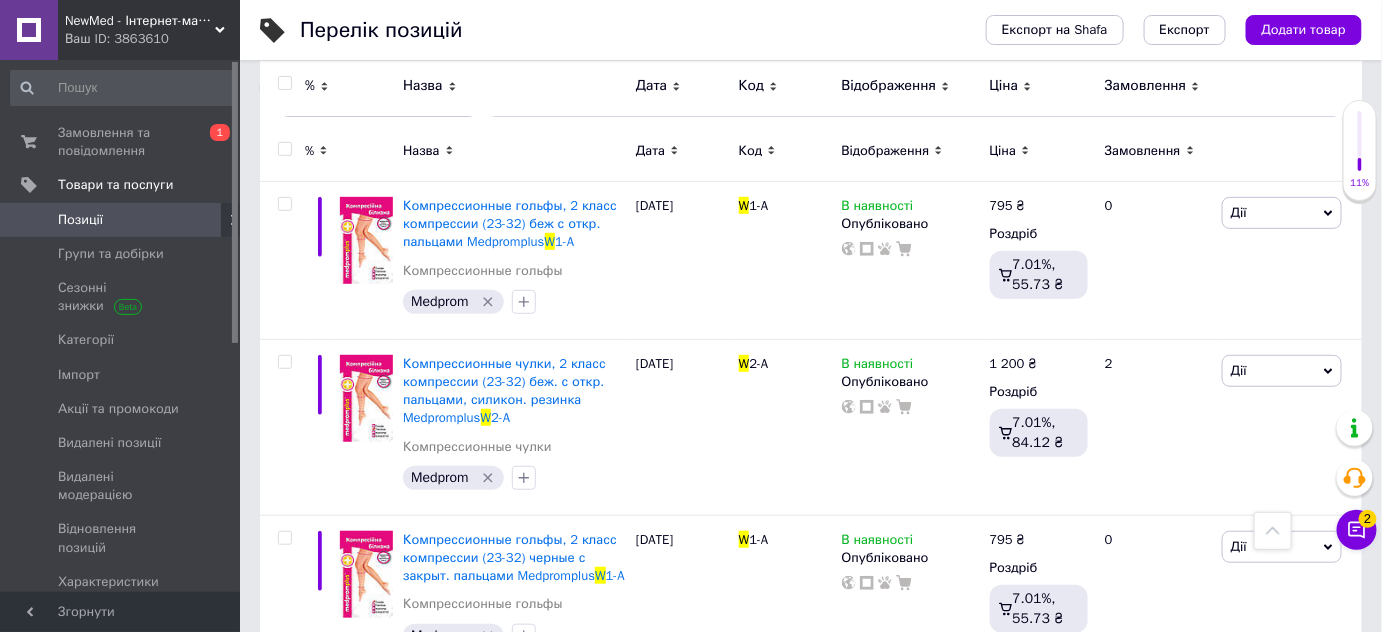 scroll, scrollTop: 43, scrollLeft: 0, axis: vertical 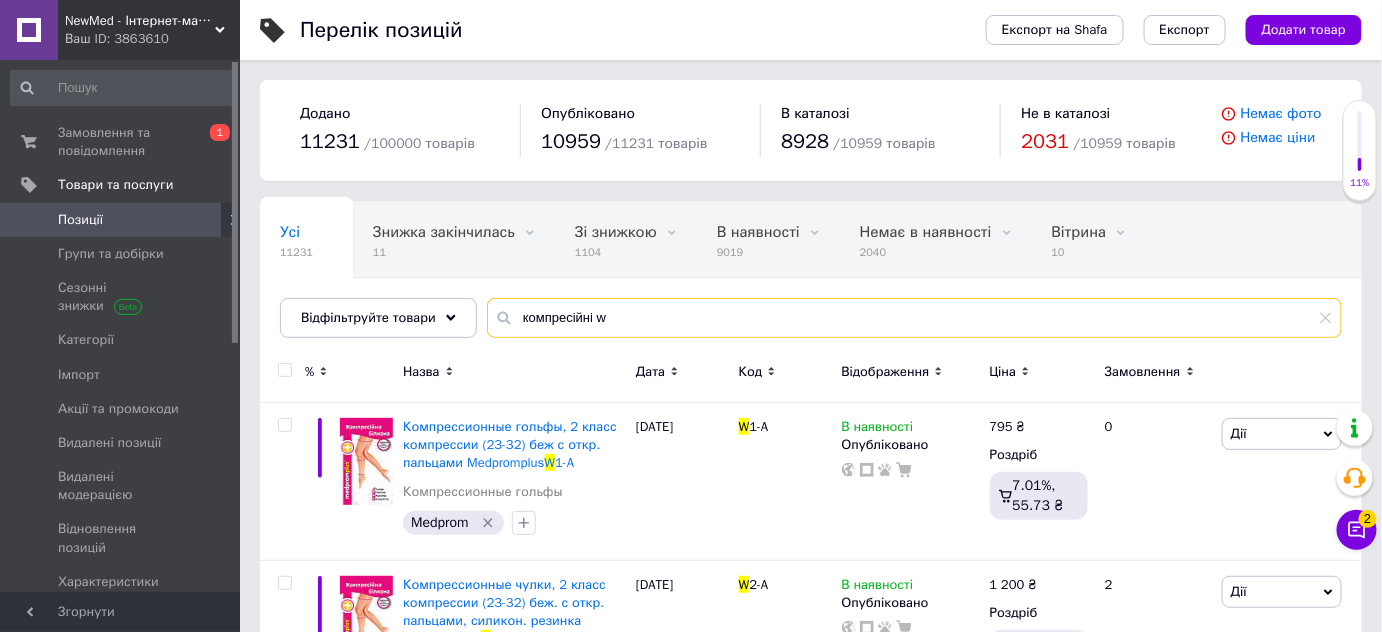 click on "компресійні w" at bounding box center [914, 318] 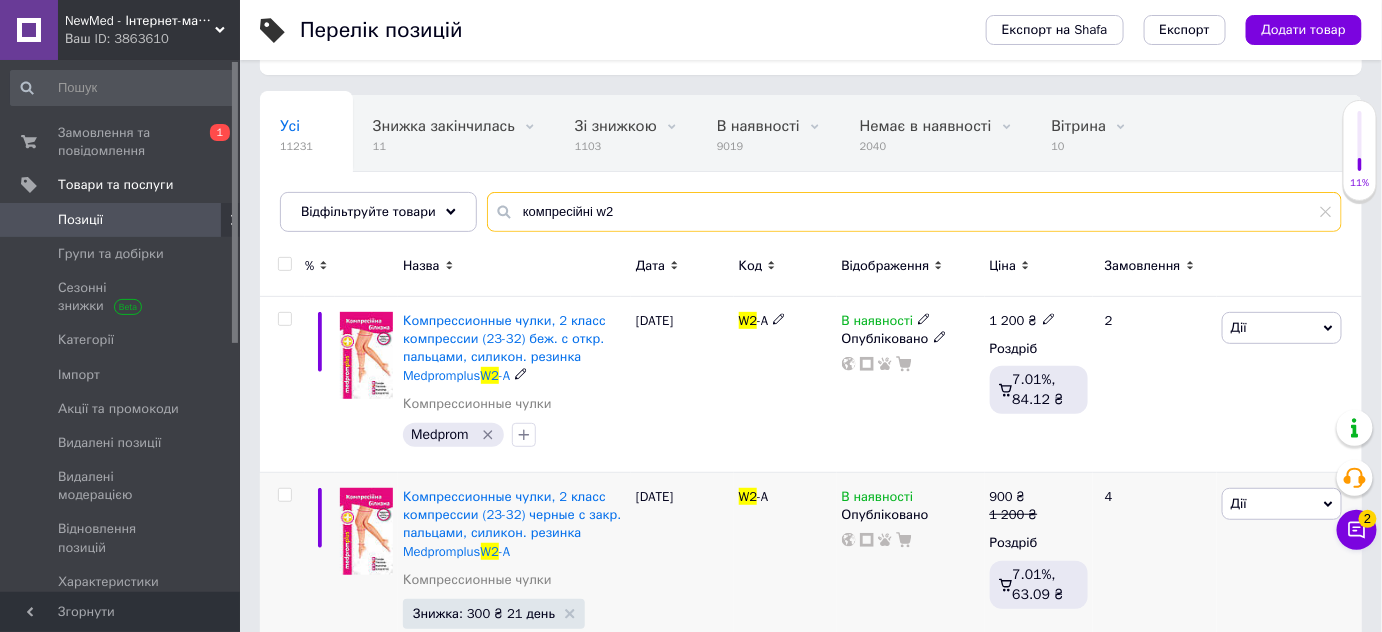 scroll, scrollTop: 272, scrollLeft: 0, axis: vertical 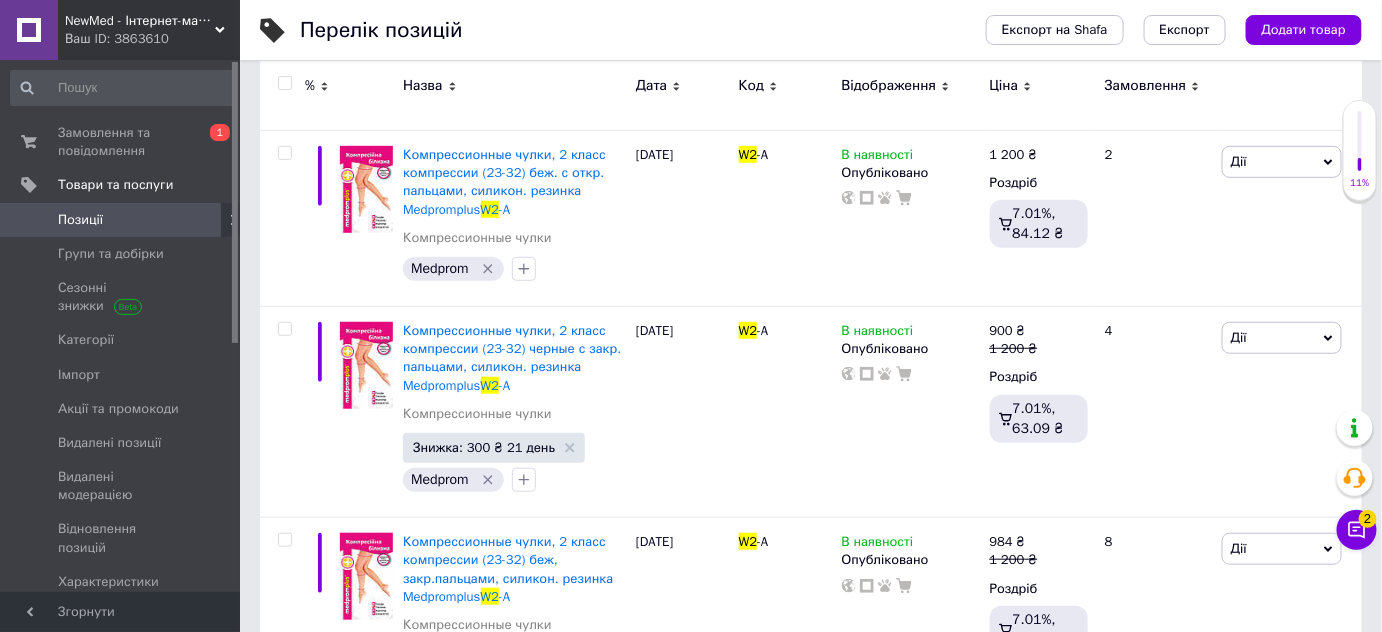 type on "компресійні w2" 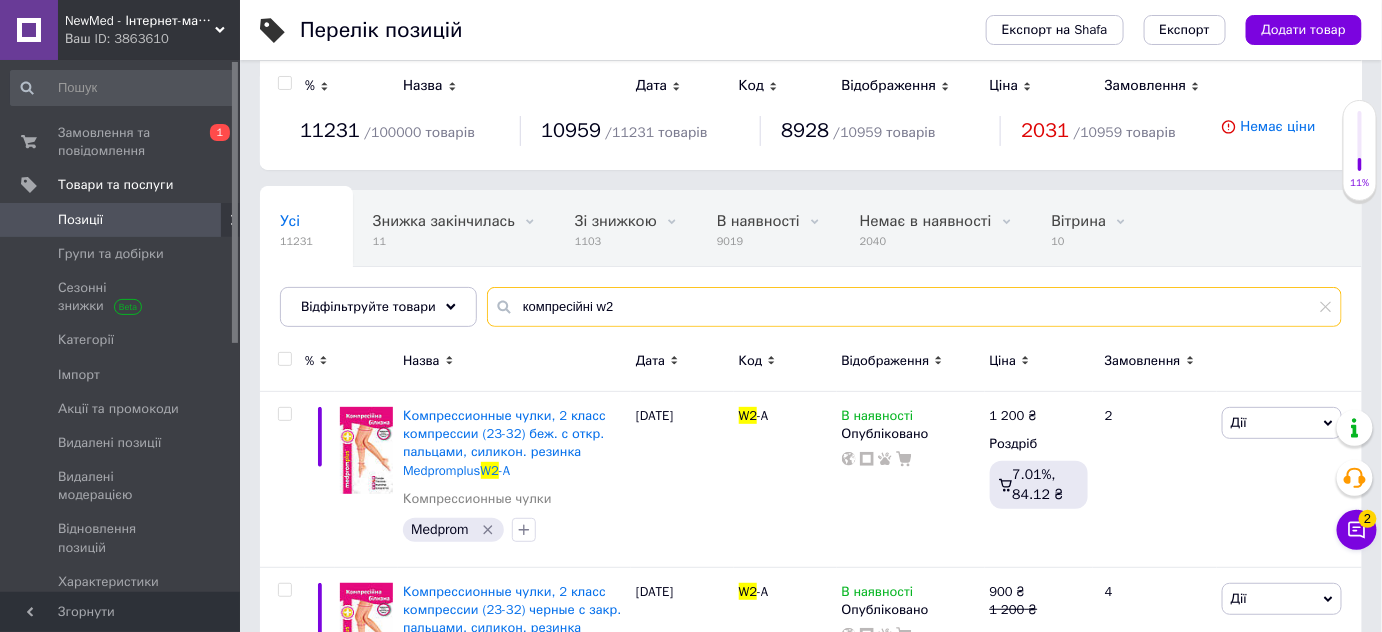 scroll, scrollTop: 0, scrollLeft: 0, axis: both 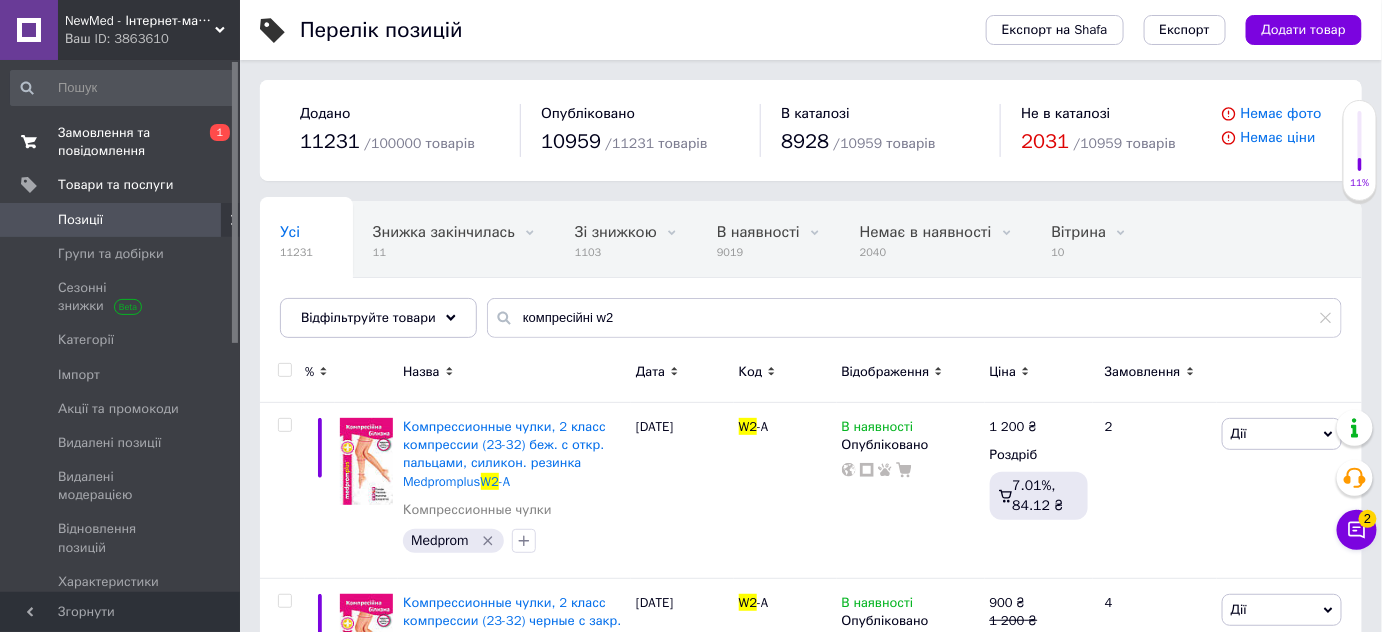 click on "Замовлення та повідомлення" at bounding box center (121, 142) 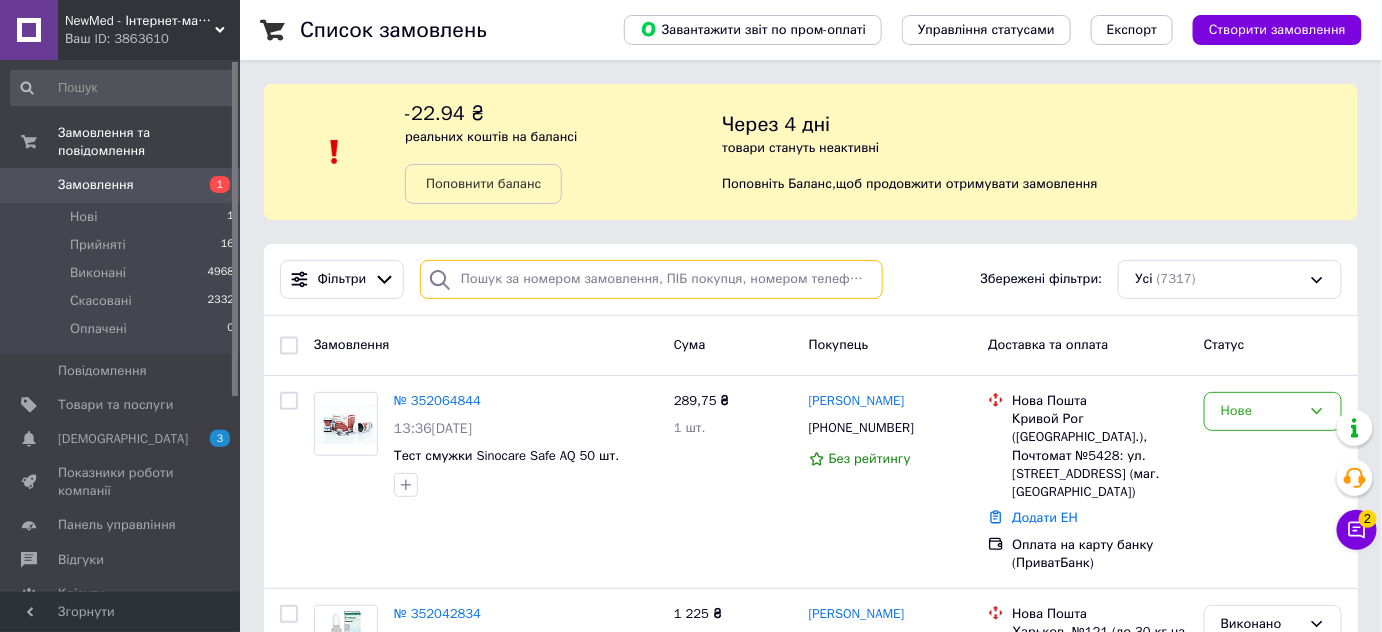 click at bounding box center [651, 279] 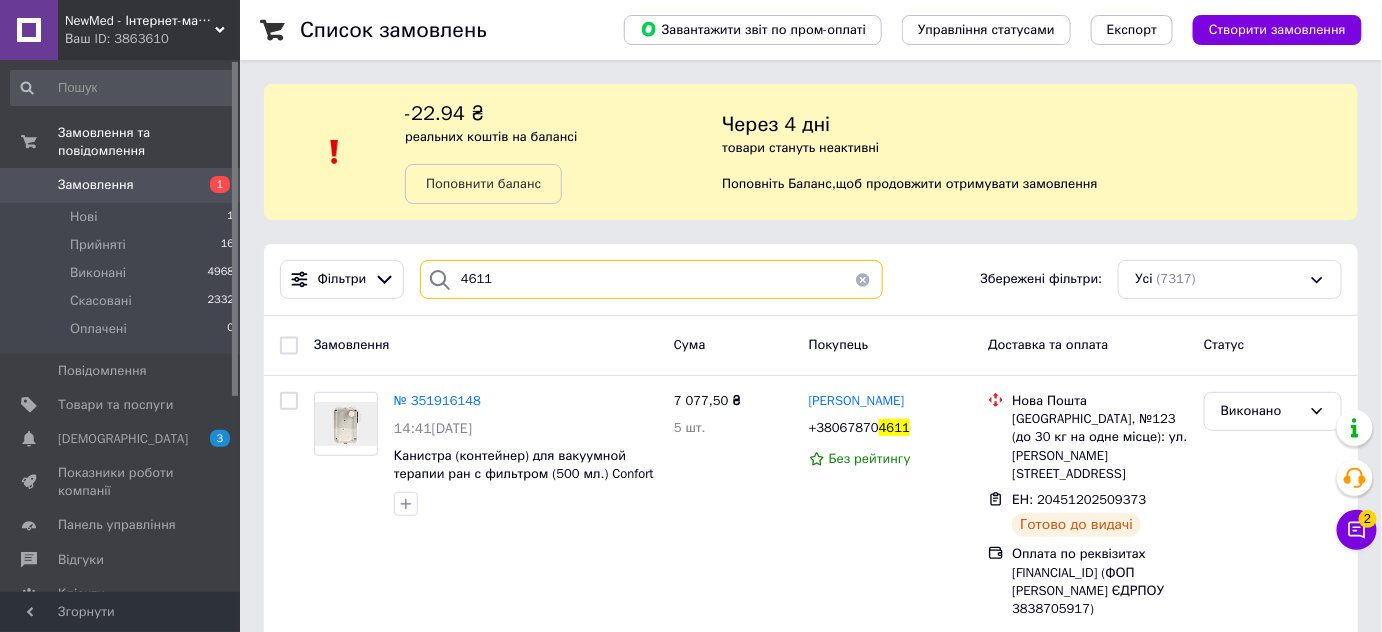 type on "4611" 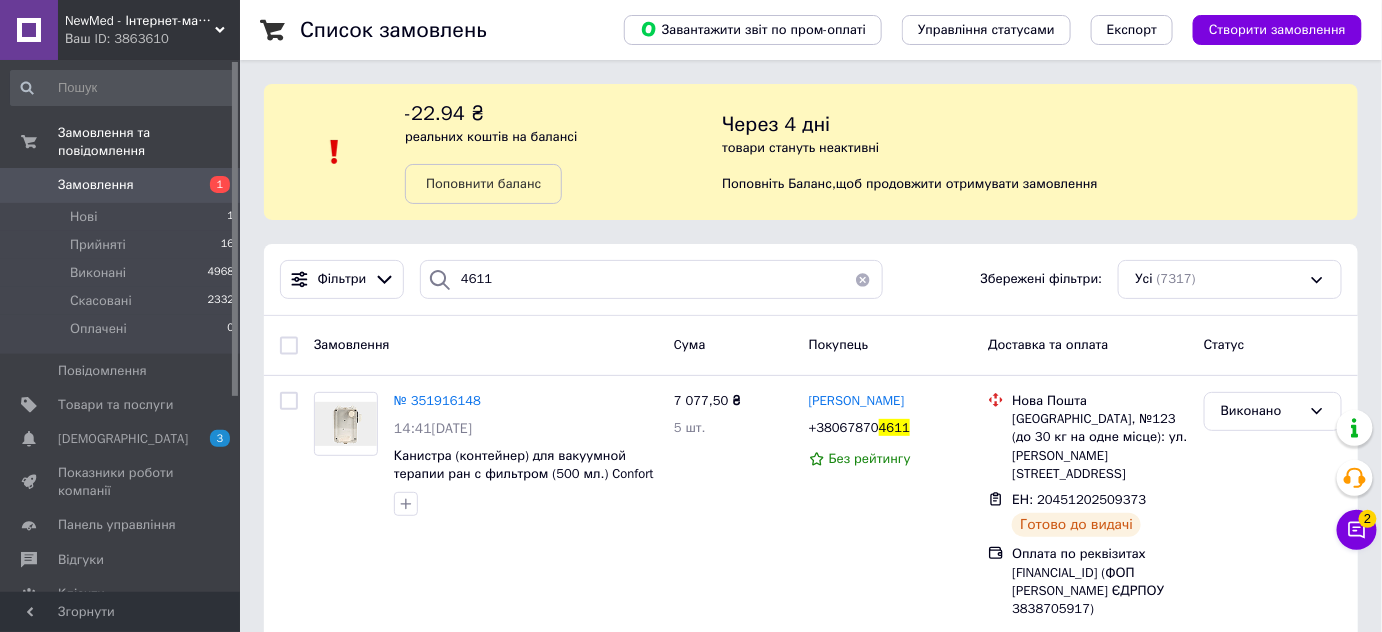 click 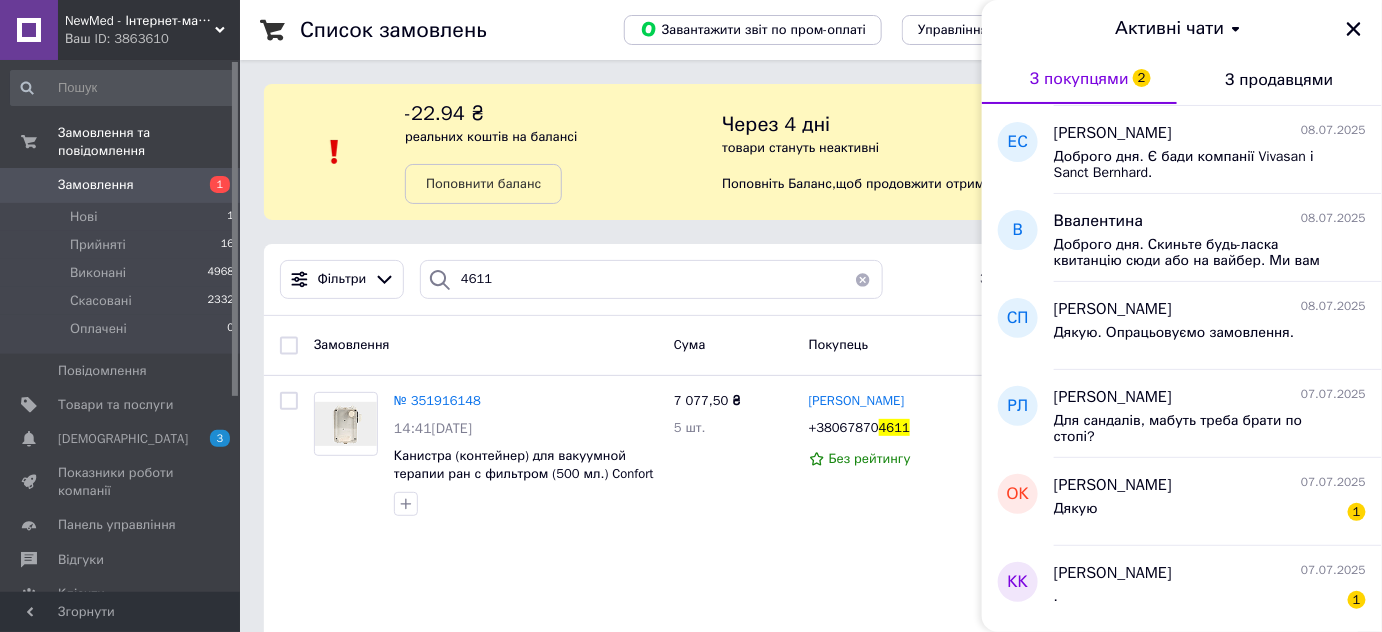 scroll, scrollTop: 1232, scrollLeft: 0, axis: vertical 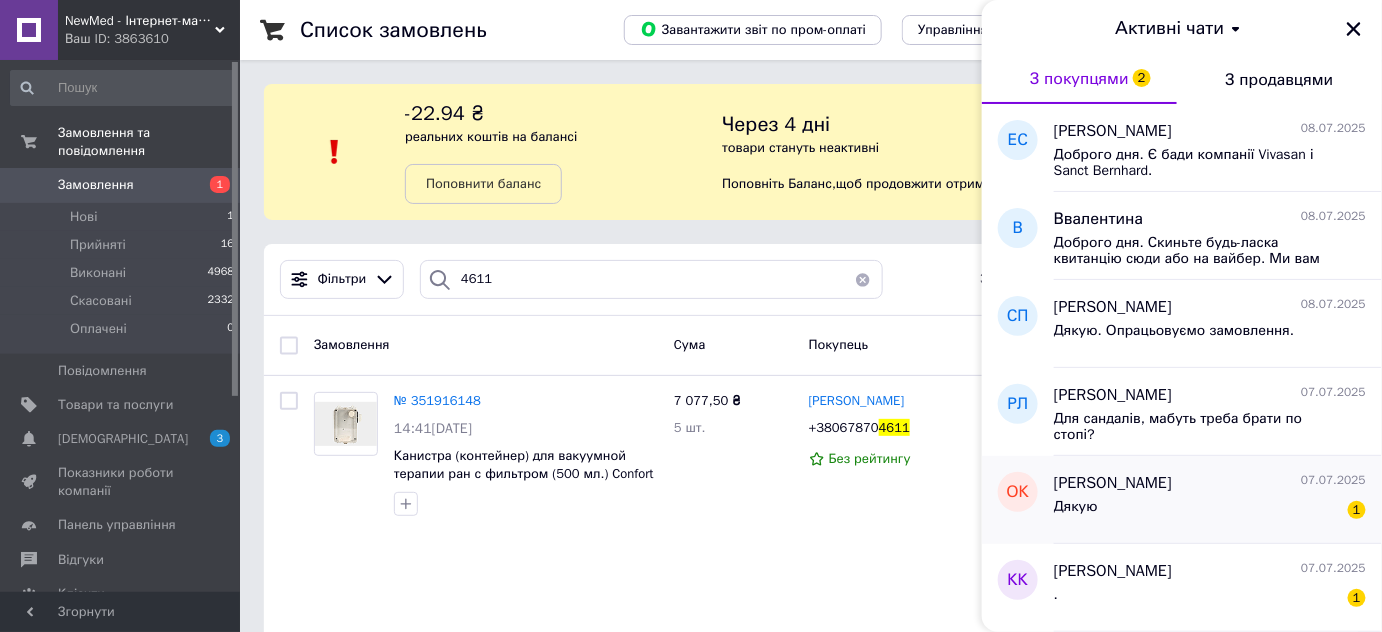 click on "Оксана Книш 07.07.2025" at bounding box center [1210, 483] 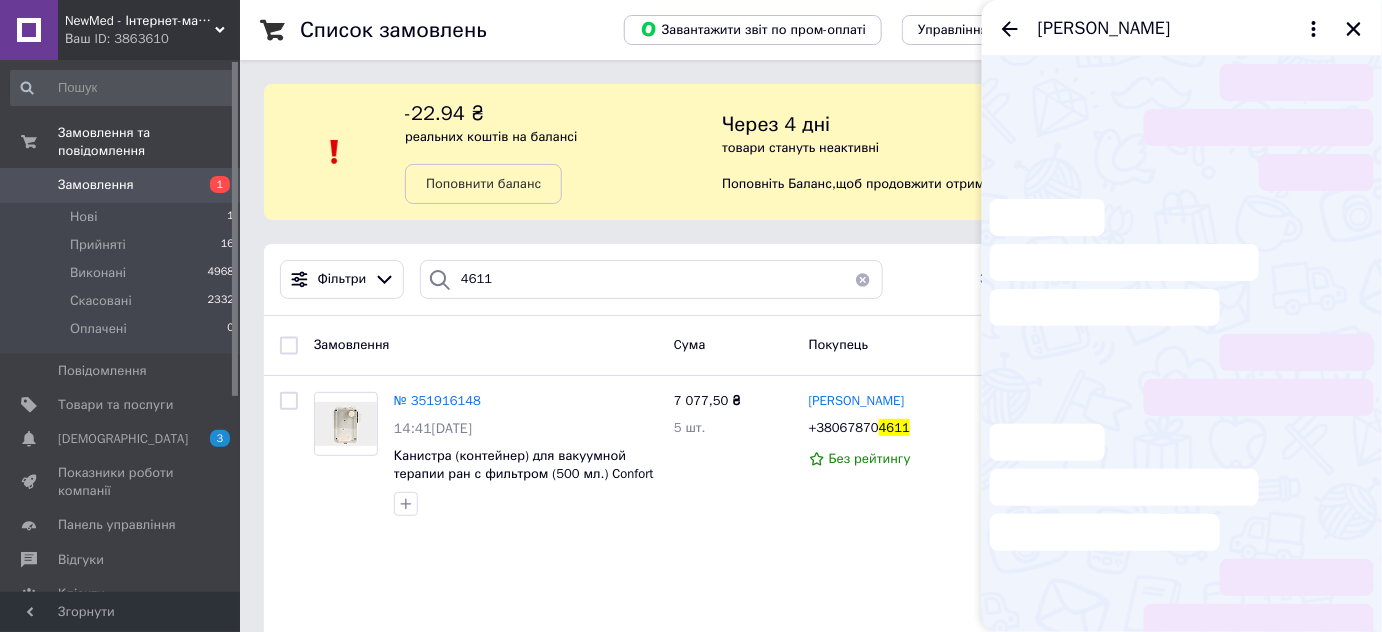 scroll, scrollTop: 118, scrollLeft: 0, axis: vertical 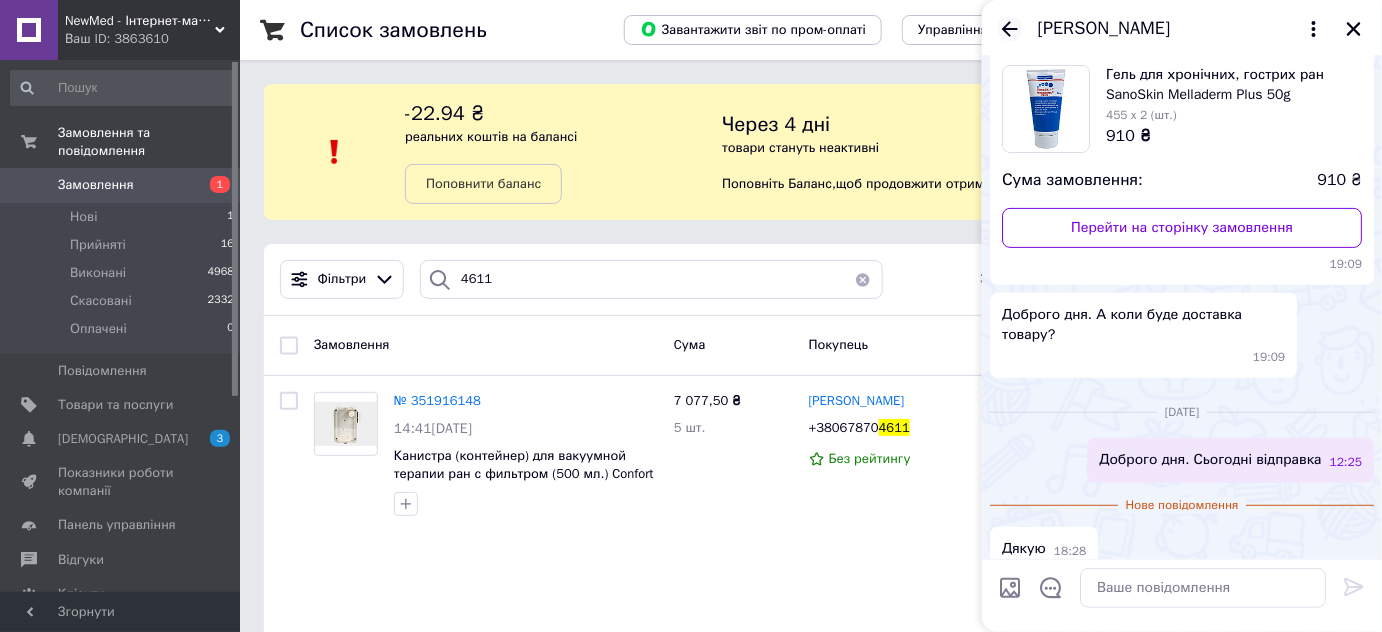 click 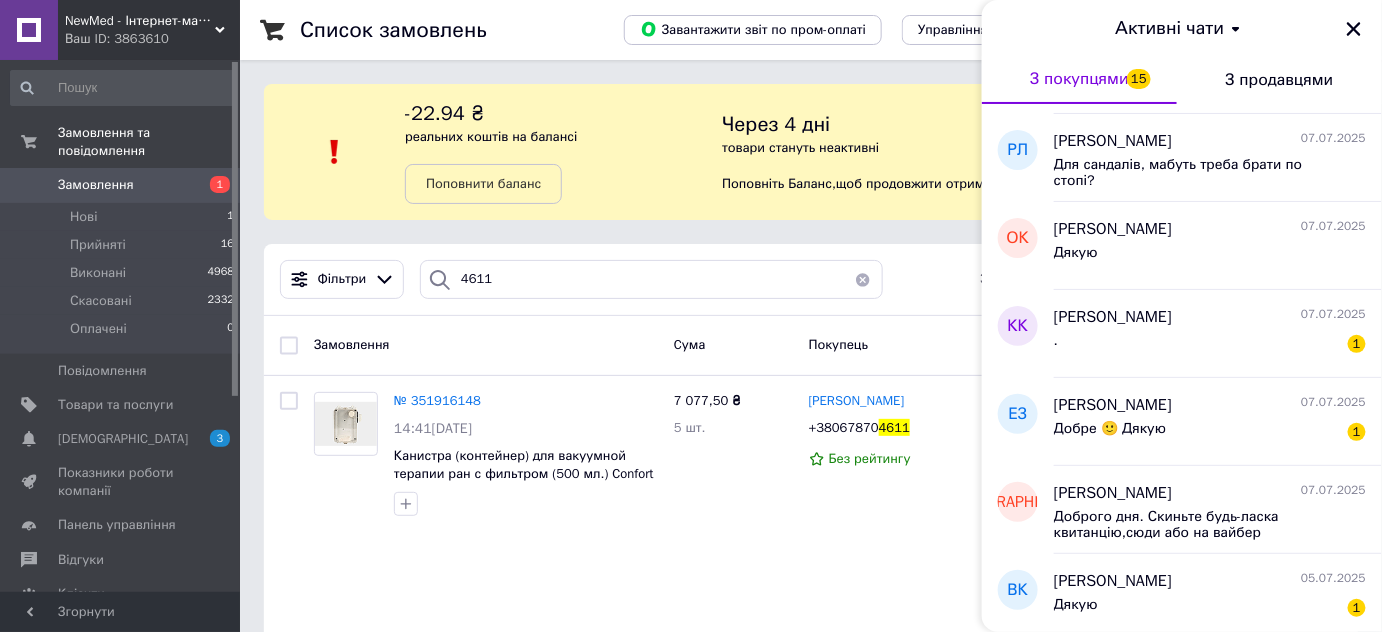 scroll, scrollTop: 1636, scrollLeft: 0, axis: vertical 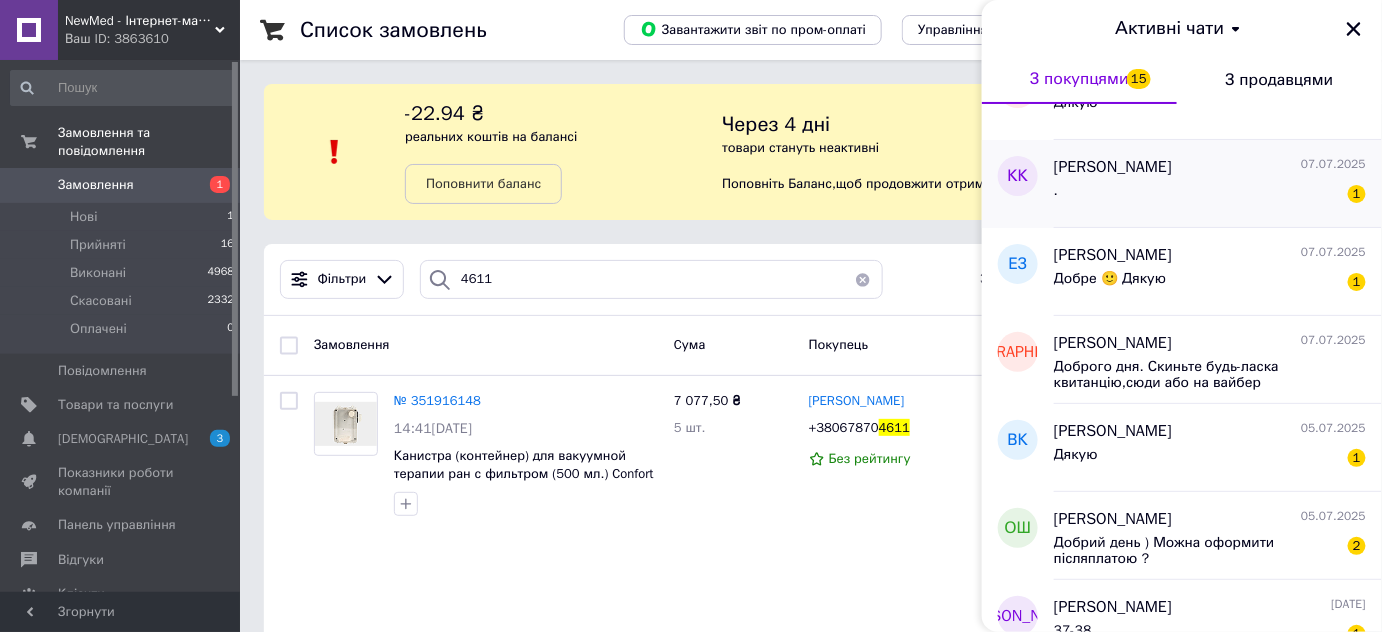 click on ". 1" at bounding box center [1210, 195] 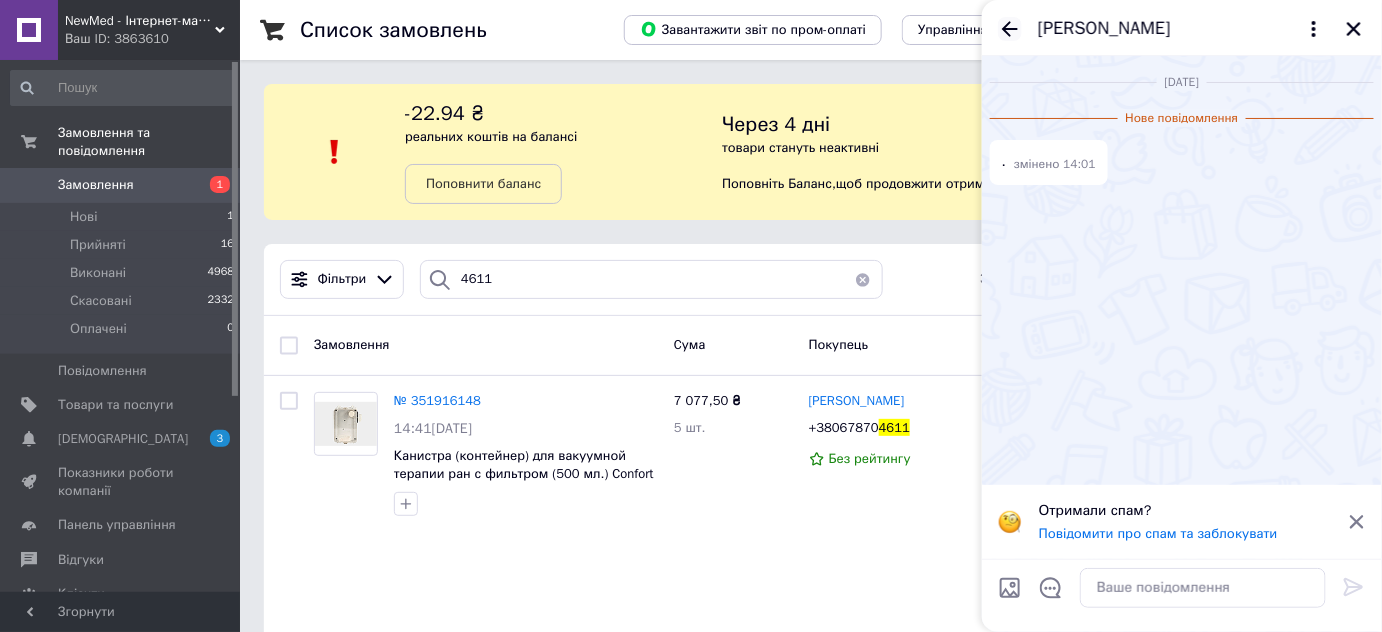 click 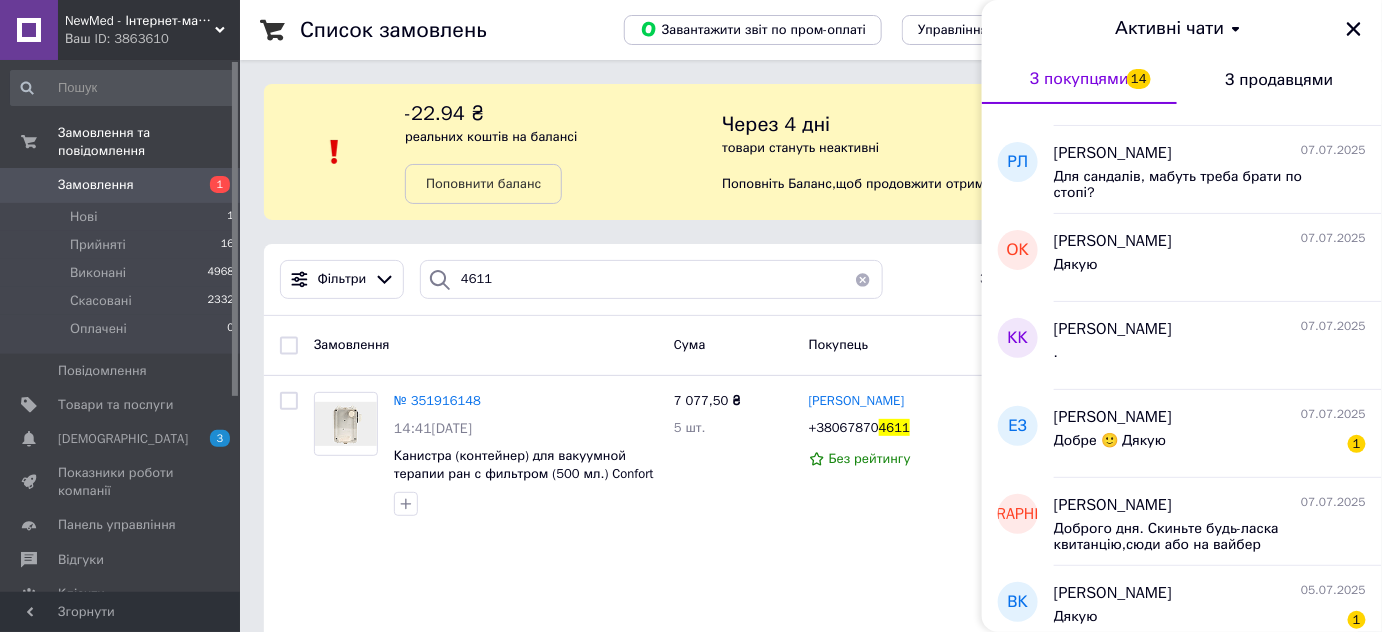 scroll, scrollTop: 1636, scrollLeft: 0, axis: vertical 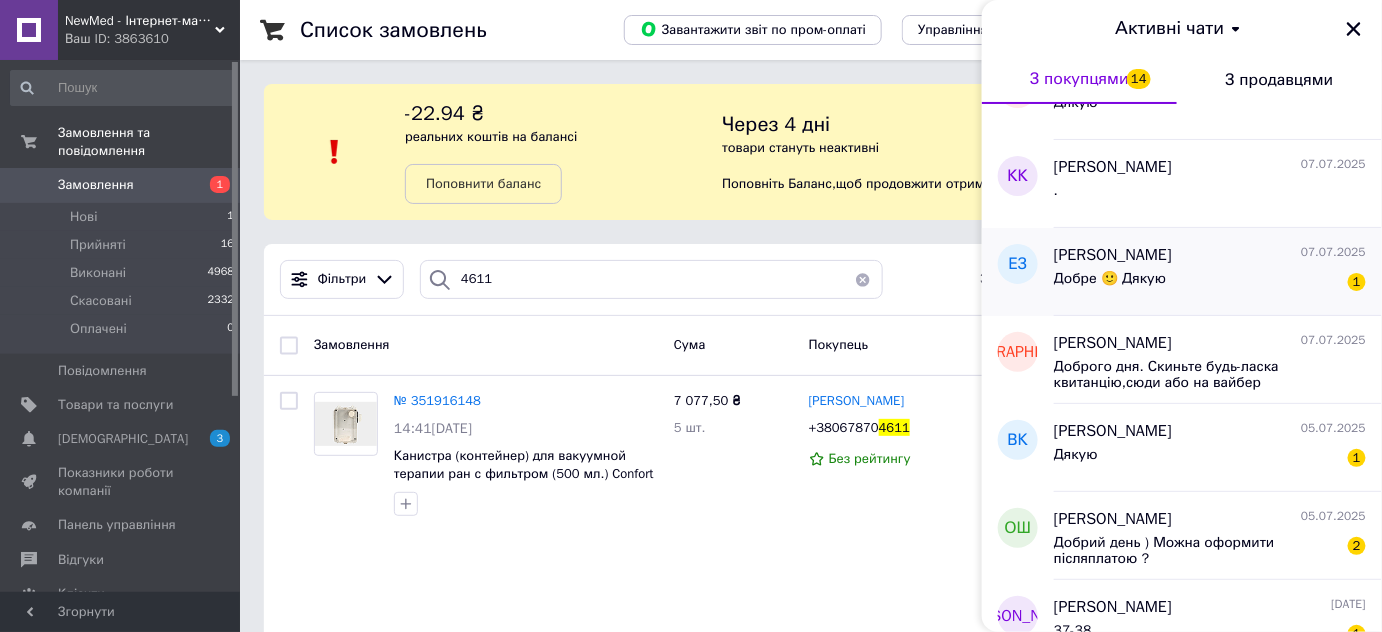 click on "Добре 🙂 Дякую 1" at bounding box center [1210, 283] 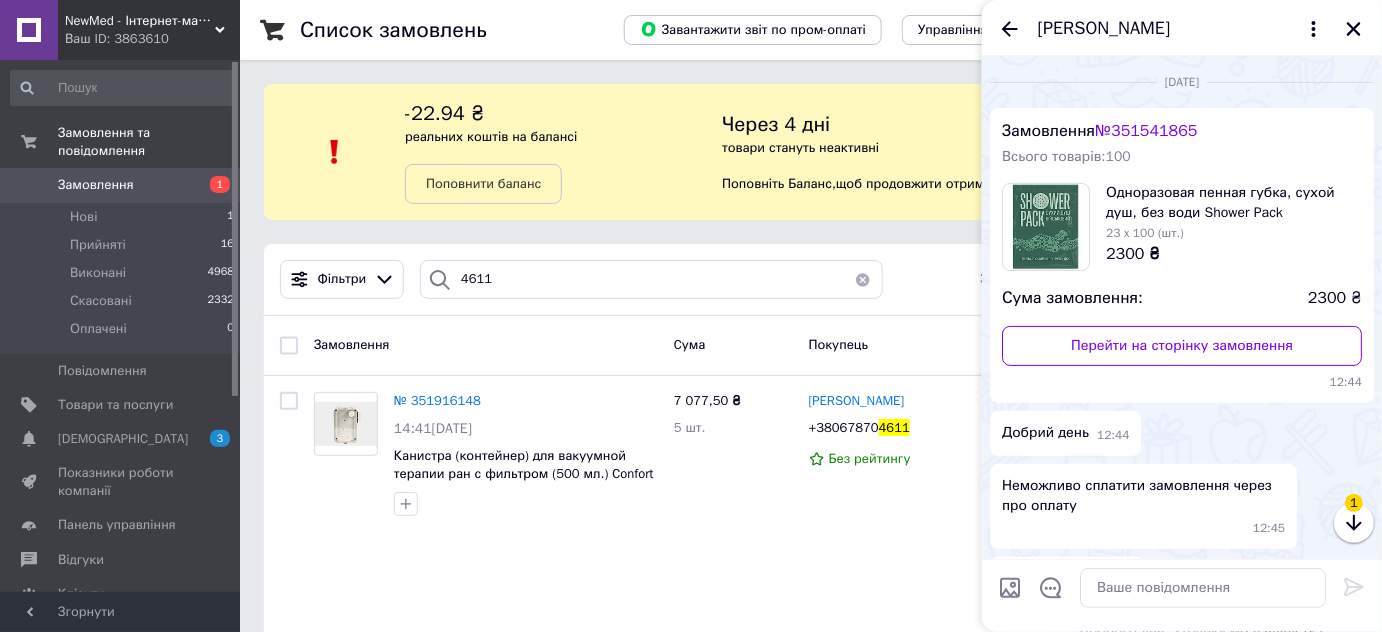 scroll, scrollTop: 576, scrollLeft: 0, axis: vertical 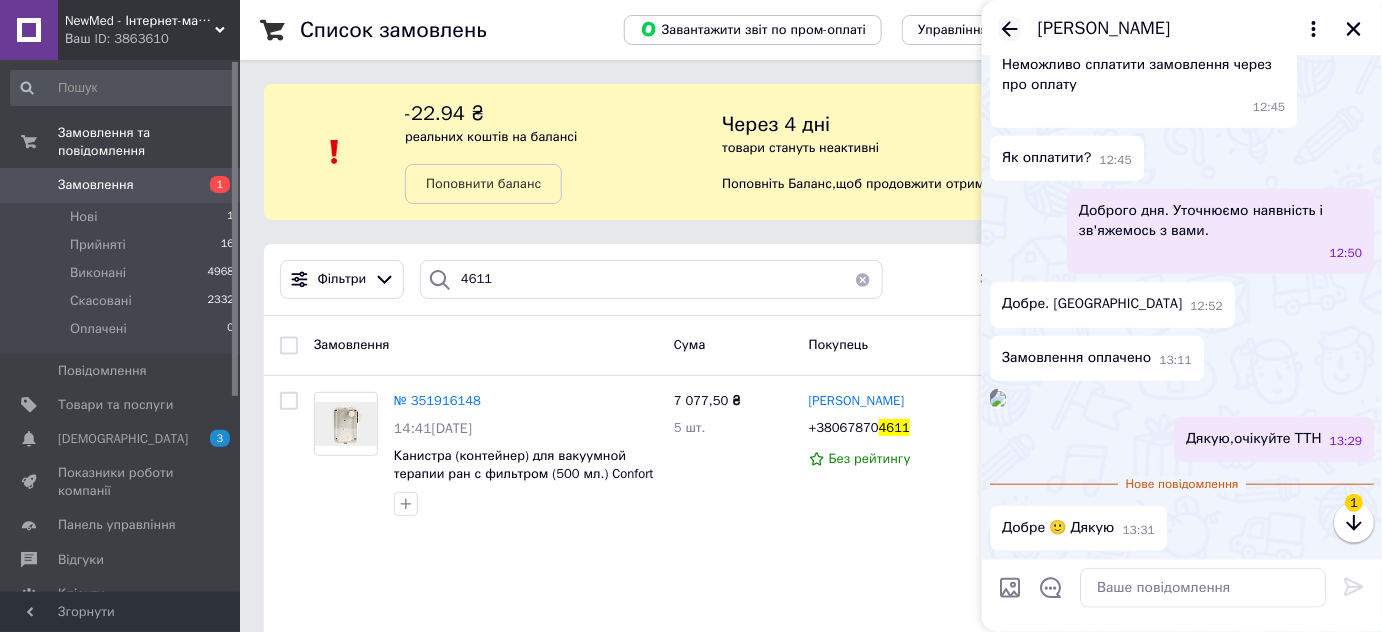 click 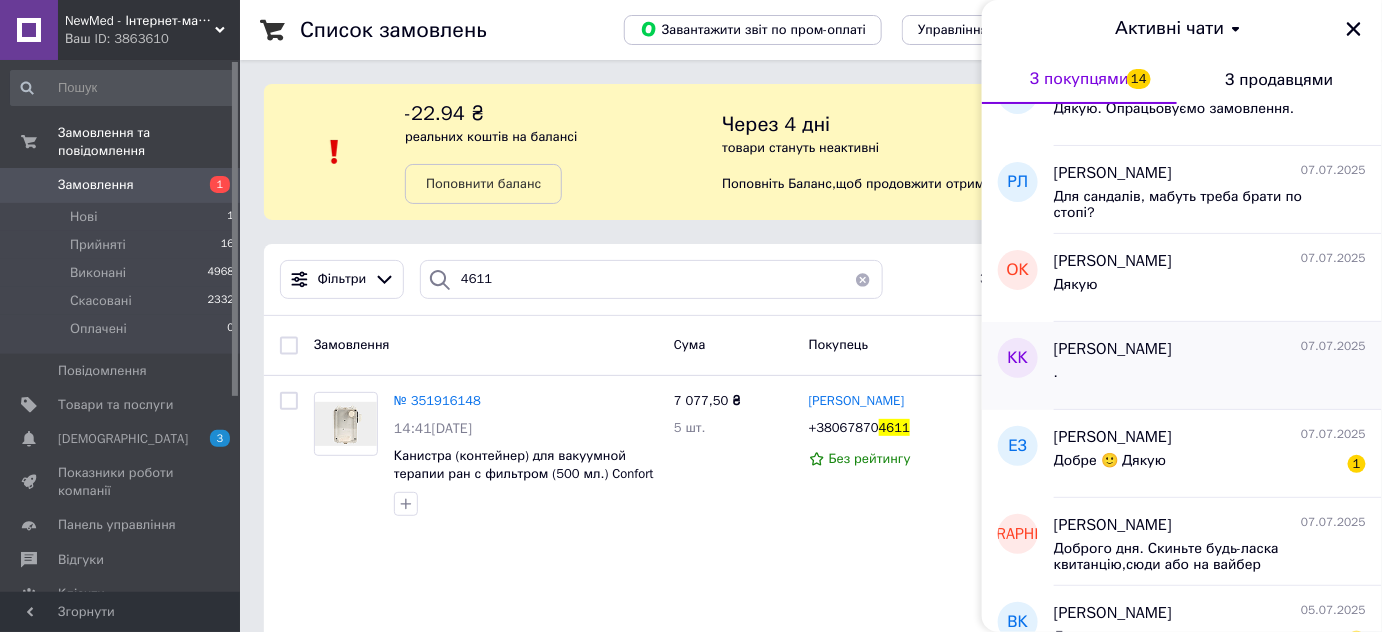 scroll, scrollTop: 1818, scrollLeft: 0, axis: vertical 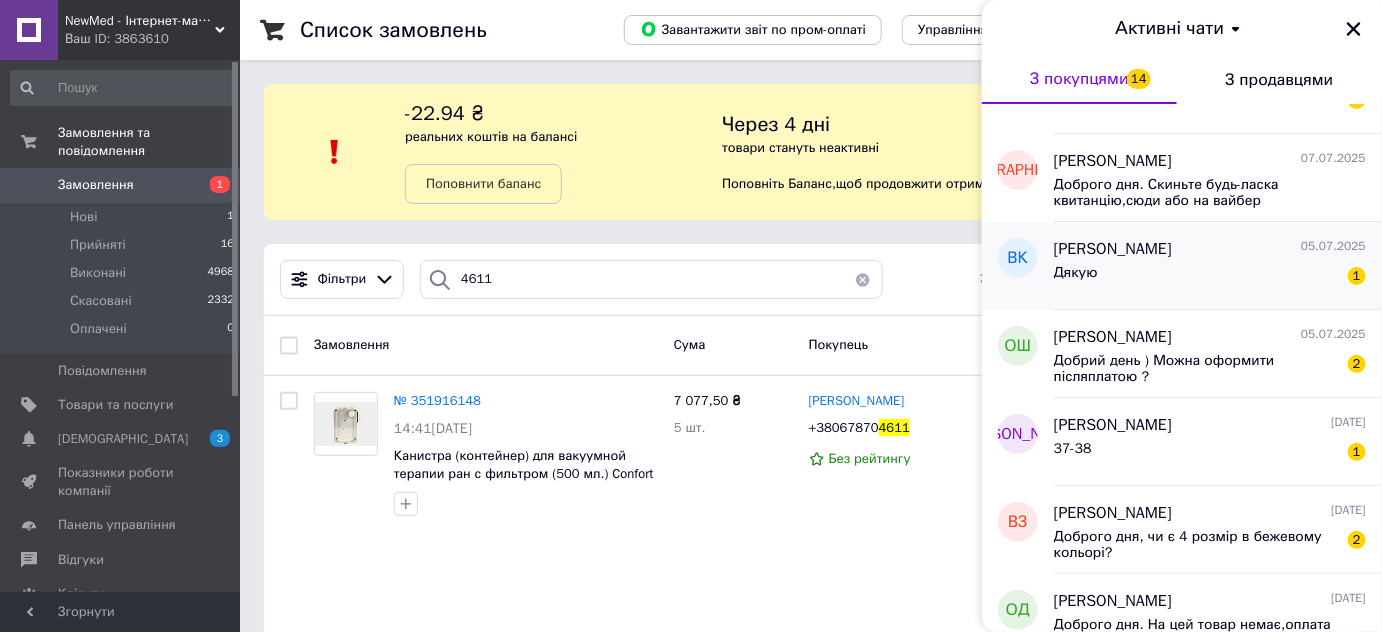 click on "Дякую 1" at bounding box center [1210, 277] 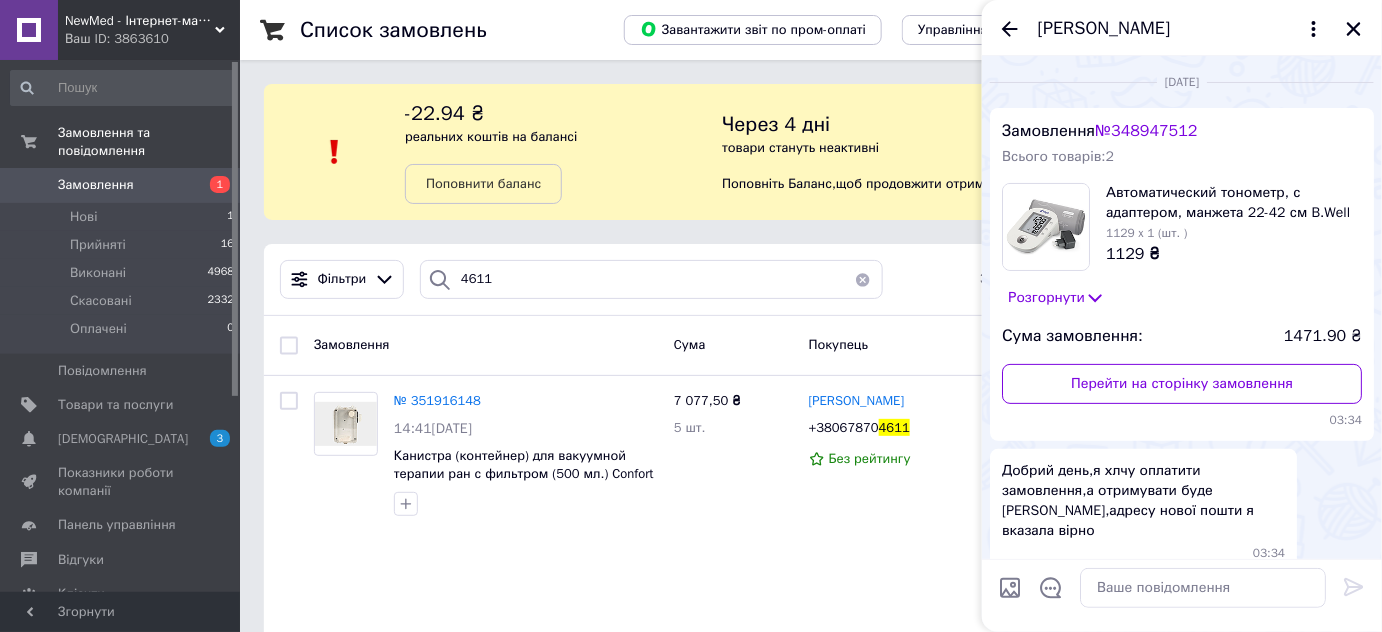 scroll, scrollTop: 2024, scrollLeft: 0, axis: vertical 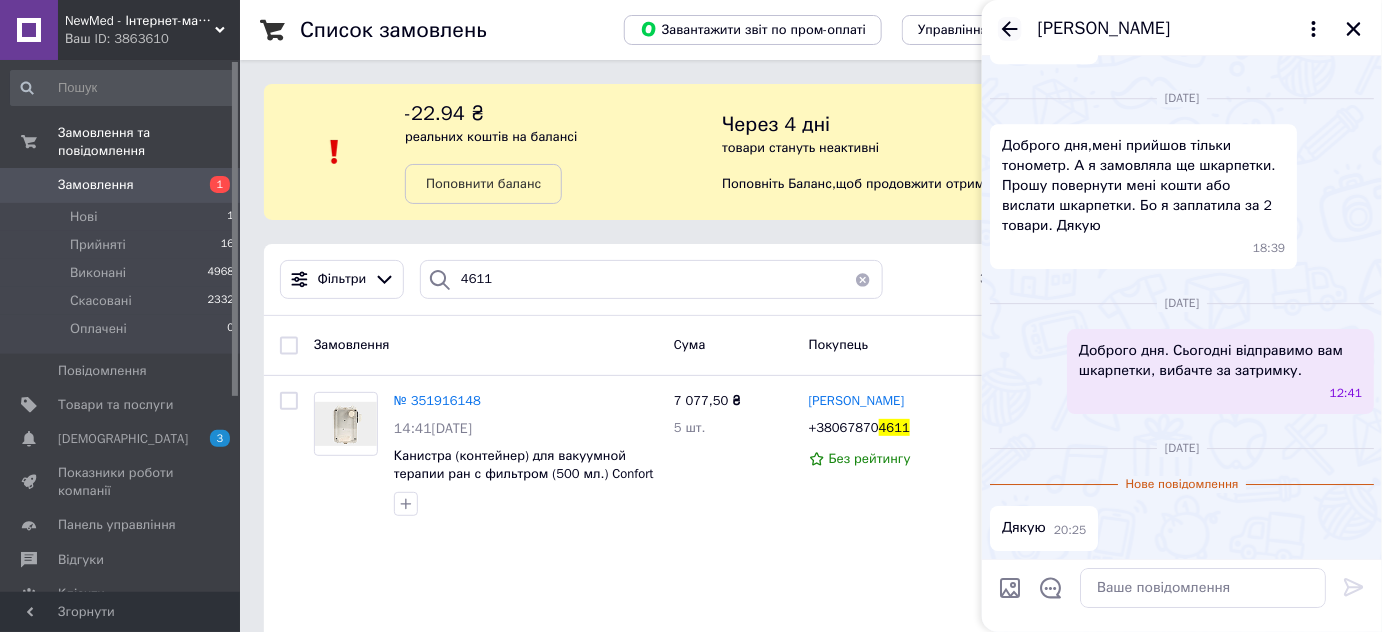 click 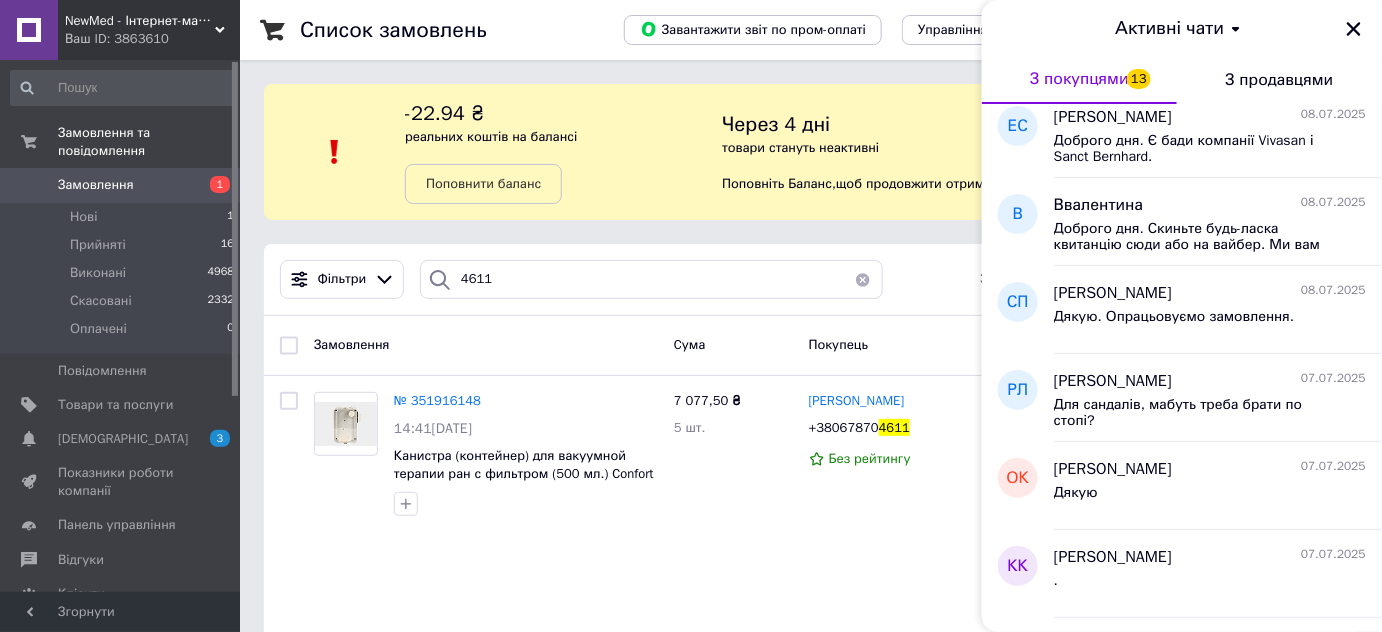 scroll, scrollTop: 1454, scrollLeft: 0, axis: vertical 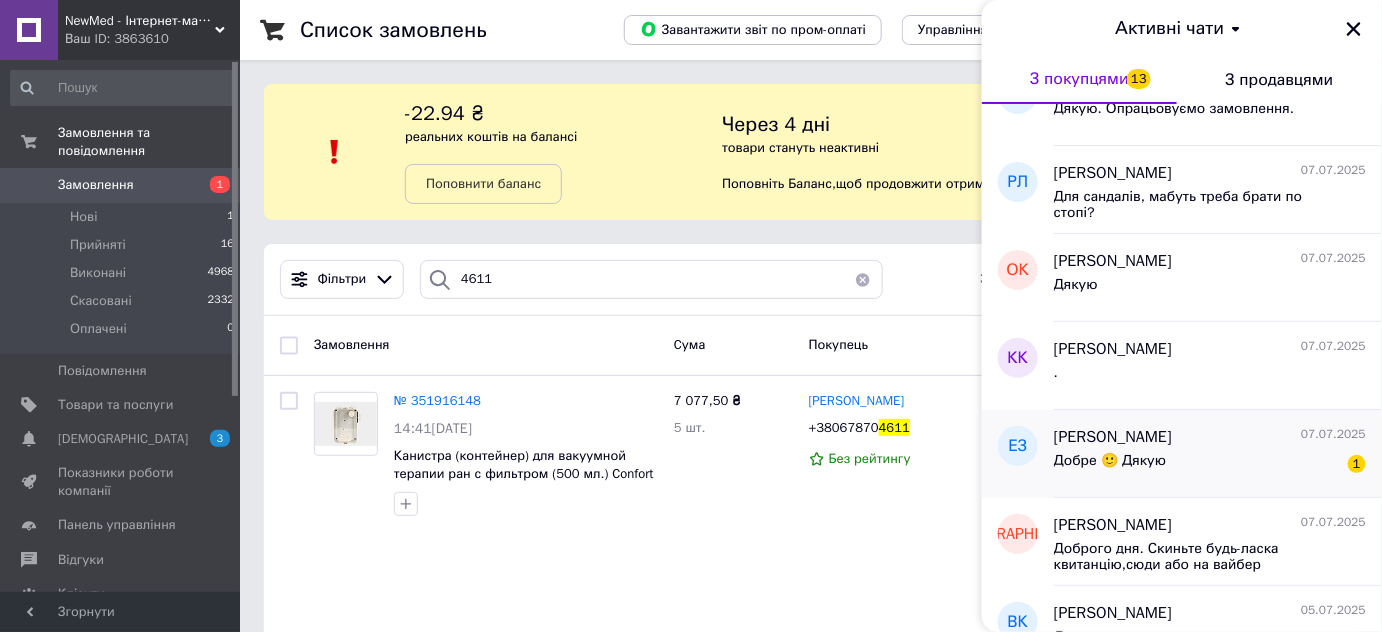 click on "Добре 🙂 Дякую 1" at bounding box center [1210, 465] 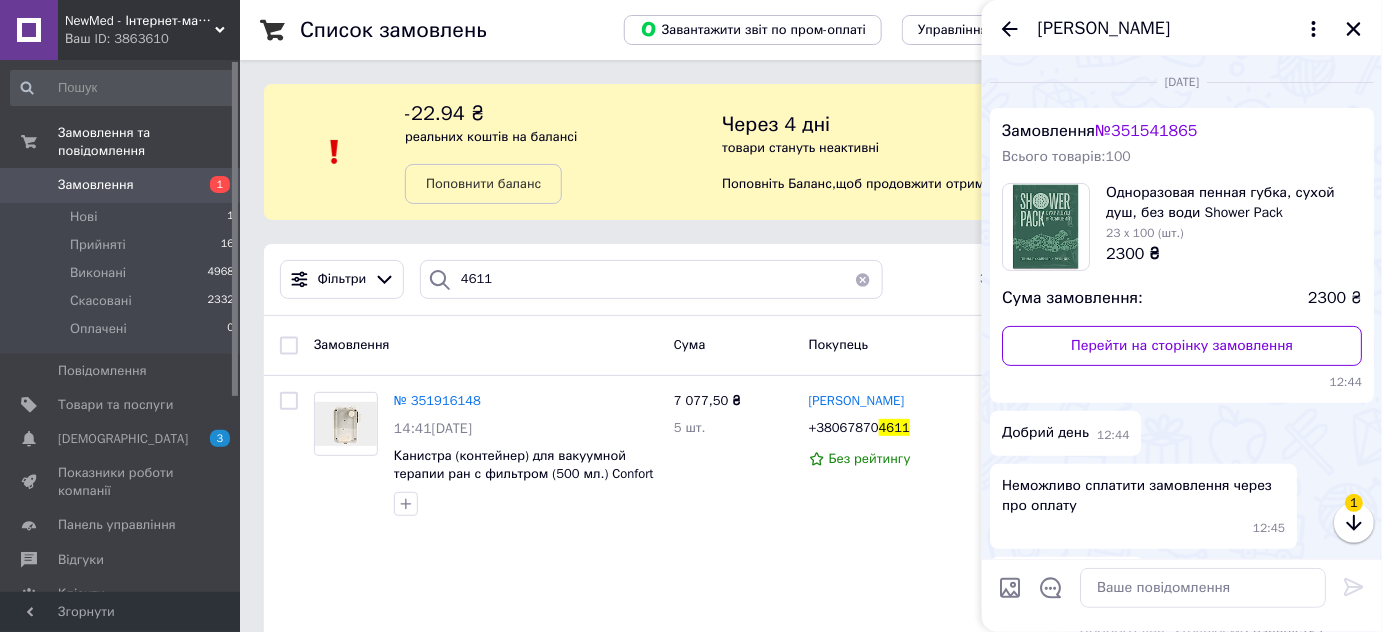 scroll, scrollTop: 576, scrollLeft: 0, axis: vertical 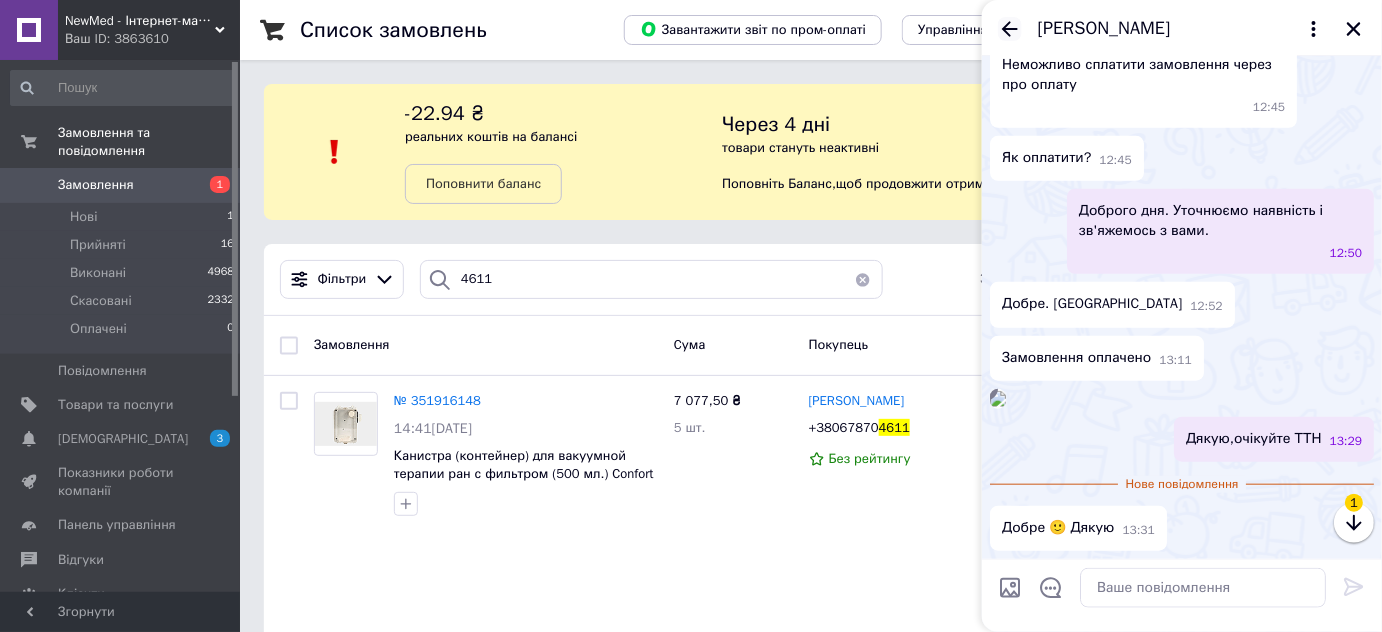 click 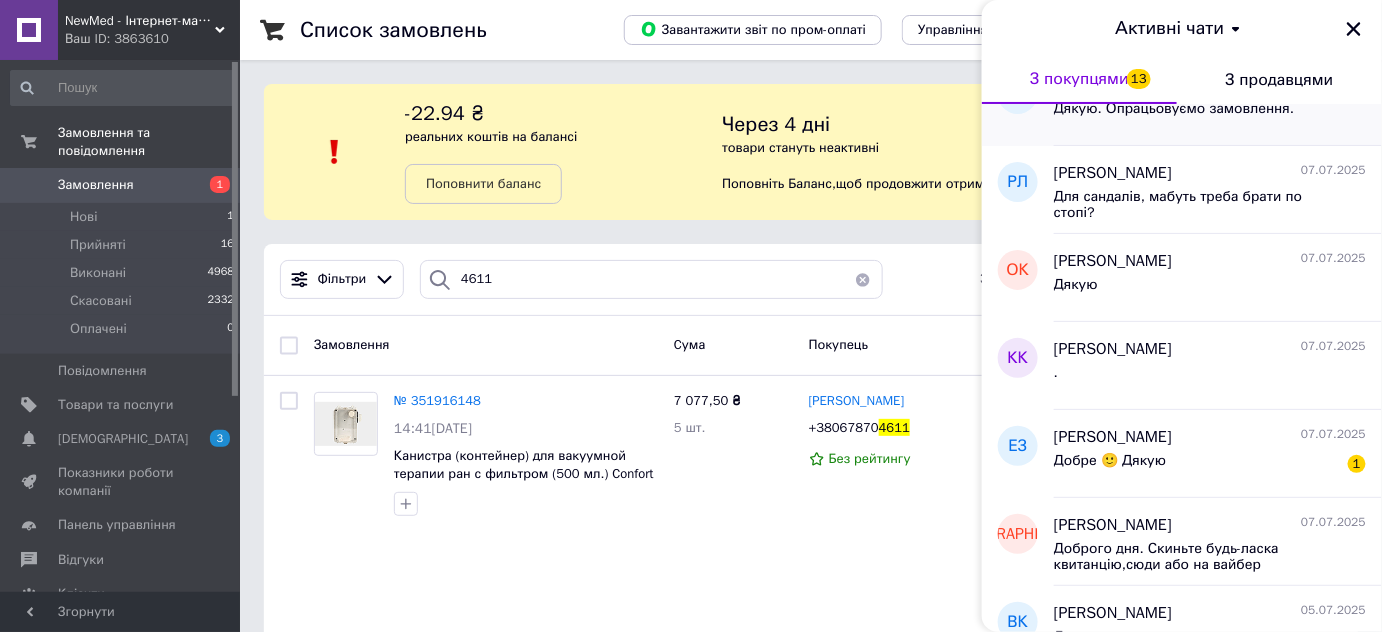 scroll, scrollTop: 1636, scrollLeft: 0, axis: vertical 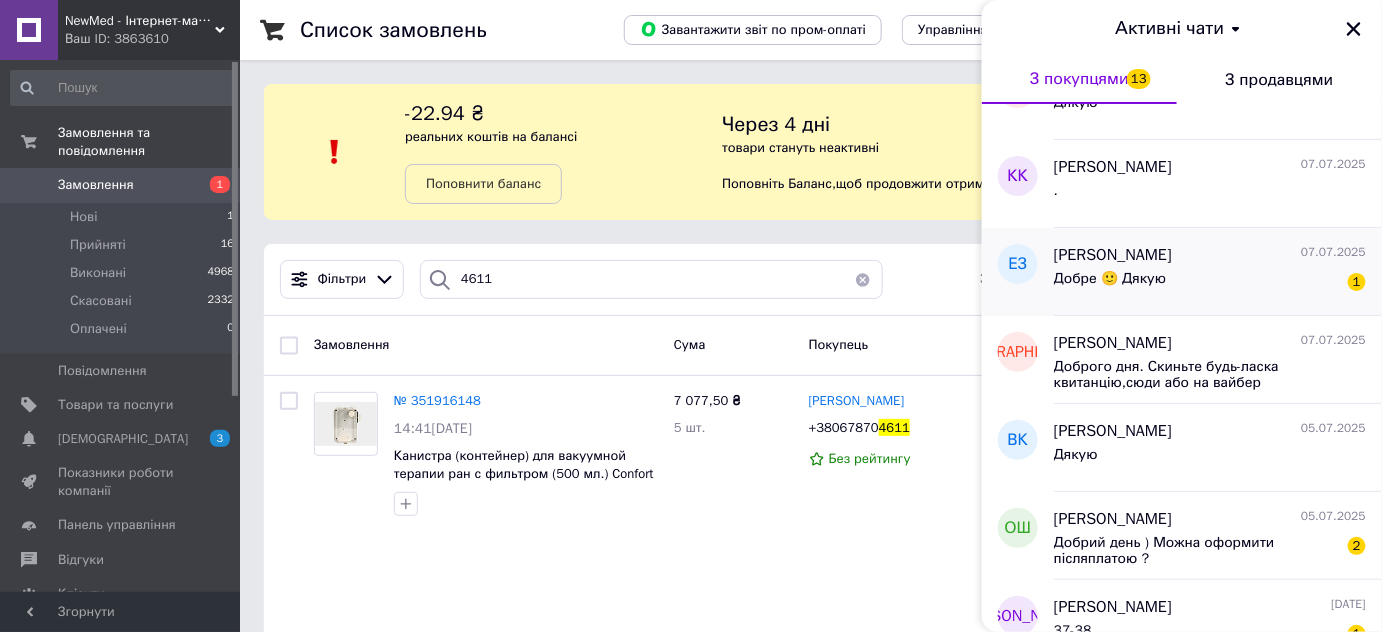 click on "Добре 🙂 Дякую 1" at bounding box center (1210, 283) 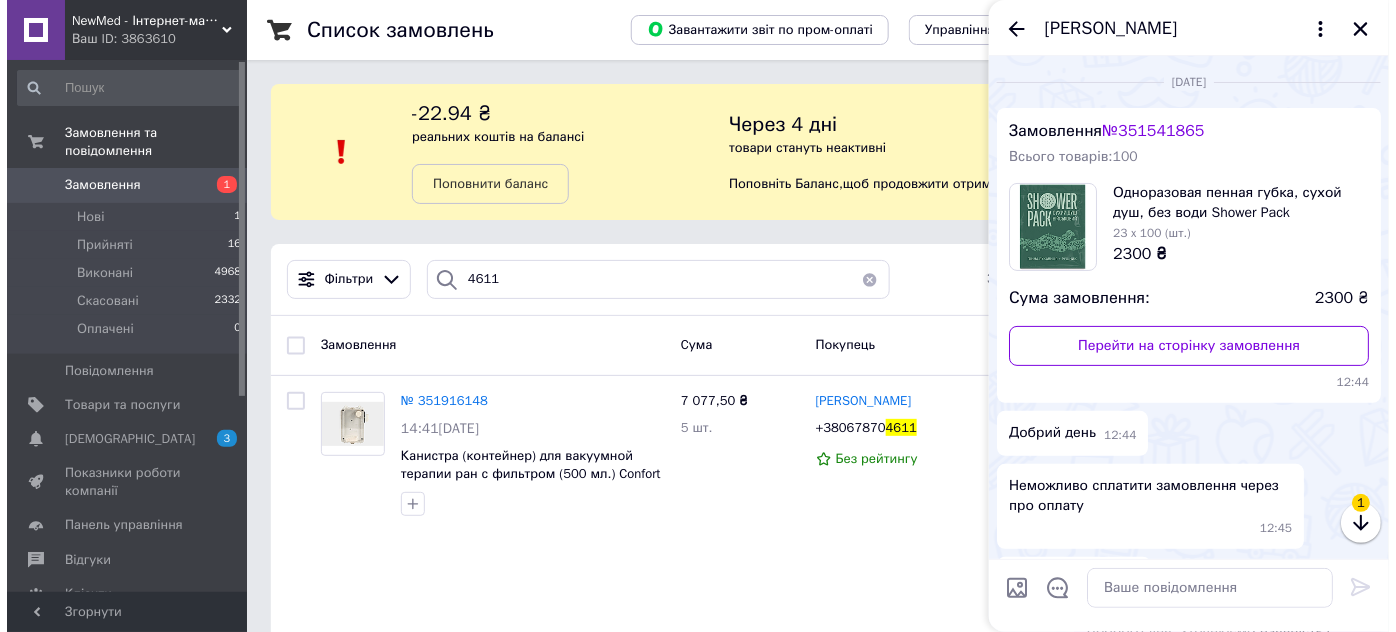 scroll, scrollTop: 576, scrollLeft: 0, axis: vertical 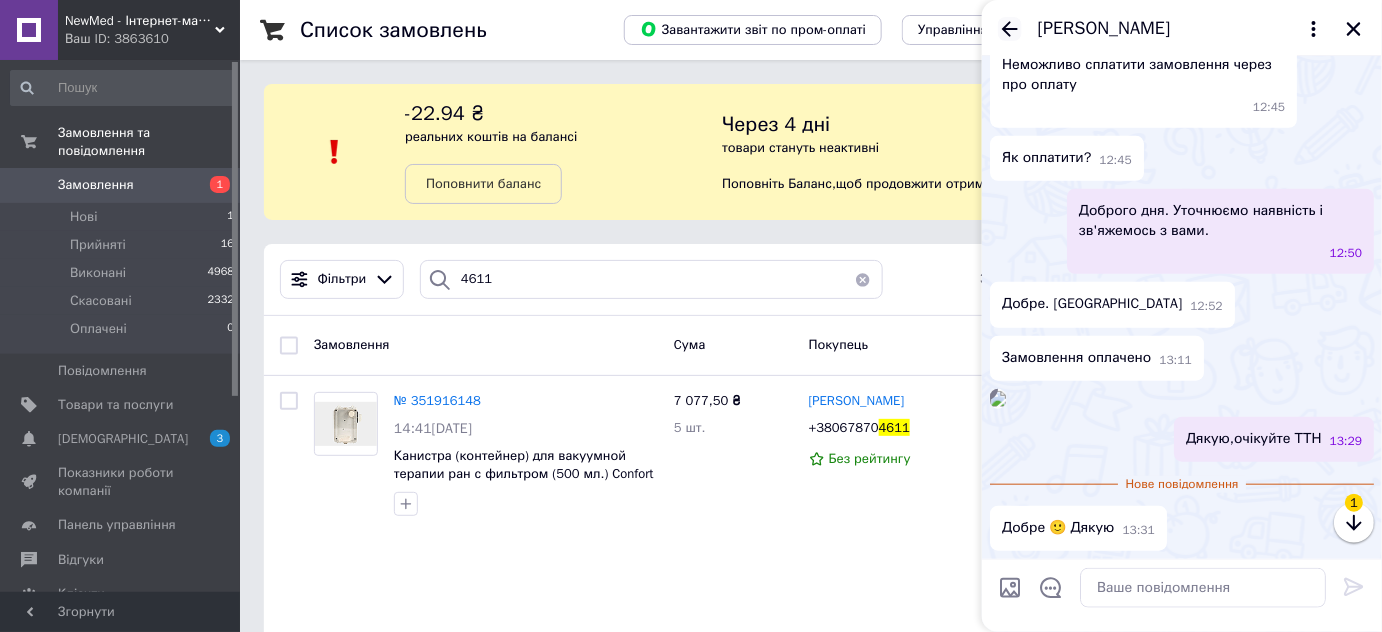 click 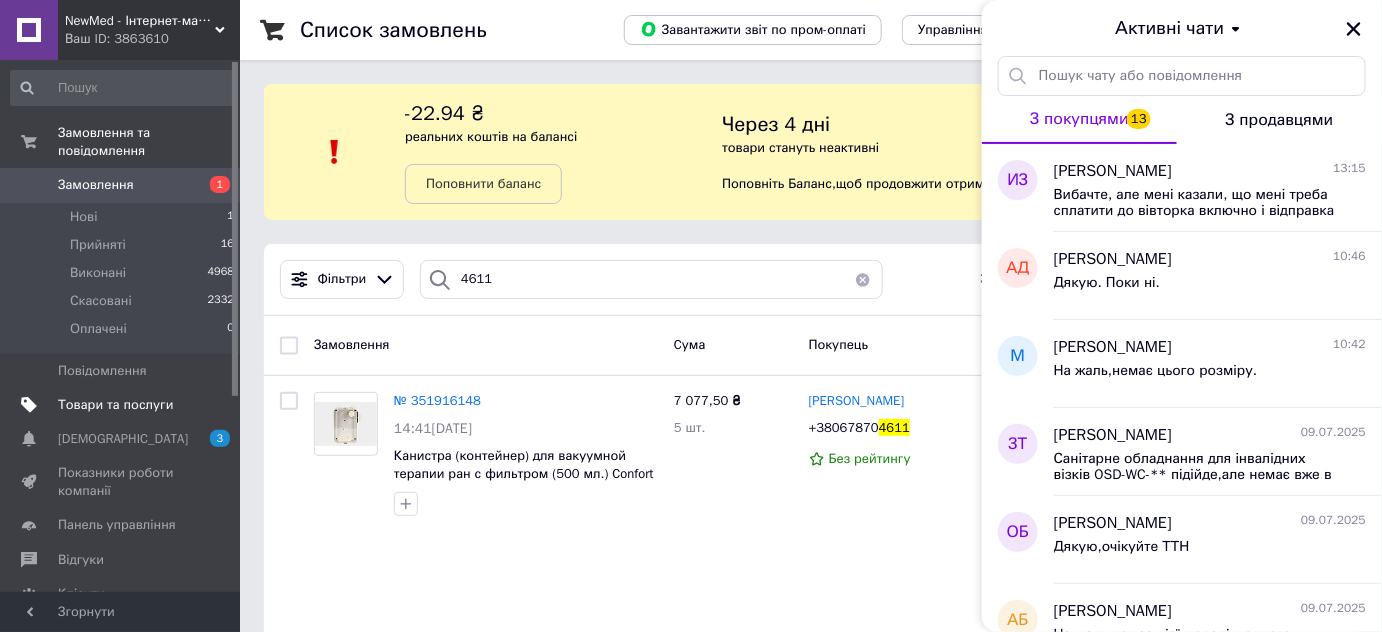 click on "Товари та послуги" at bounding box center [115, 405] 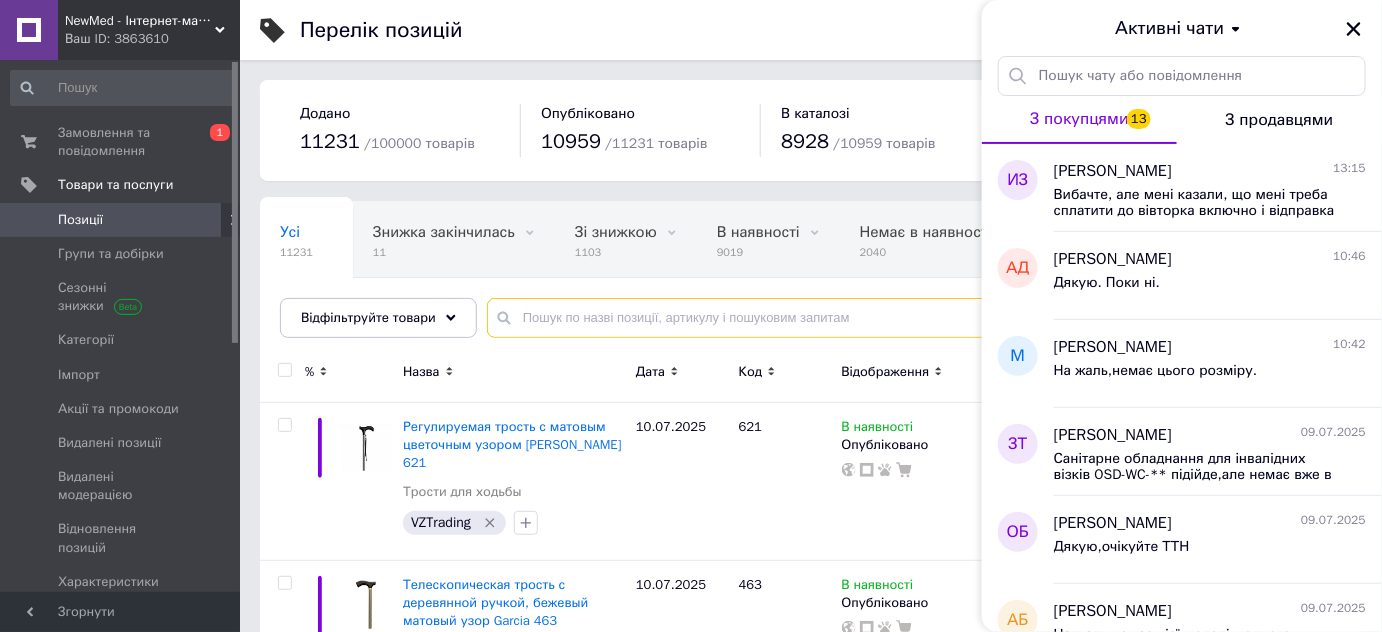 click at bounding box center (914, 318) 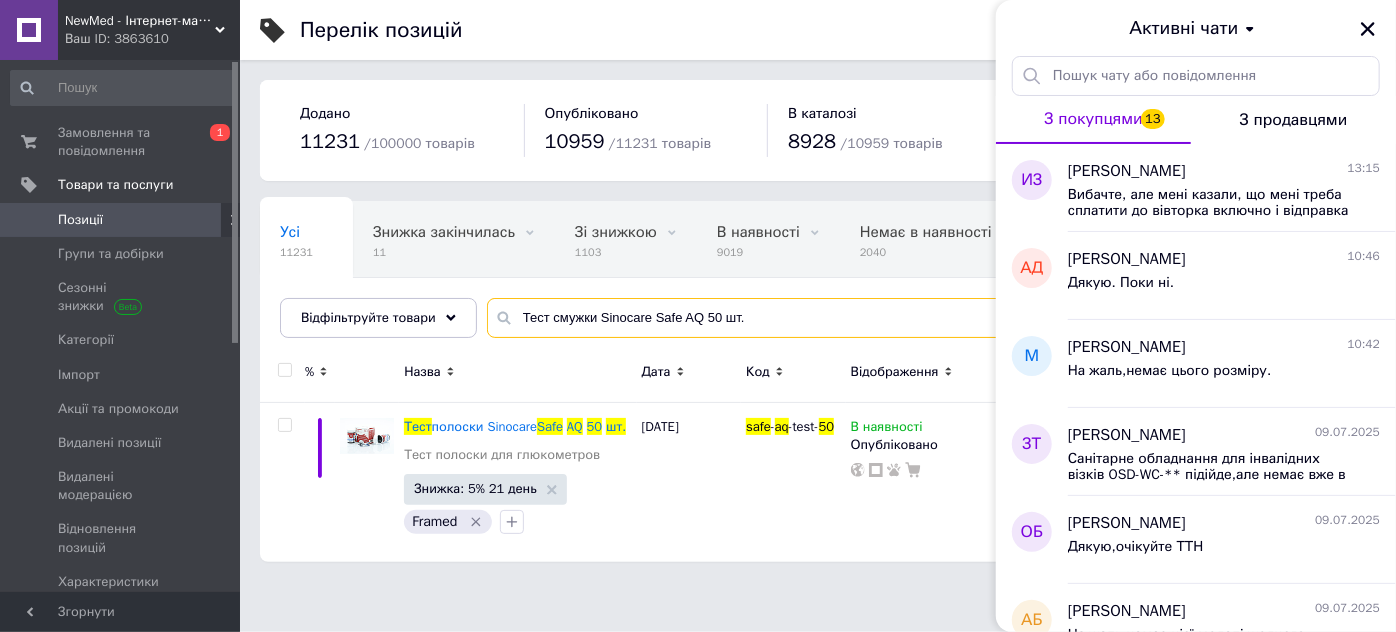 type on "Тест смужки Sinocare Safe AQ 50 шт." 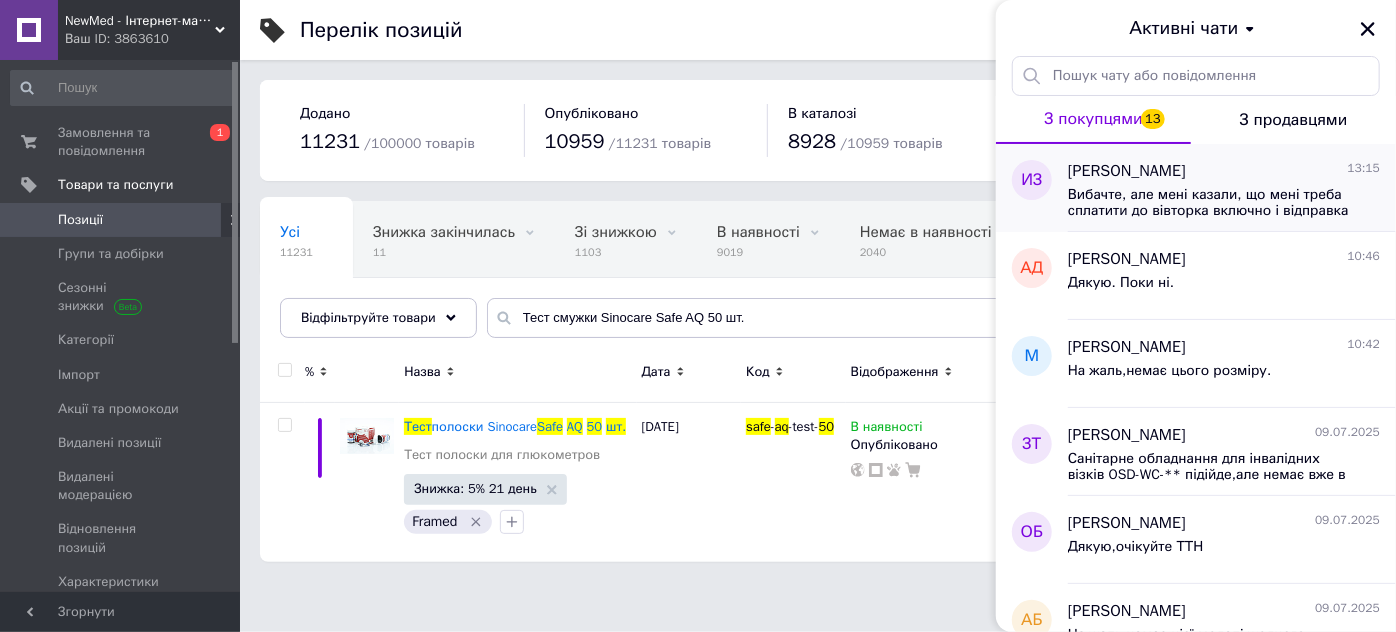 click on "Ирина Заховайло 13:15" at bounding box center [1224, 171] 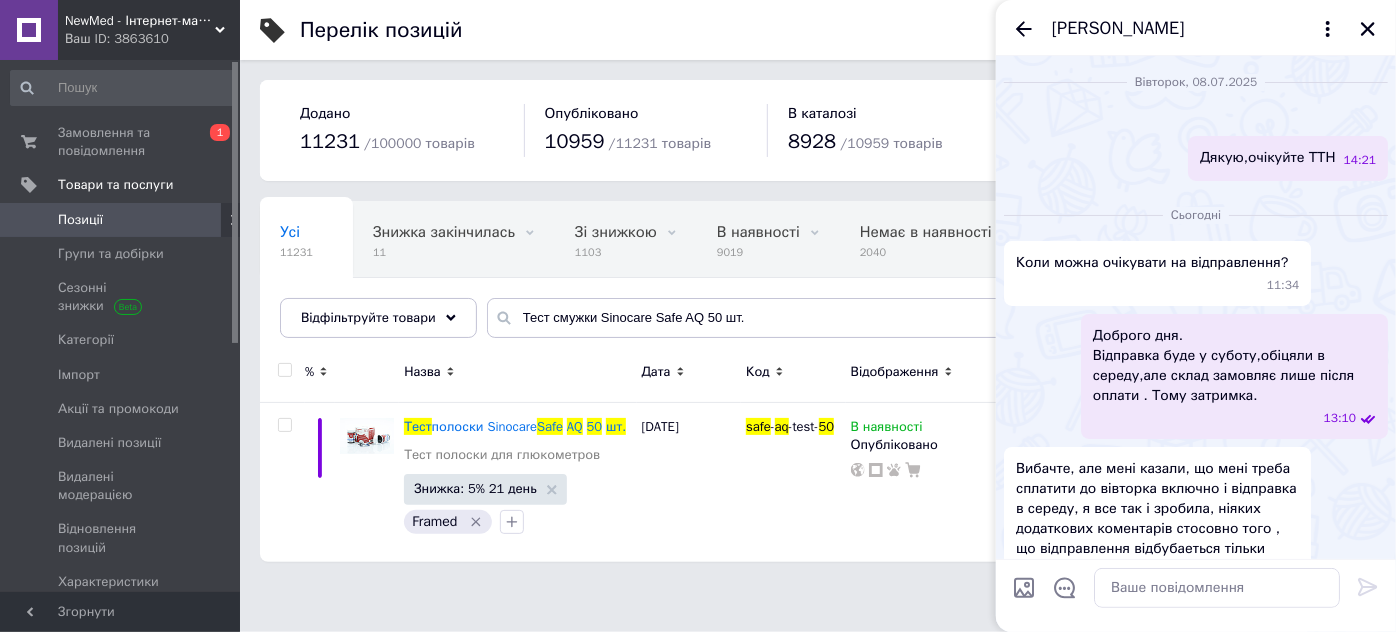 scroll, scrollTop: 341, scrollLeft: 0, axis: vertical 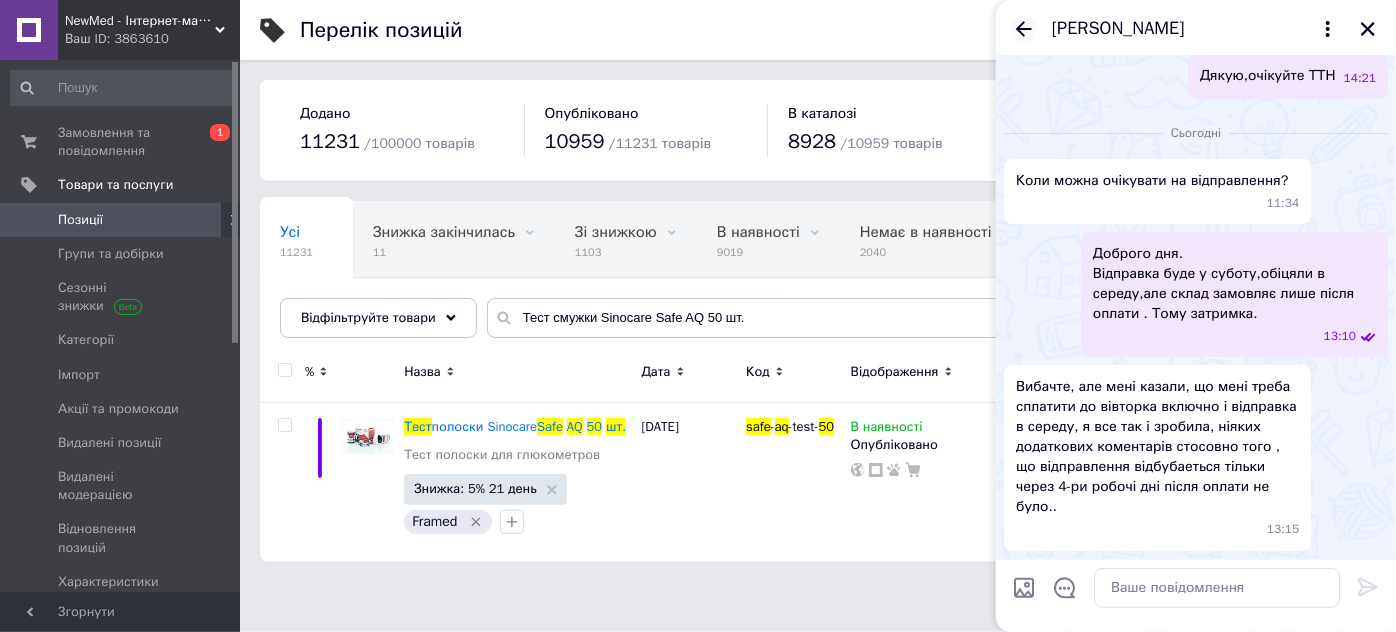 click 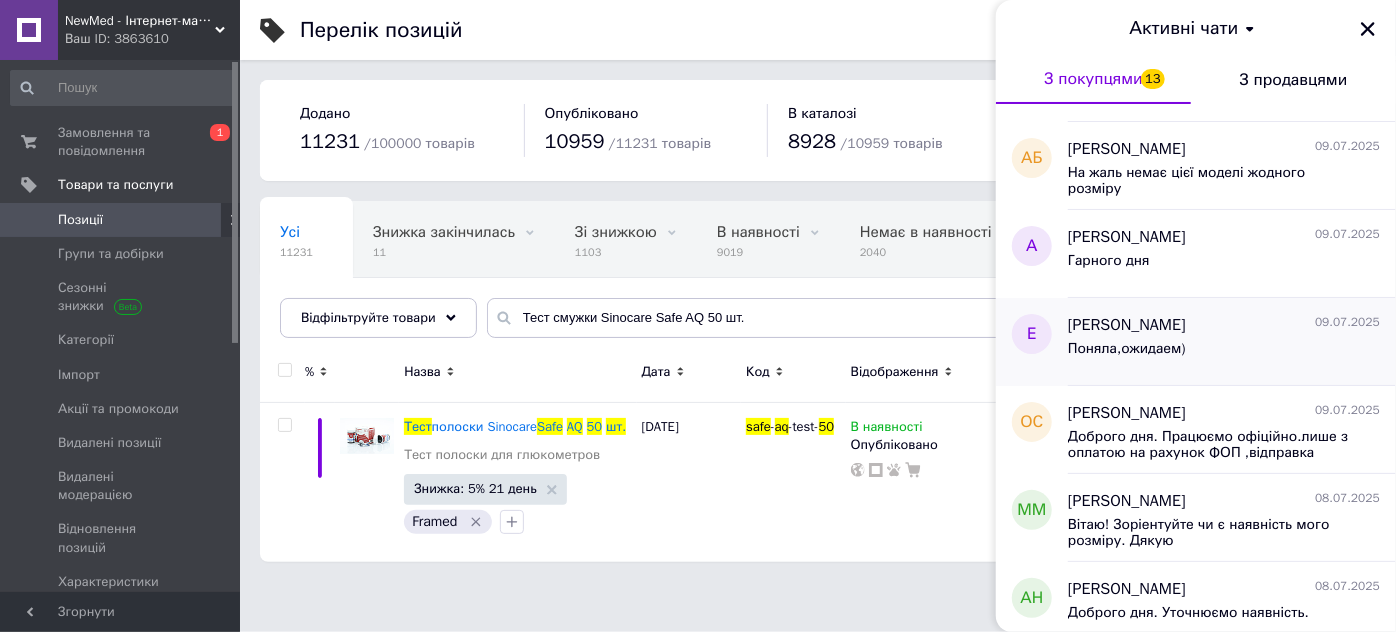 scroll, scrollTop: 454, scrollLeft: 0, axis: vertical 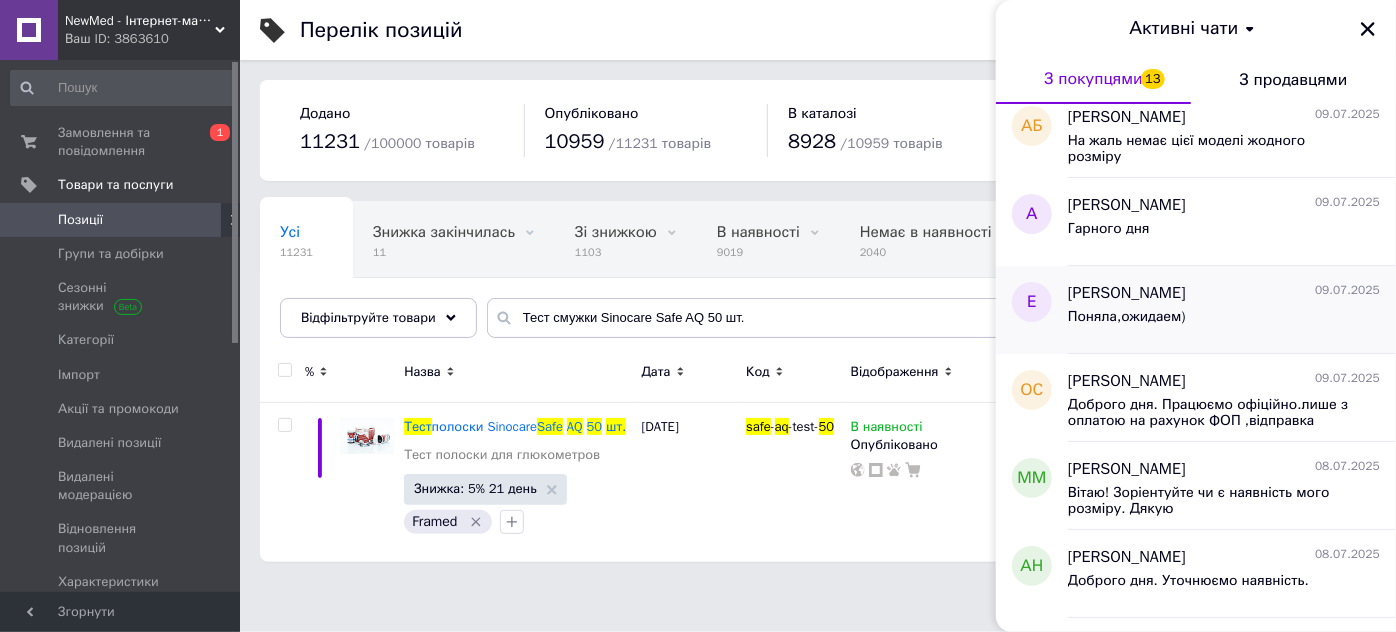 click on "Поняла,ожидаем)" at bounding box center (1224, 321) 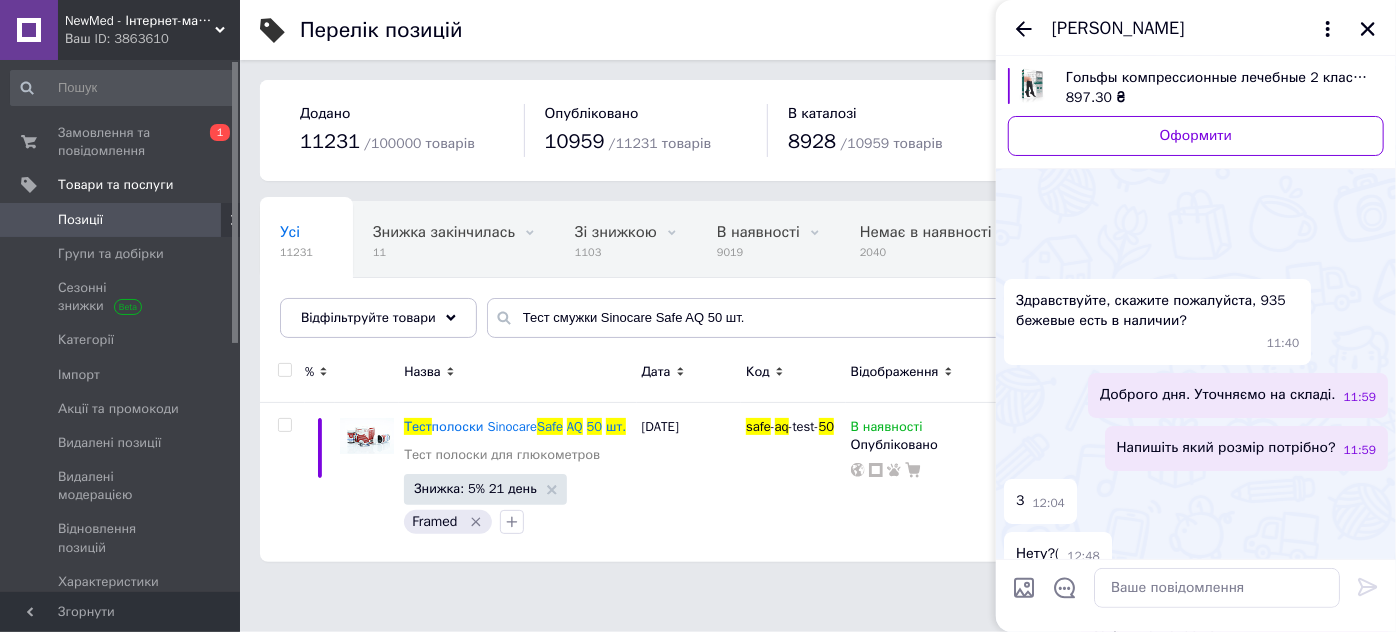 scroll, scrollTop: 1018, scrollLeft: 0, axis: vertical 